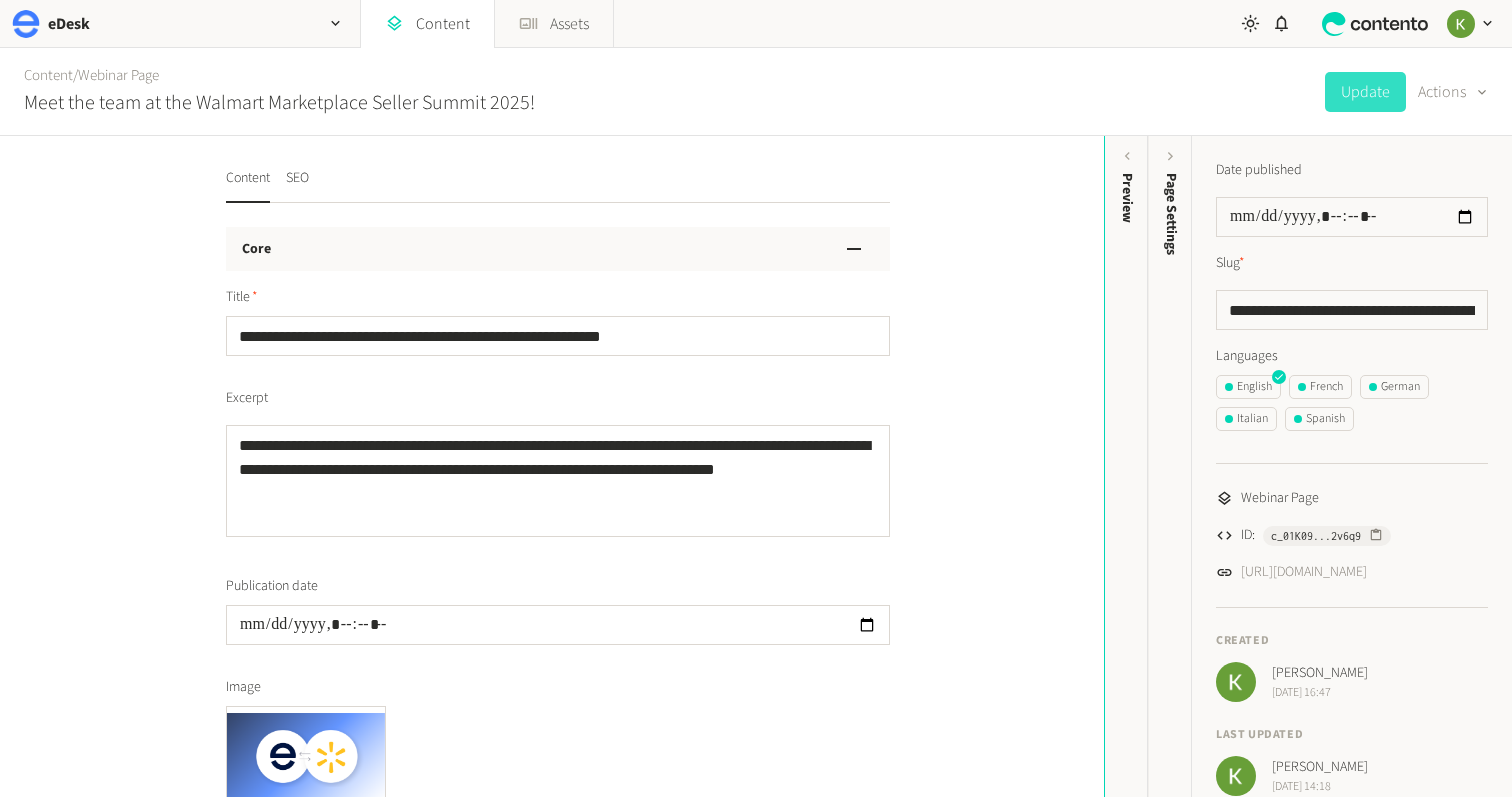 scroll, scrollTop: 0, scrollLeft: 0, axis: both 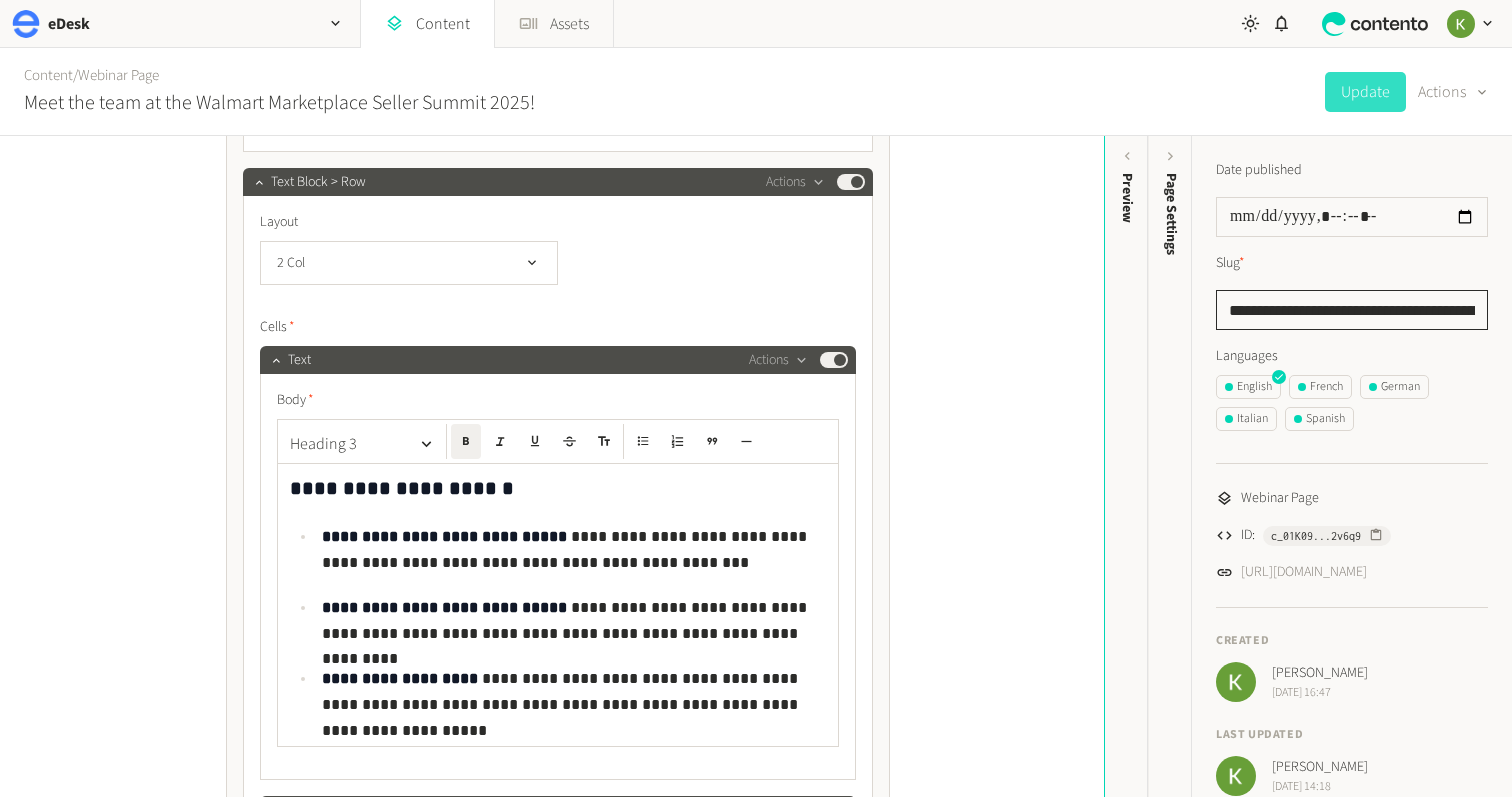 click on "**********" 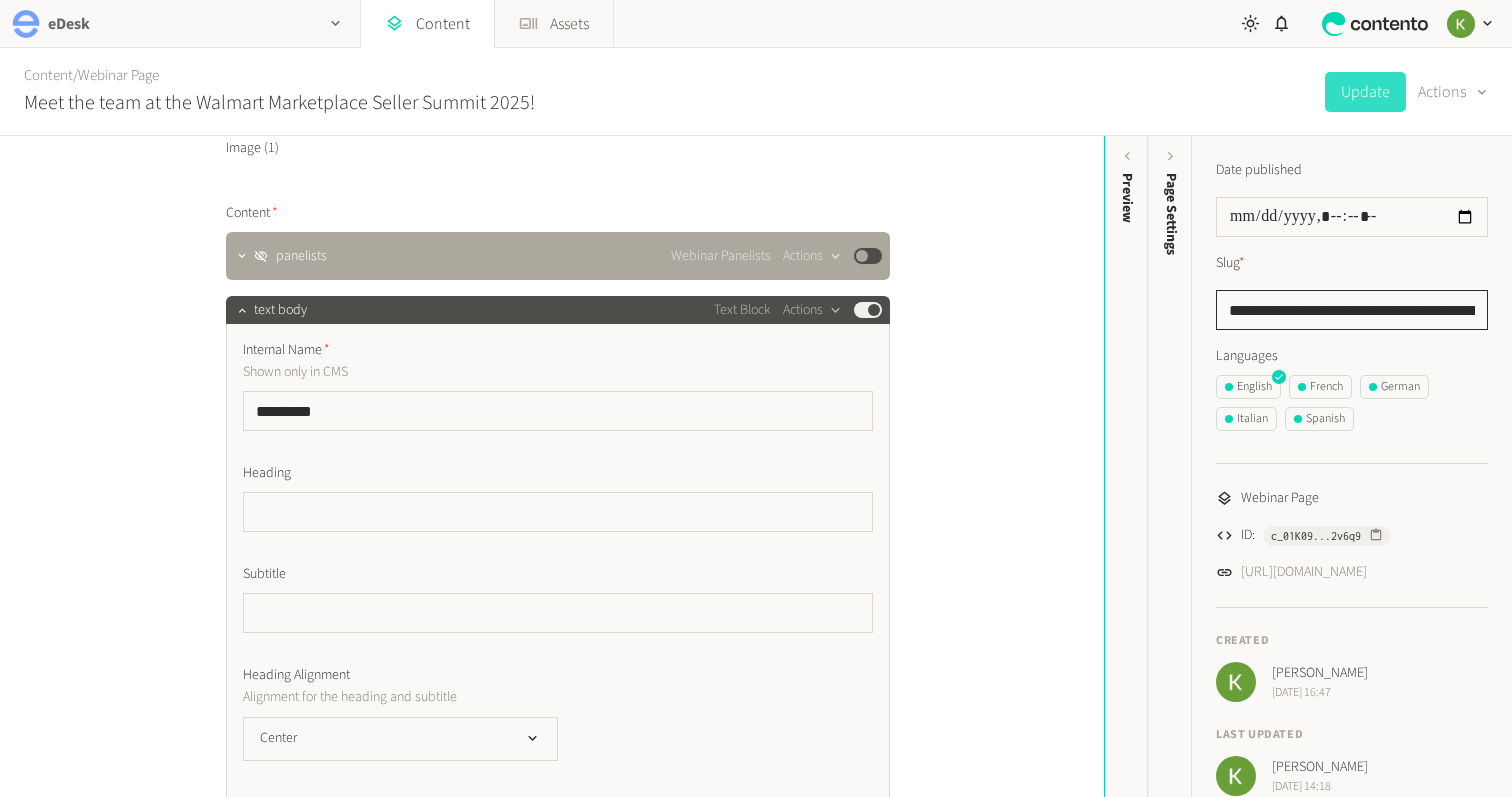 scroll, scrollTop: 690, scrollLeft: 0, axis: vertical 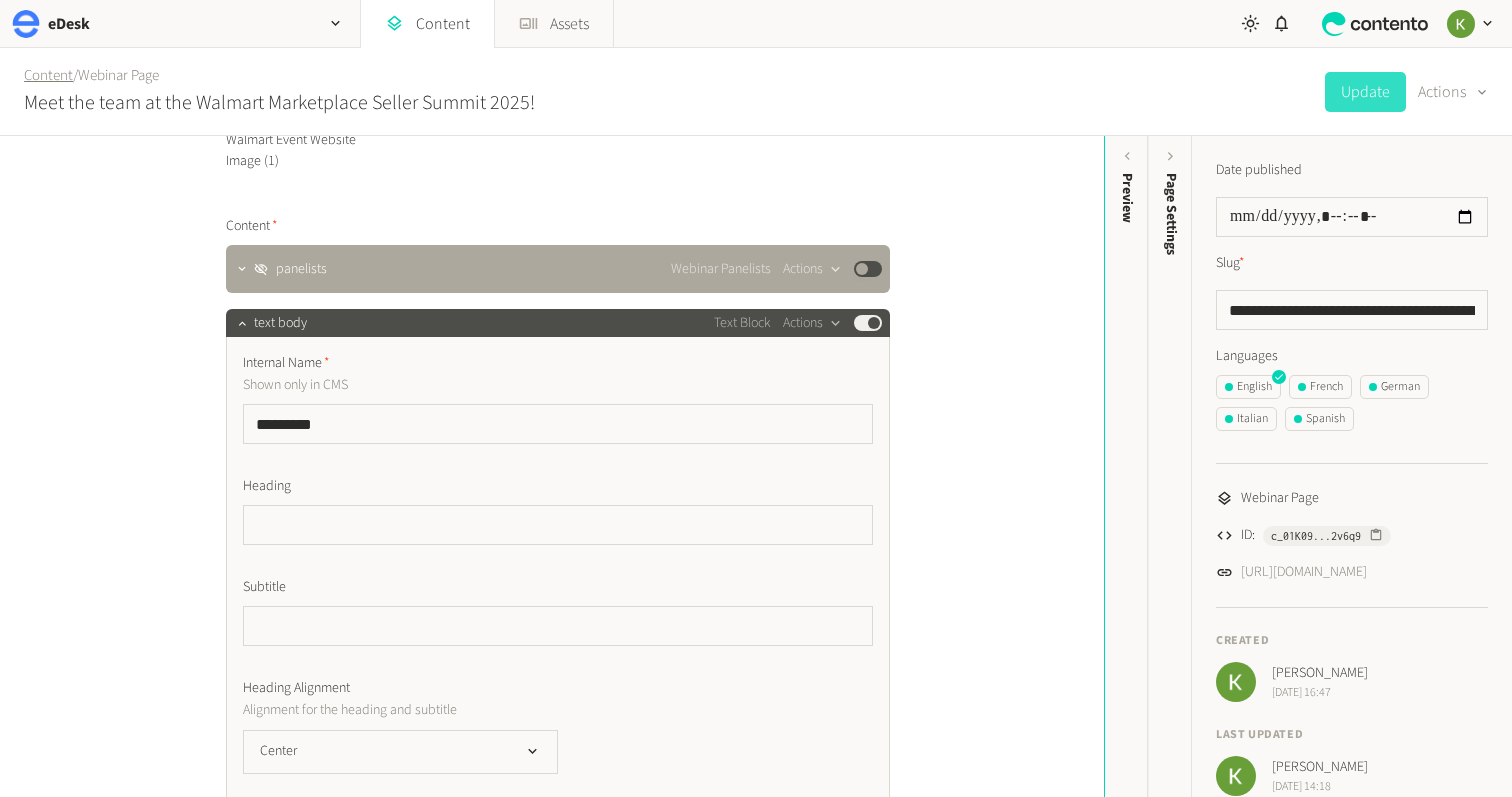 click on "Content" 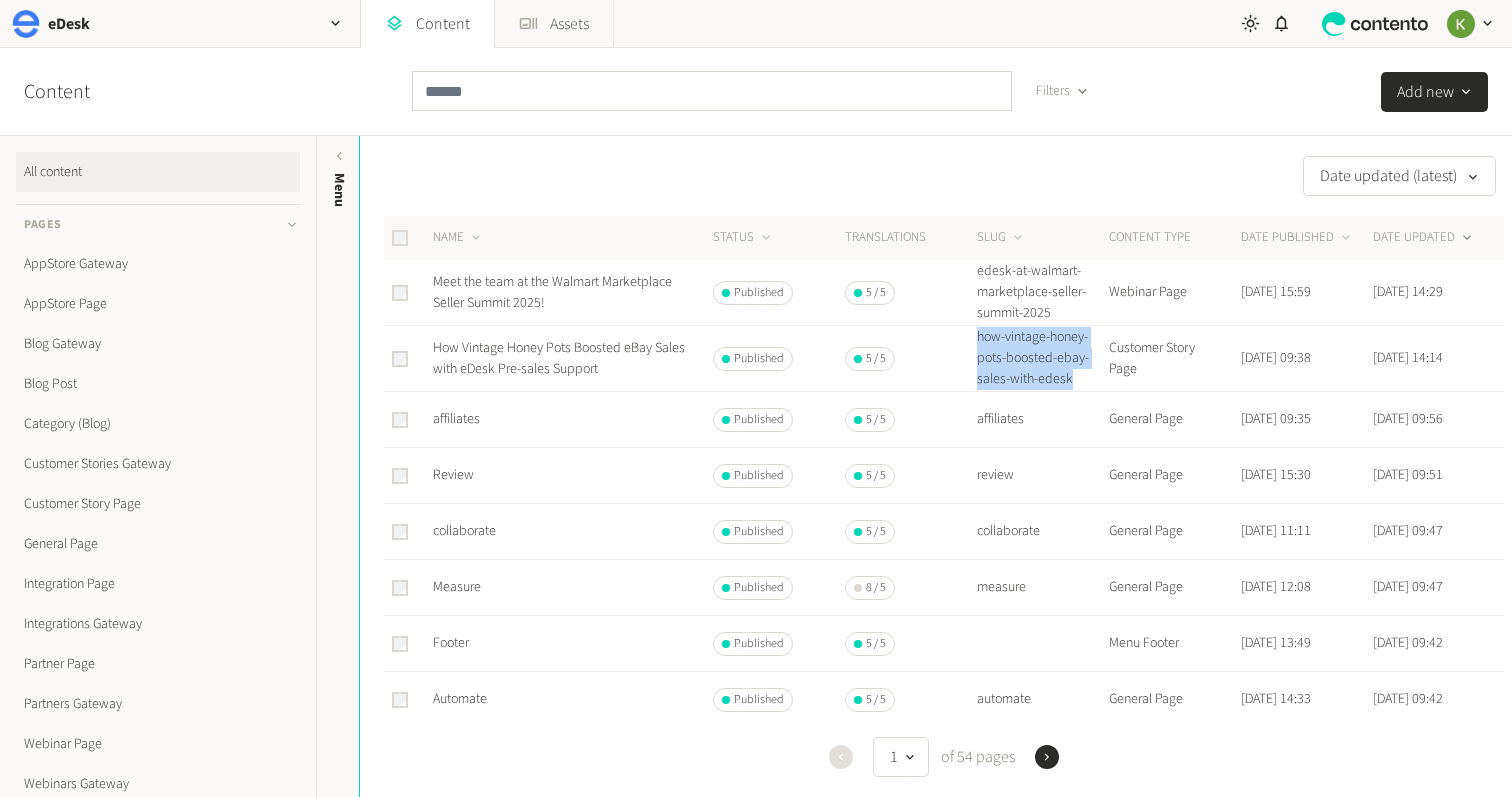 drag, startPoint x: 973, startPoint y: 331, endPoint x: 1091, endPoint y: 396, distance: 134.71823 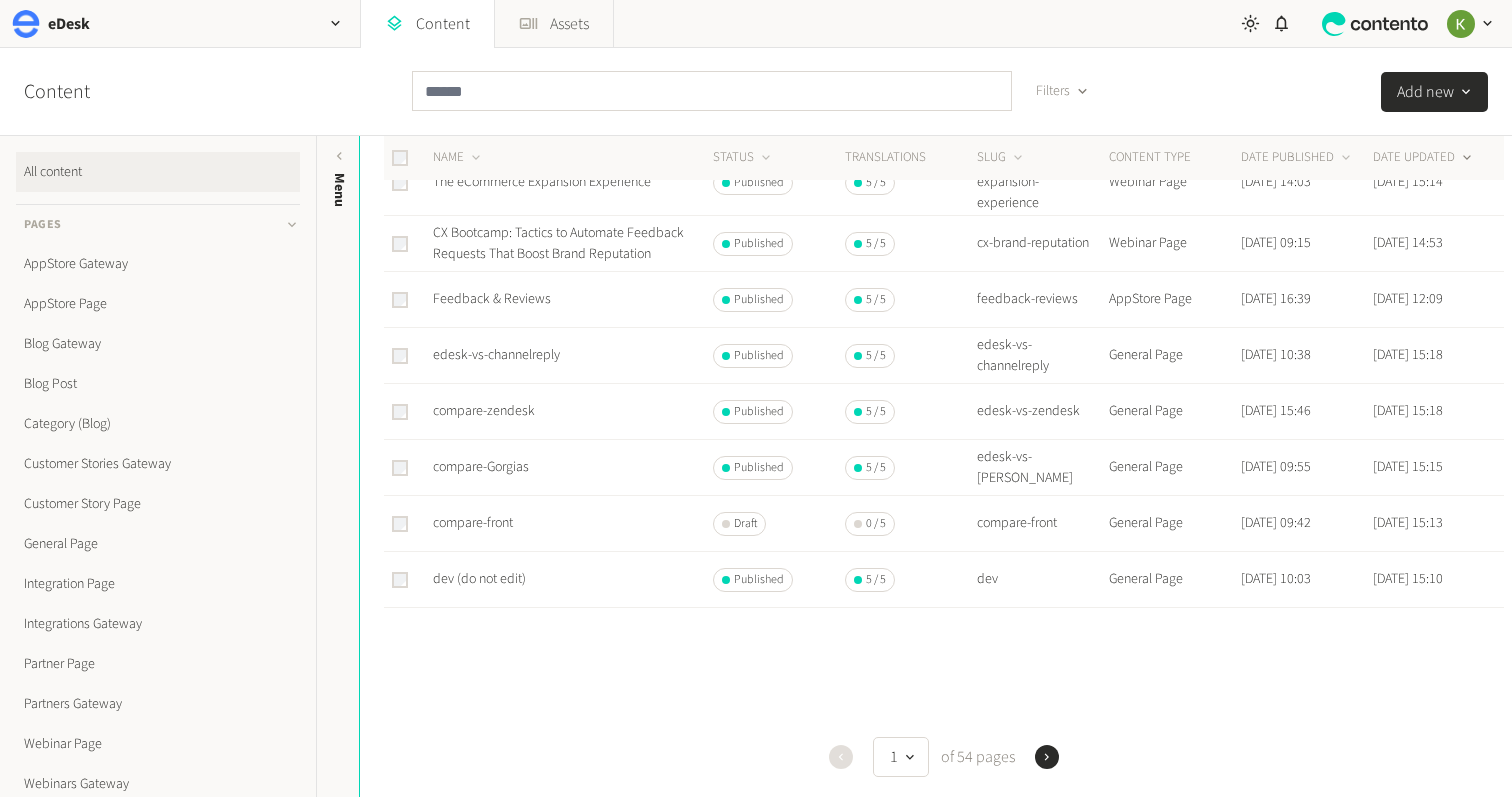 scroll, scrollTop: 862, scrollLeft: 0, axis: vertical 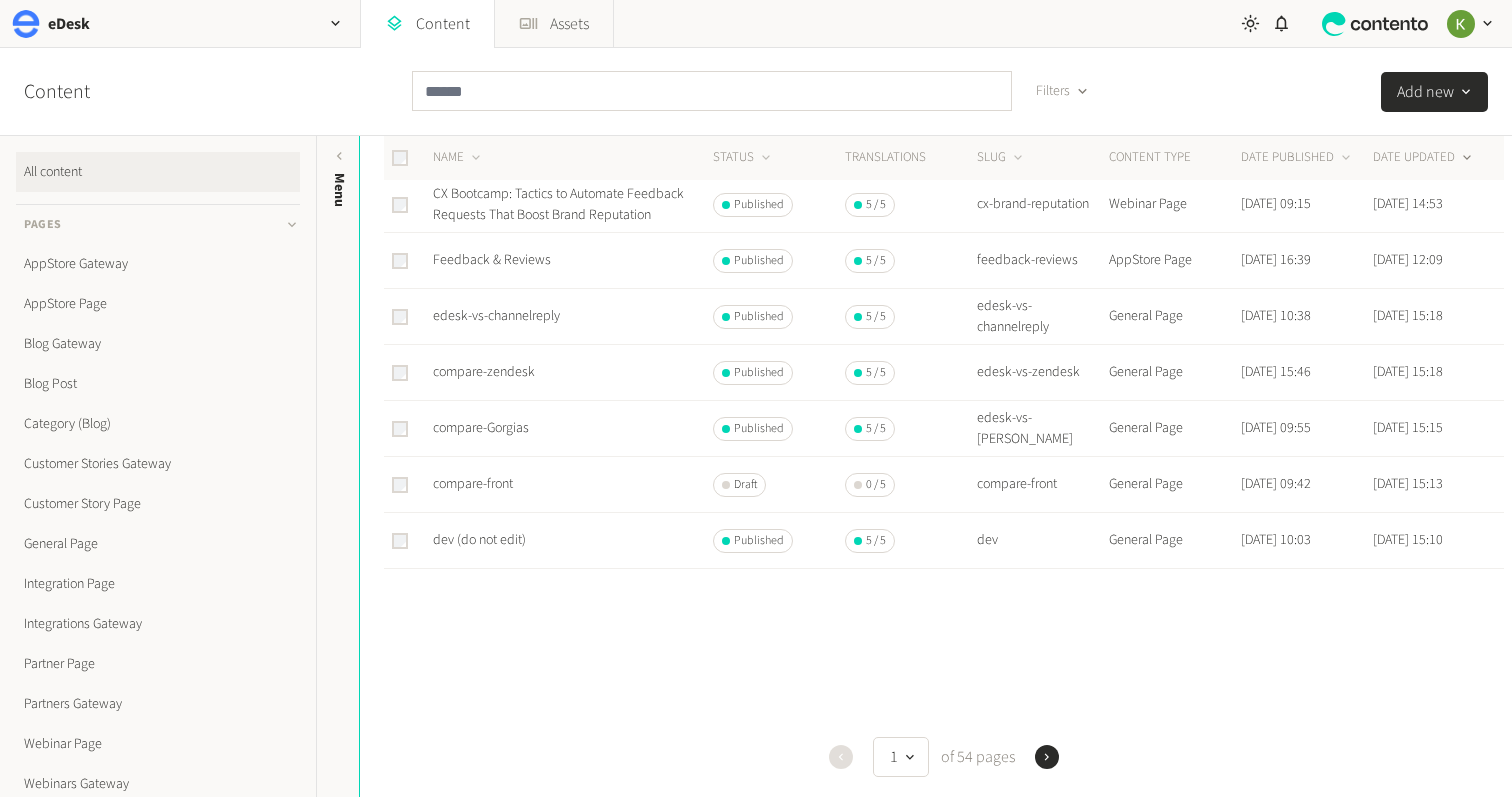click on "Content" 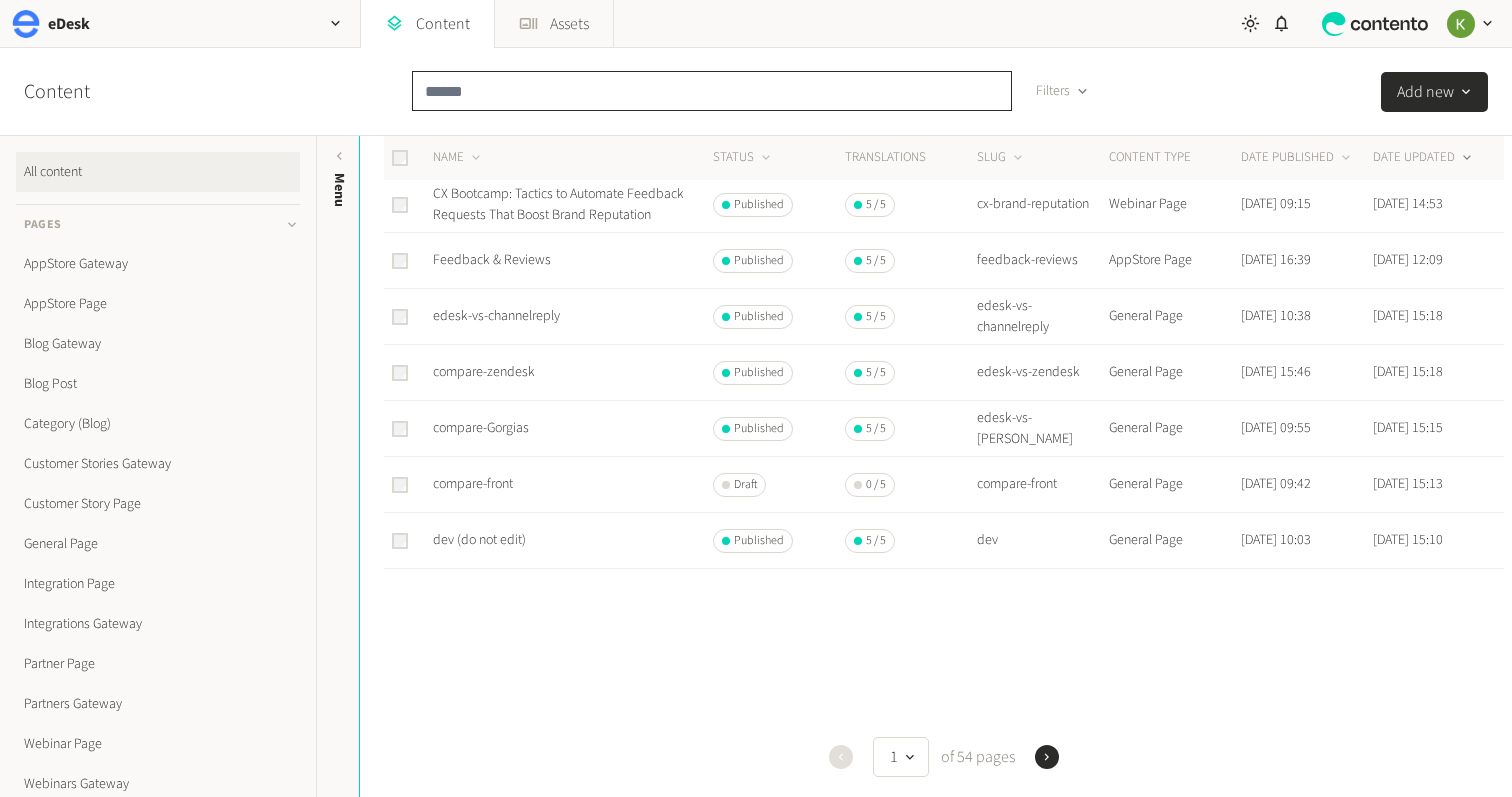click 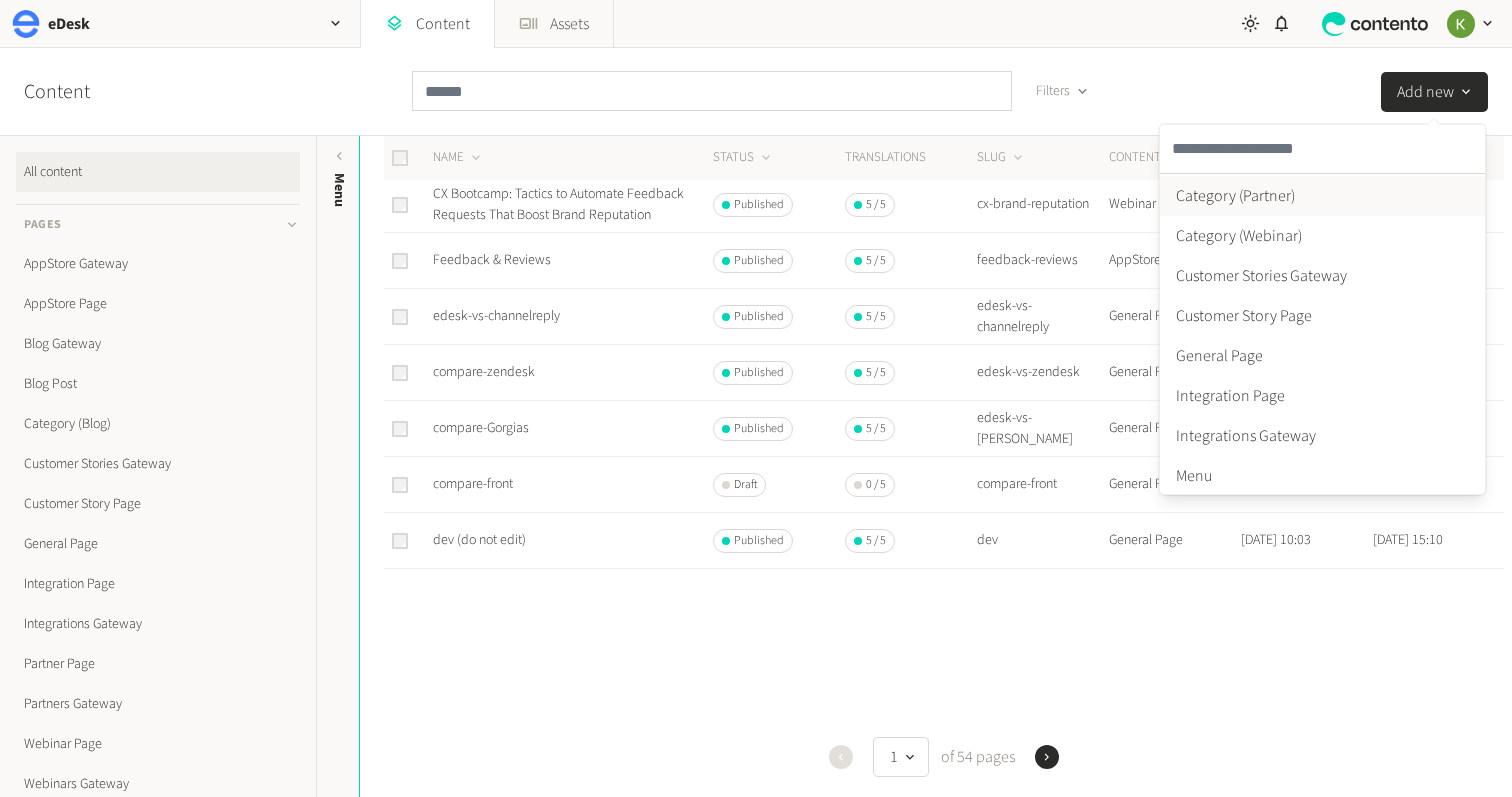 scroll, scrollTop: 407, scrollLeft: 0, axis: vertical 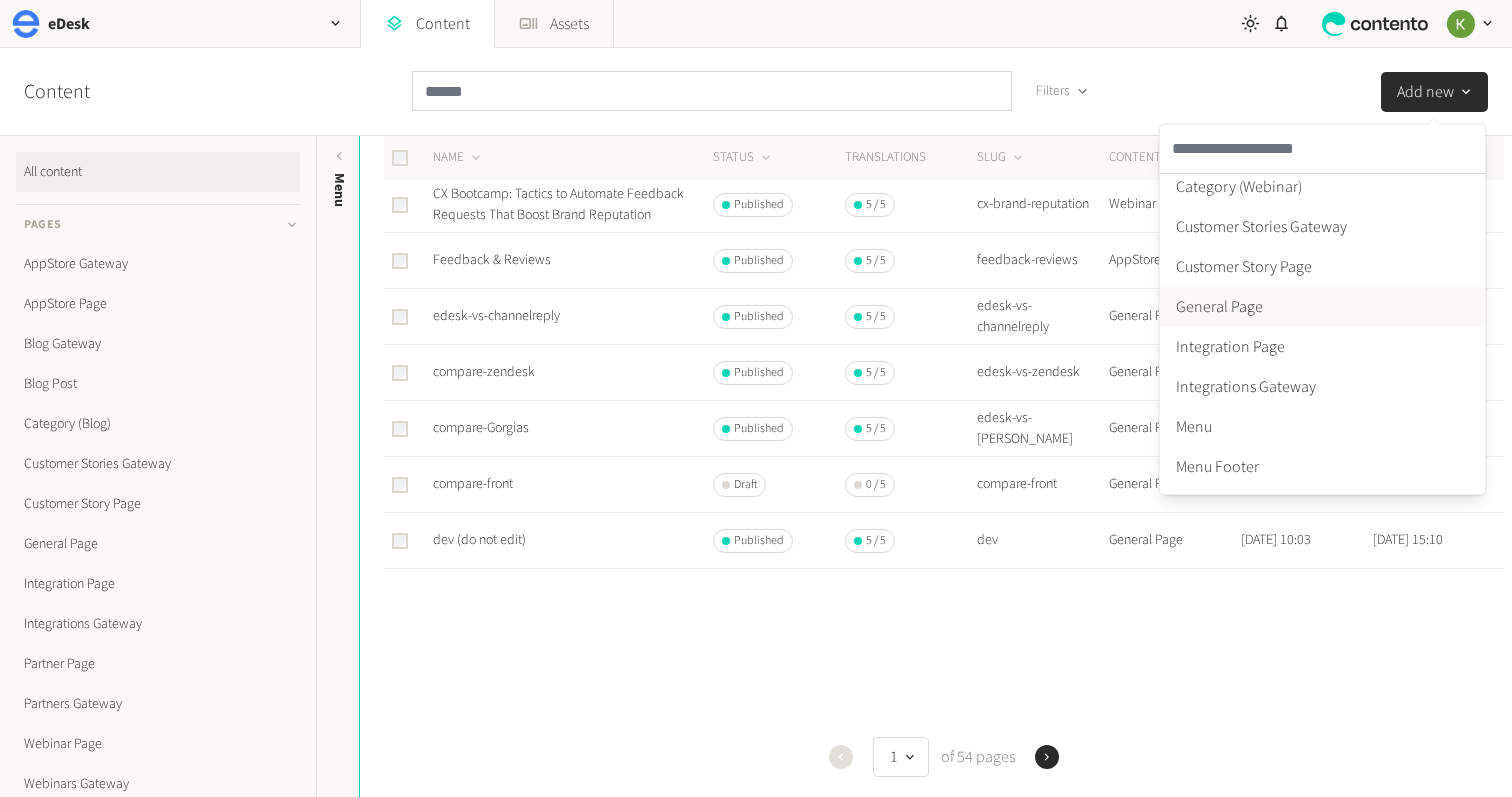 click on "General Page" 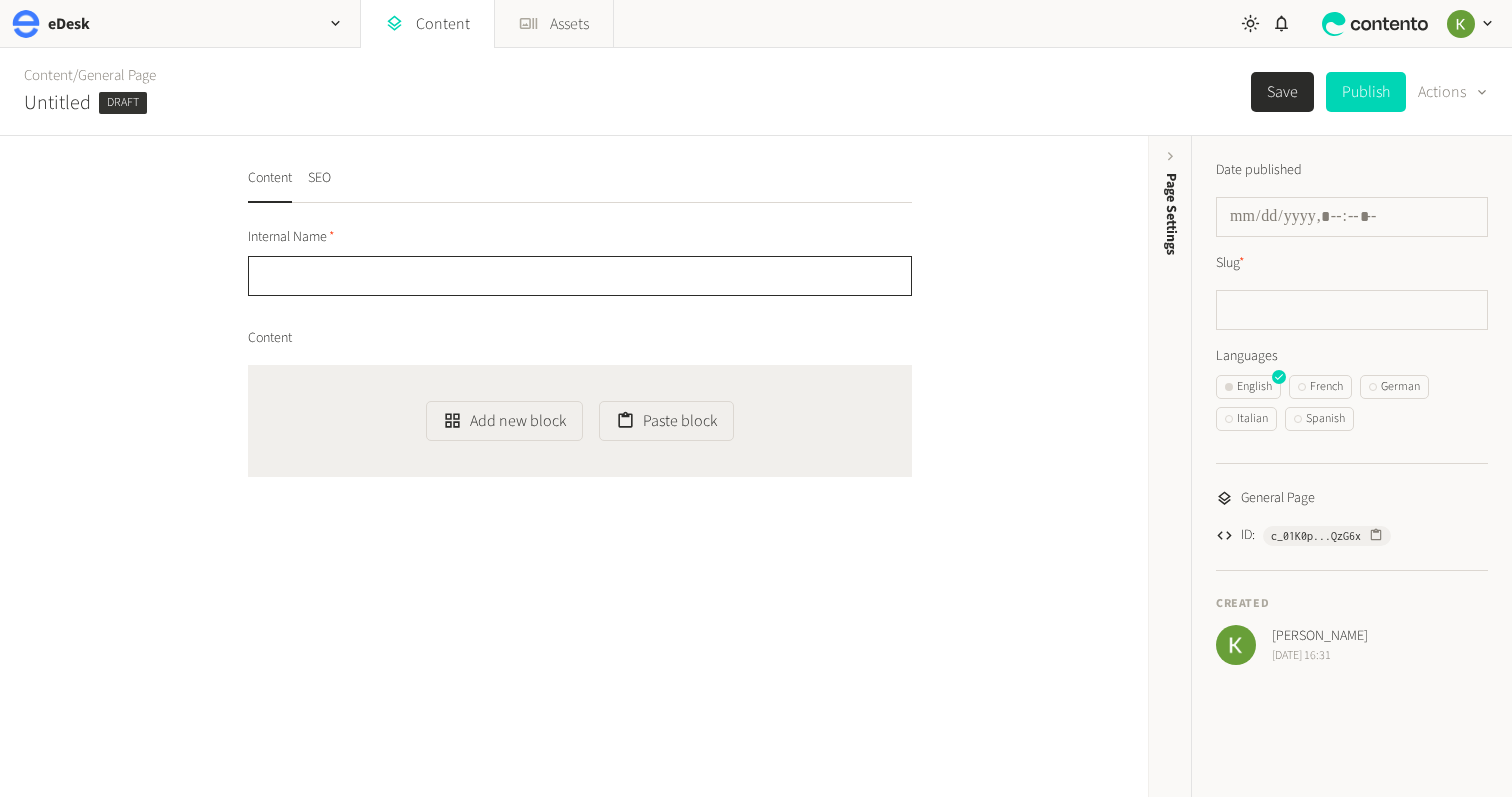 click 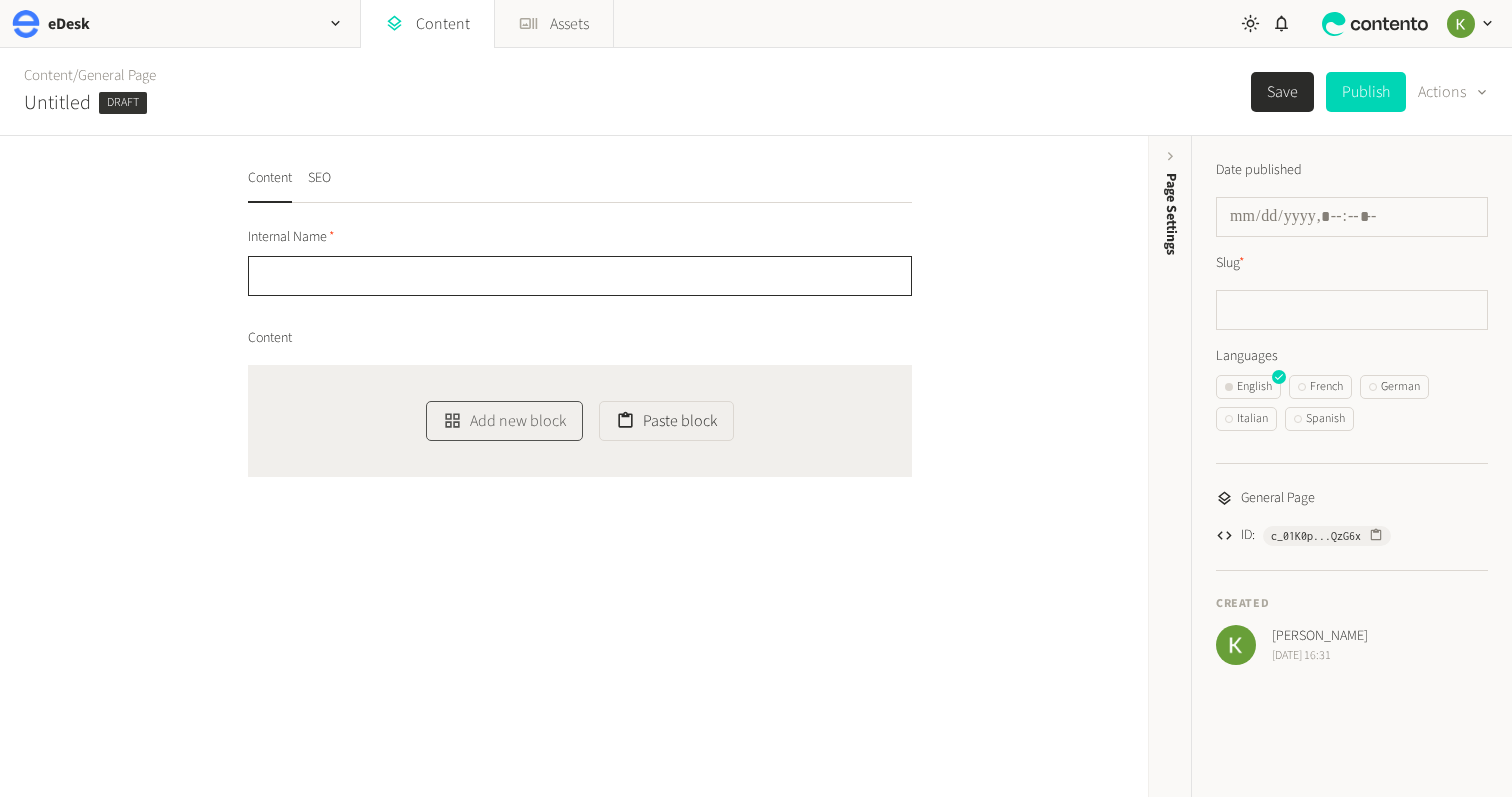 click on "Add new block" 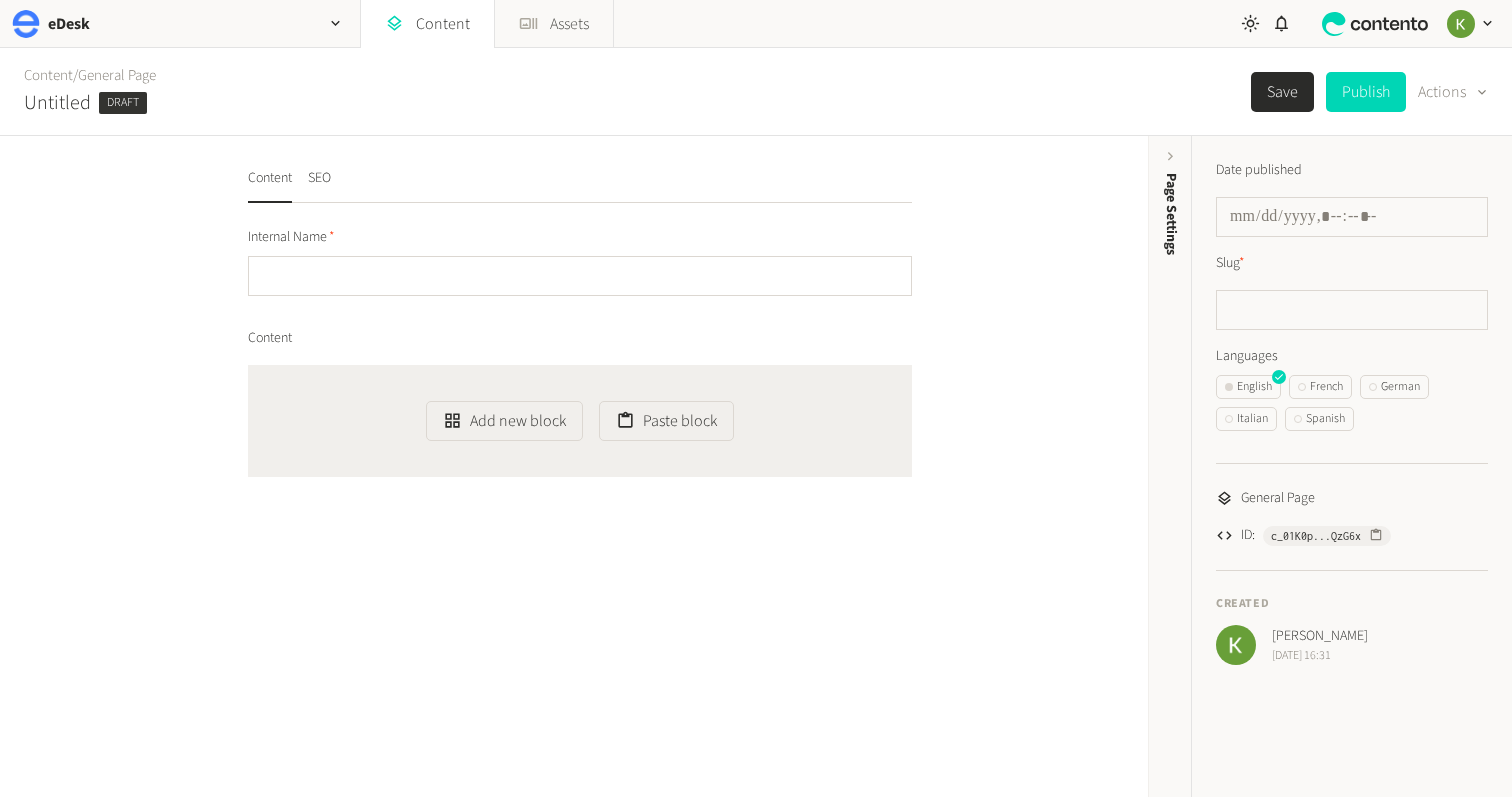 click on "Content" 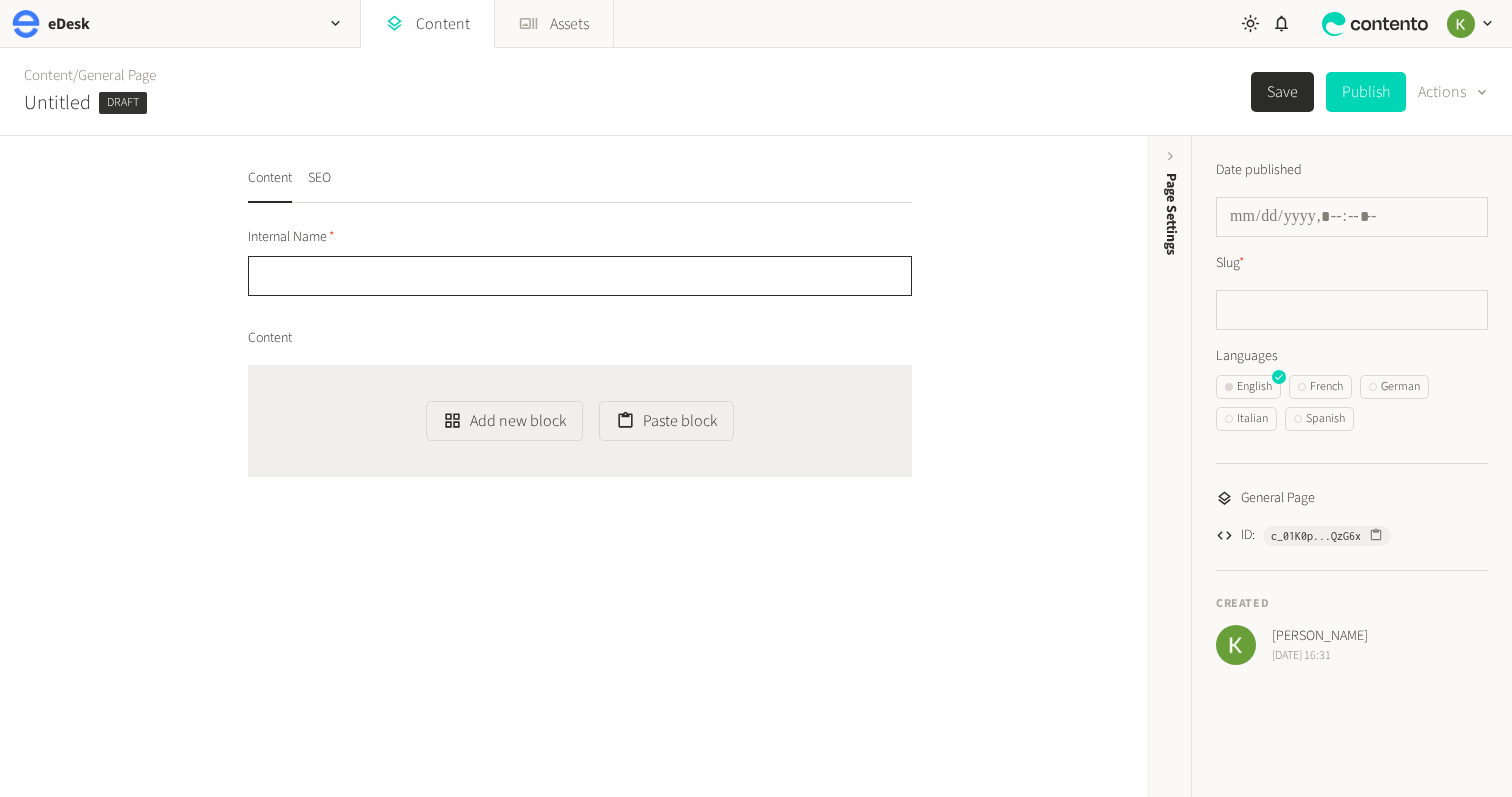click 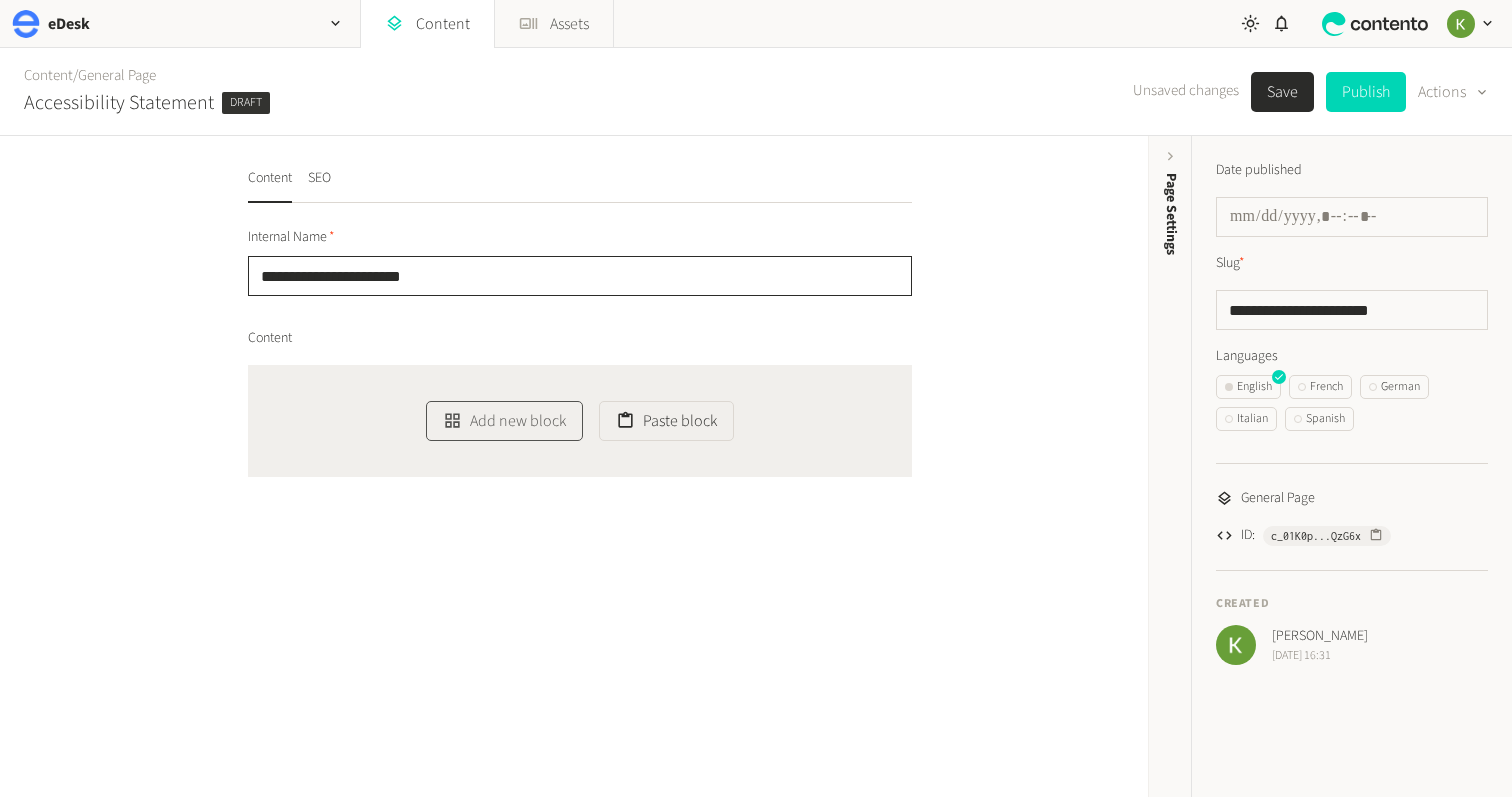 click on "Add new block" 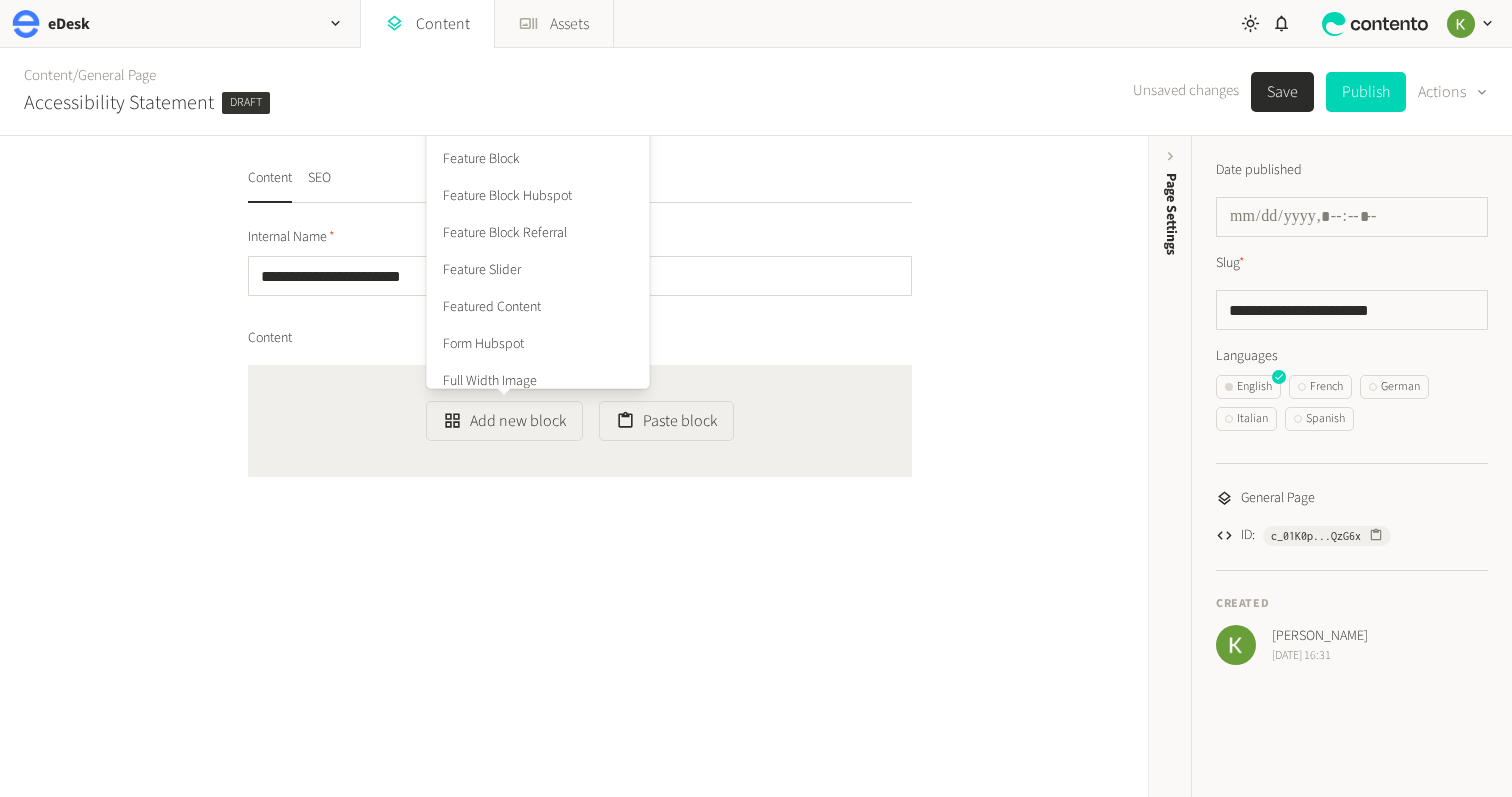 scroll, scrollTop: 227, scrollLeft: 0, axis: vertical 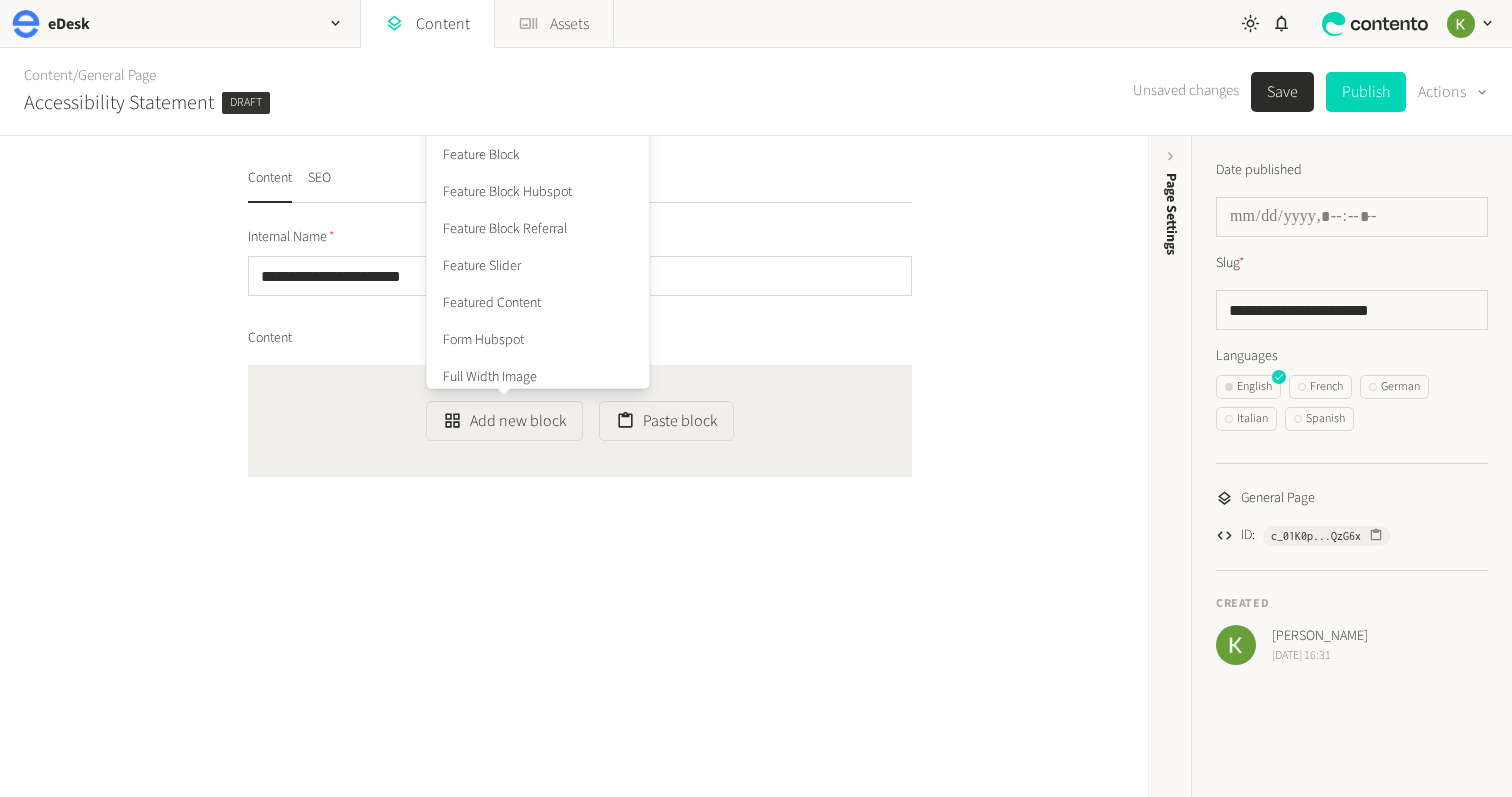 drag, startPoint x: 1006, startPoint y: 198, endPoint x: 818, endPoint y: 185, distance: 188.44893 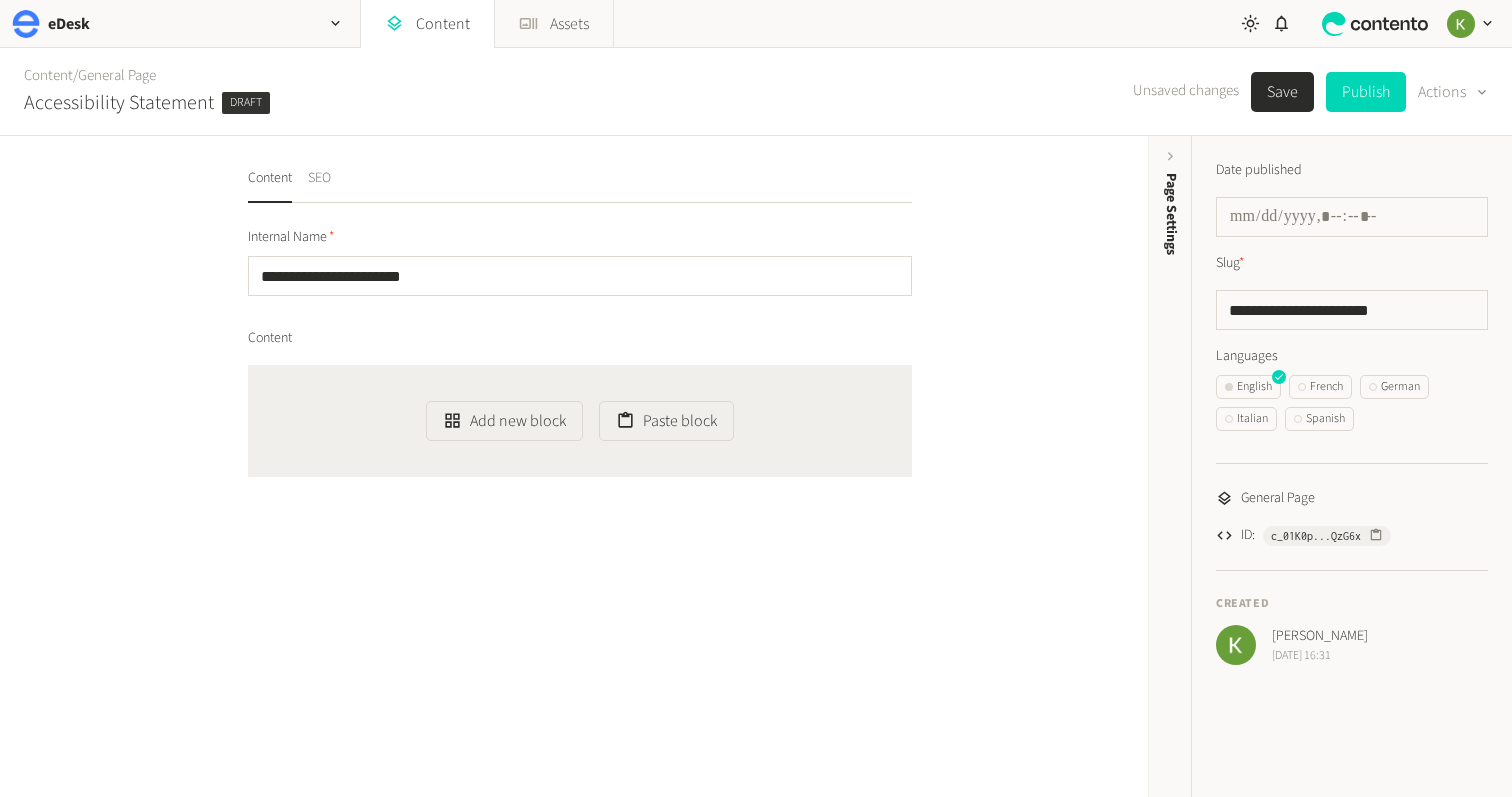 click on "SEO" 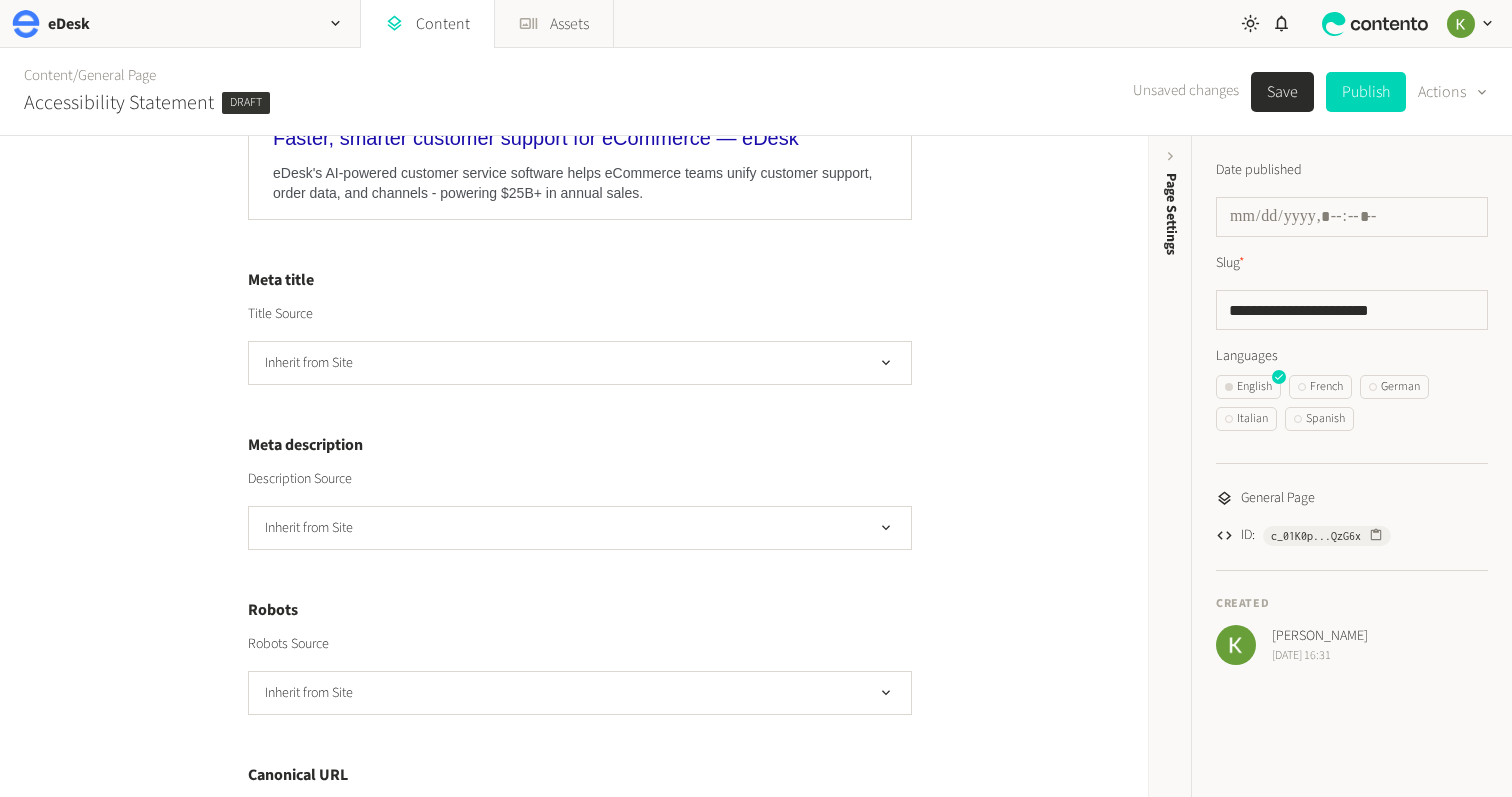 scroll, scrollTop: 395, scrollLeft: 0, axis: vertical 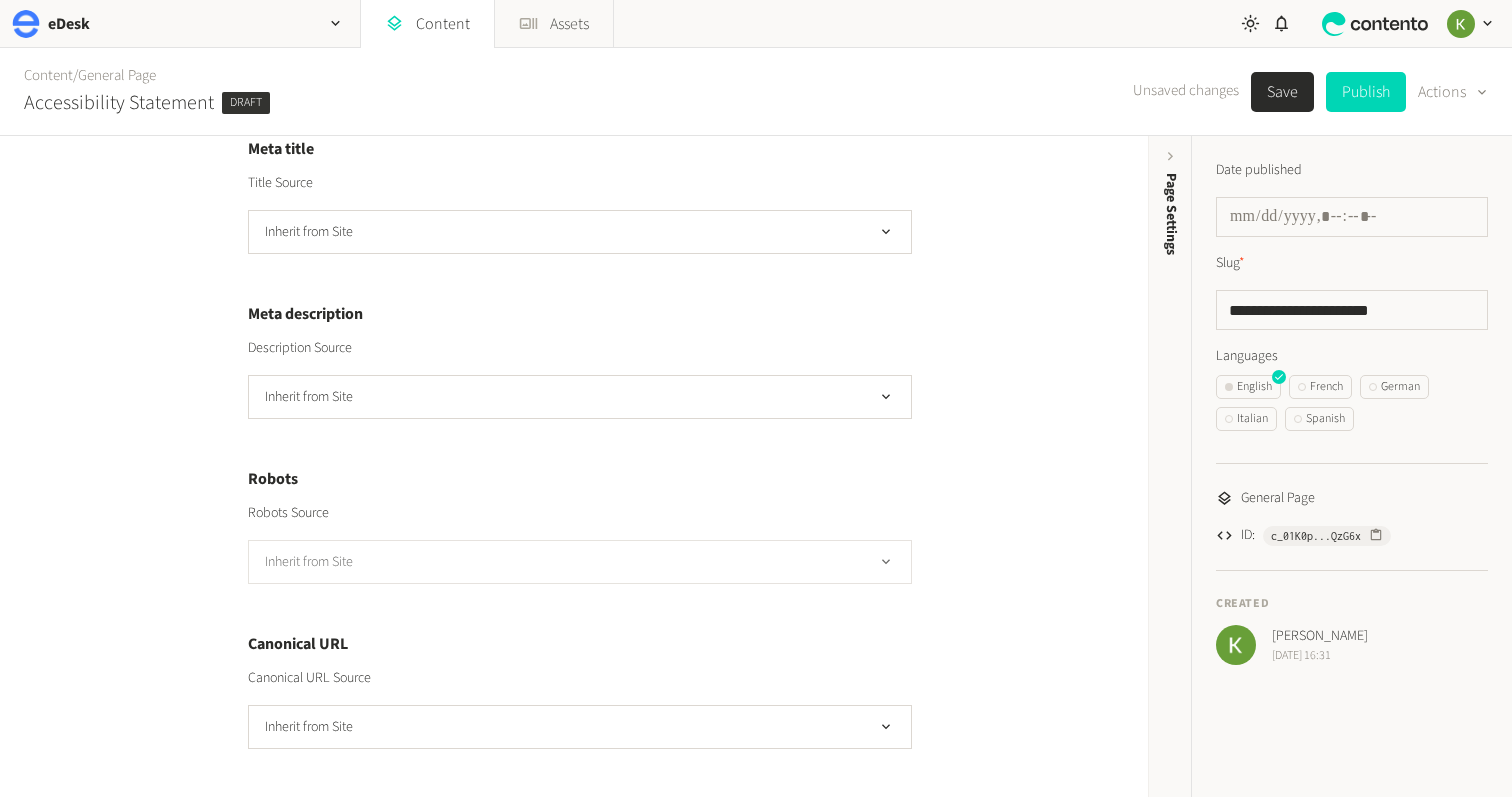 click on "Inherit from Site" 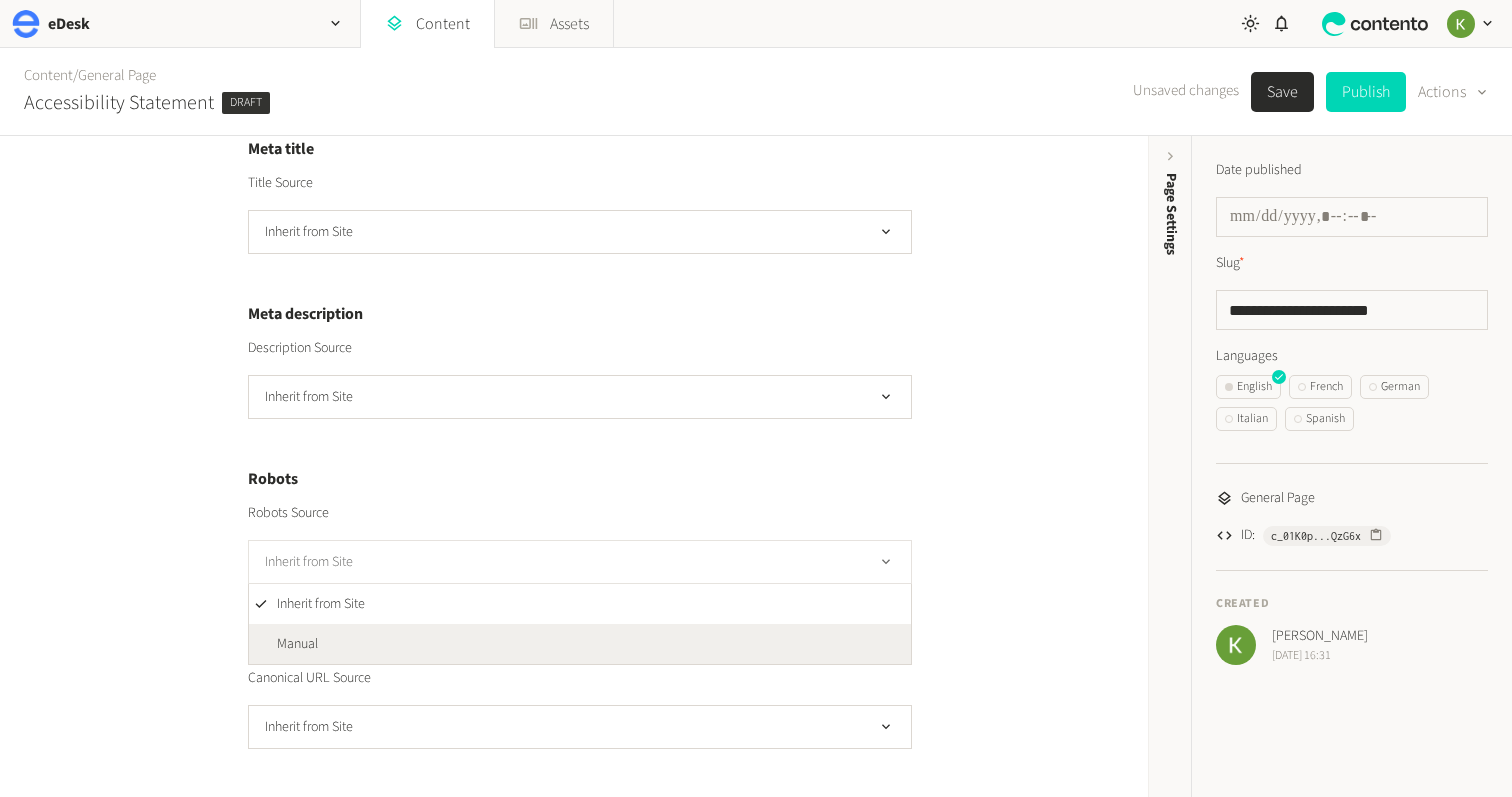 drag, startPoint x: 581, startPoint y: 629, endPoint x: 494, endPoint y: 582, distance: 98.88377 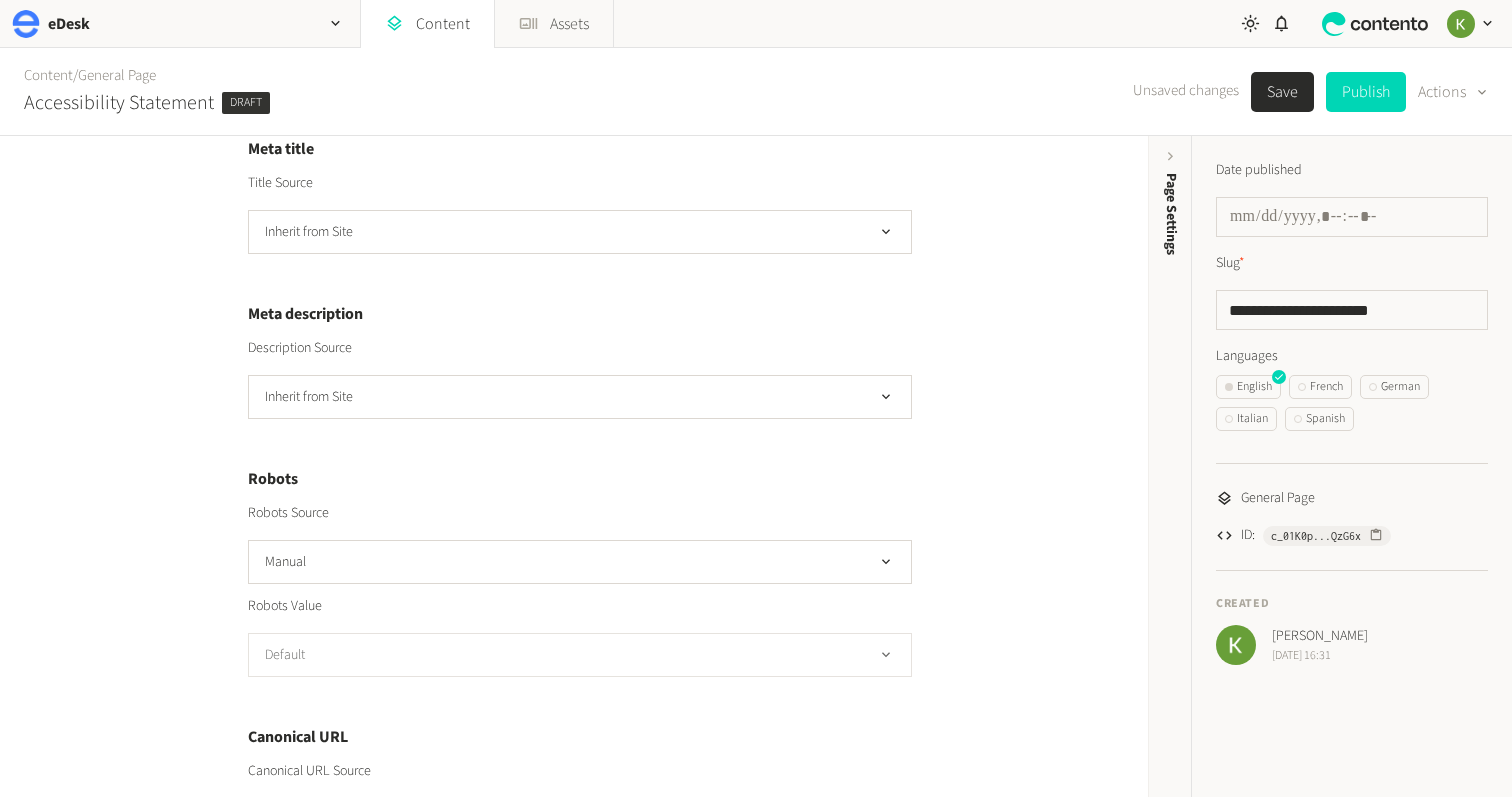 drag, startPoint x: 604, startPoint y: 654, endPoint x: 578, endPoint y: 640, distance: 29.529646 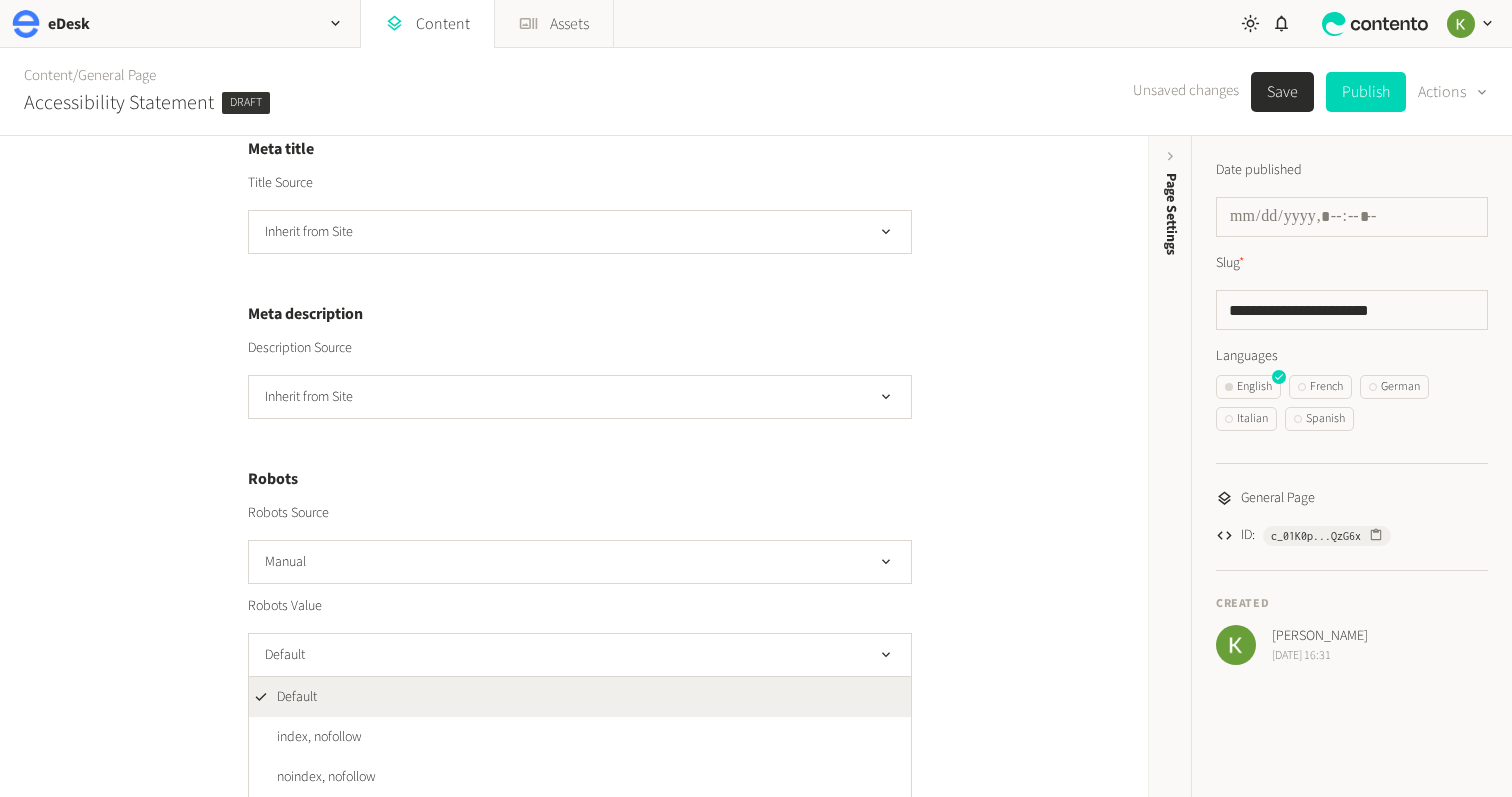 scroll, scrollTop: 488, scrollLeft: 0, axis: vertical 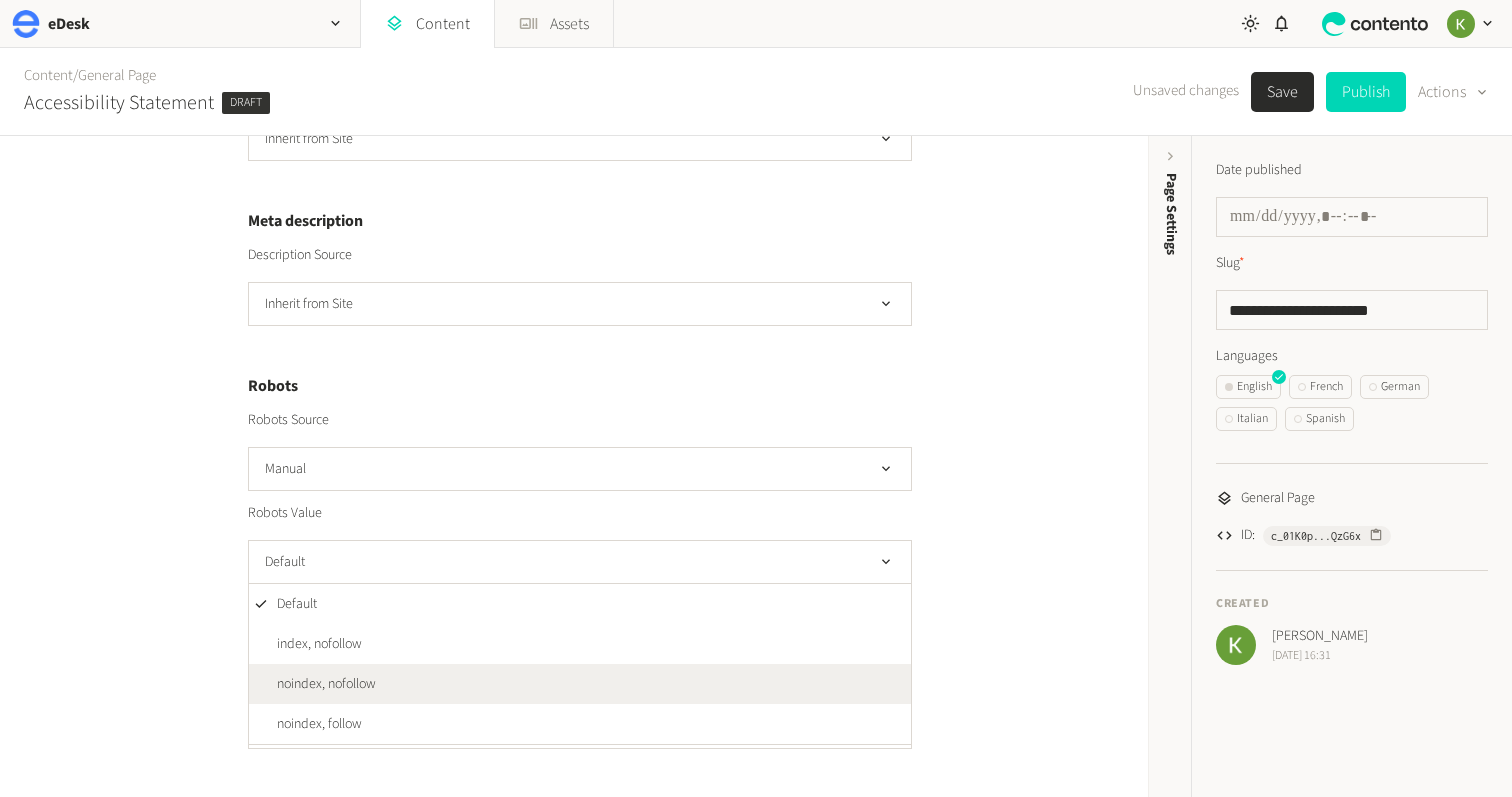 click on "noindex, nofollow" 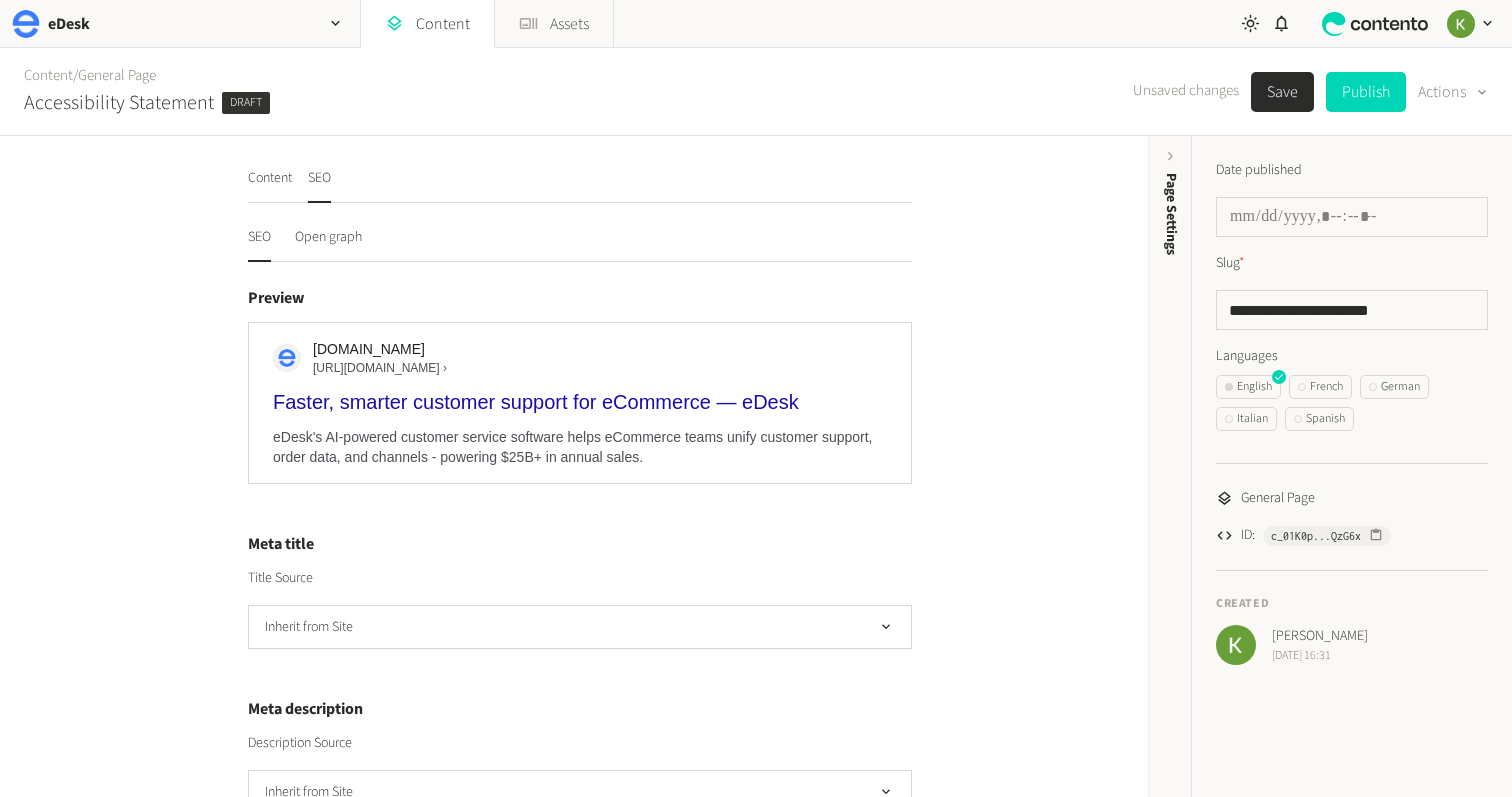 click on "Save" 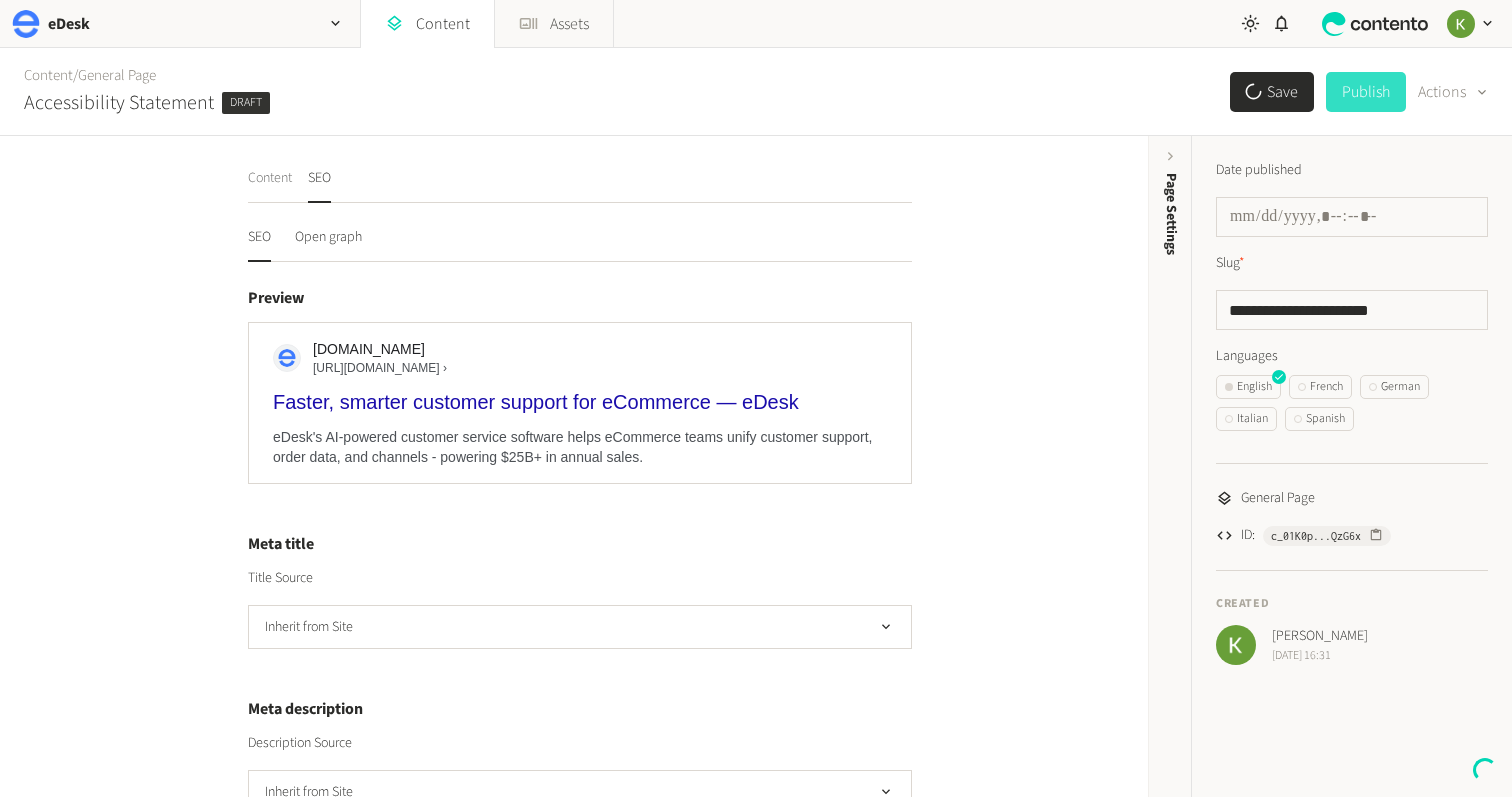 click on "Content" 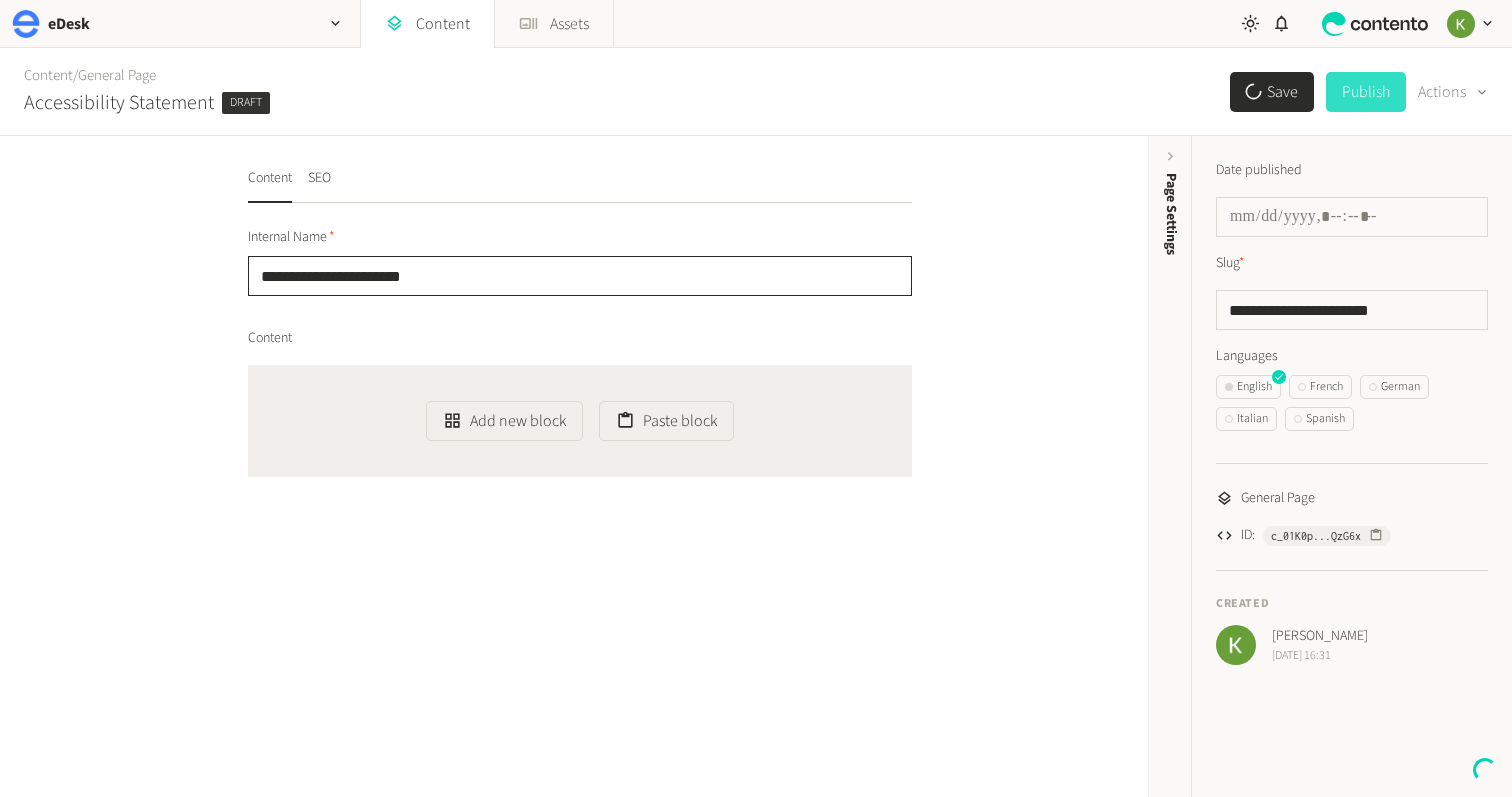 click on "**********" 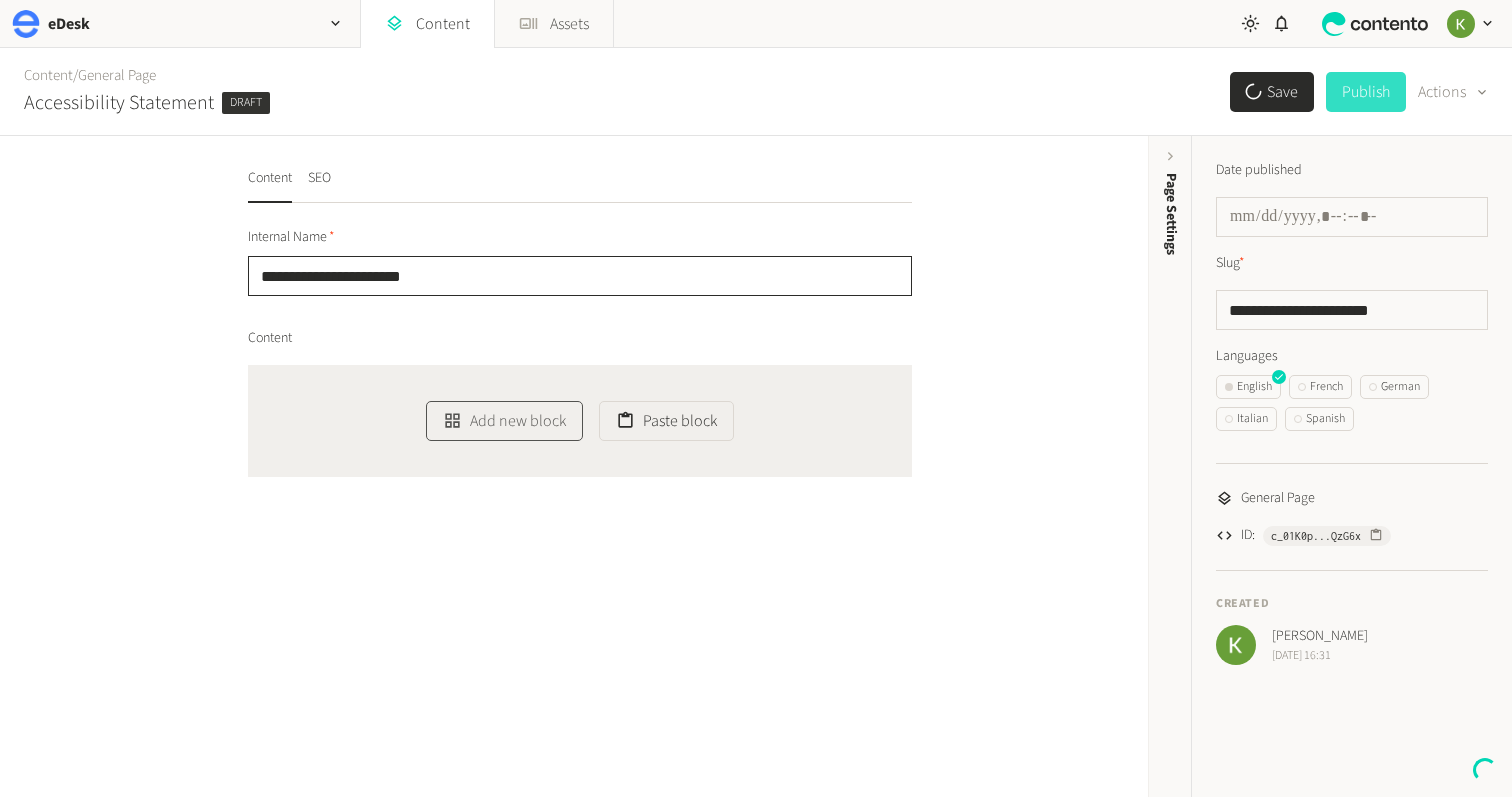 click on "Add new block" 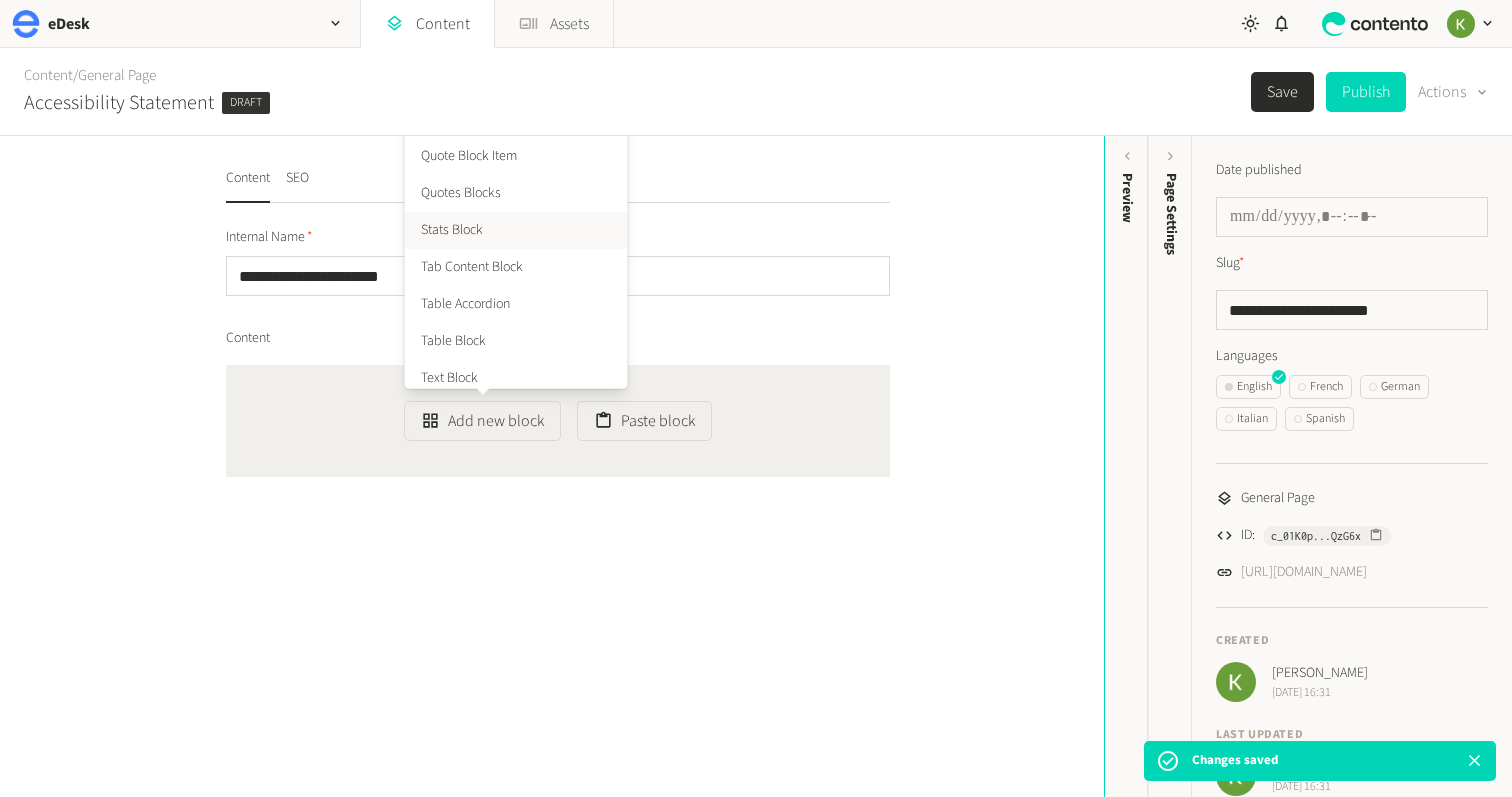 scroll, scrollTop: 753, scrollLeft: 0, axis: vertical 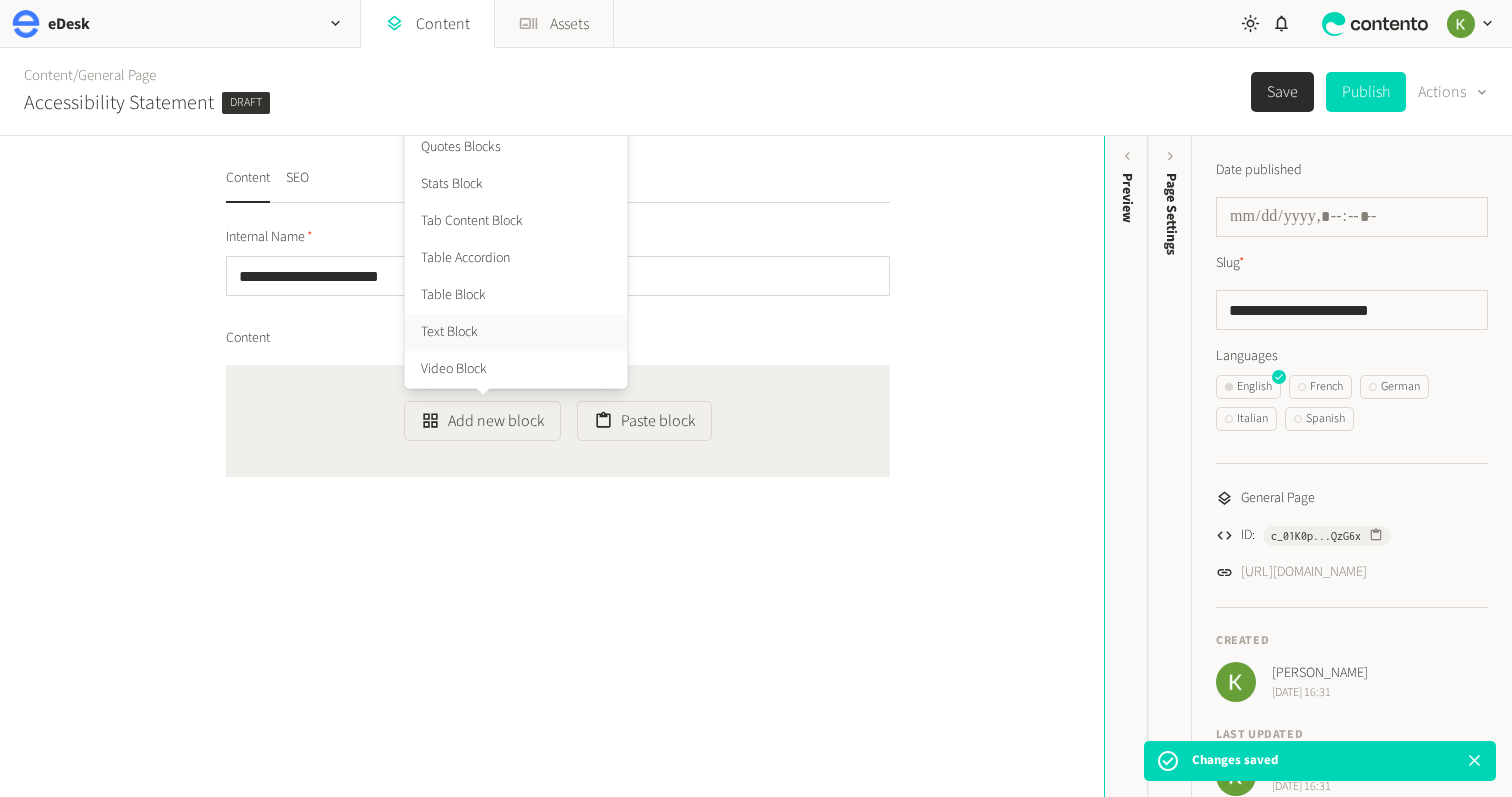 click on "Text Block" 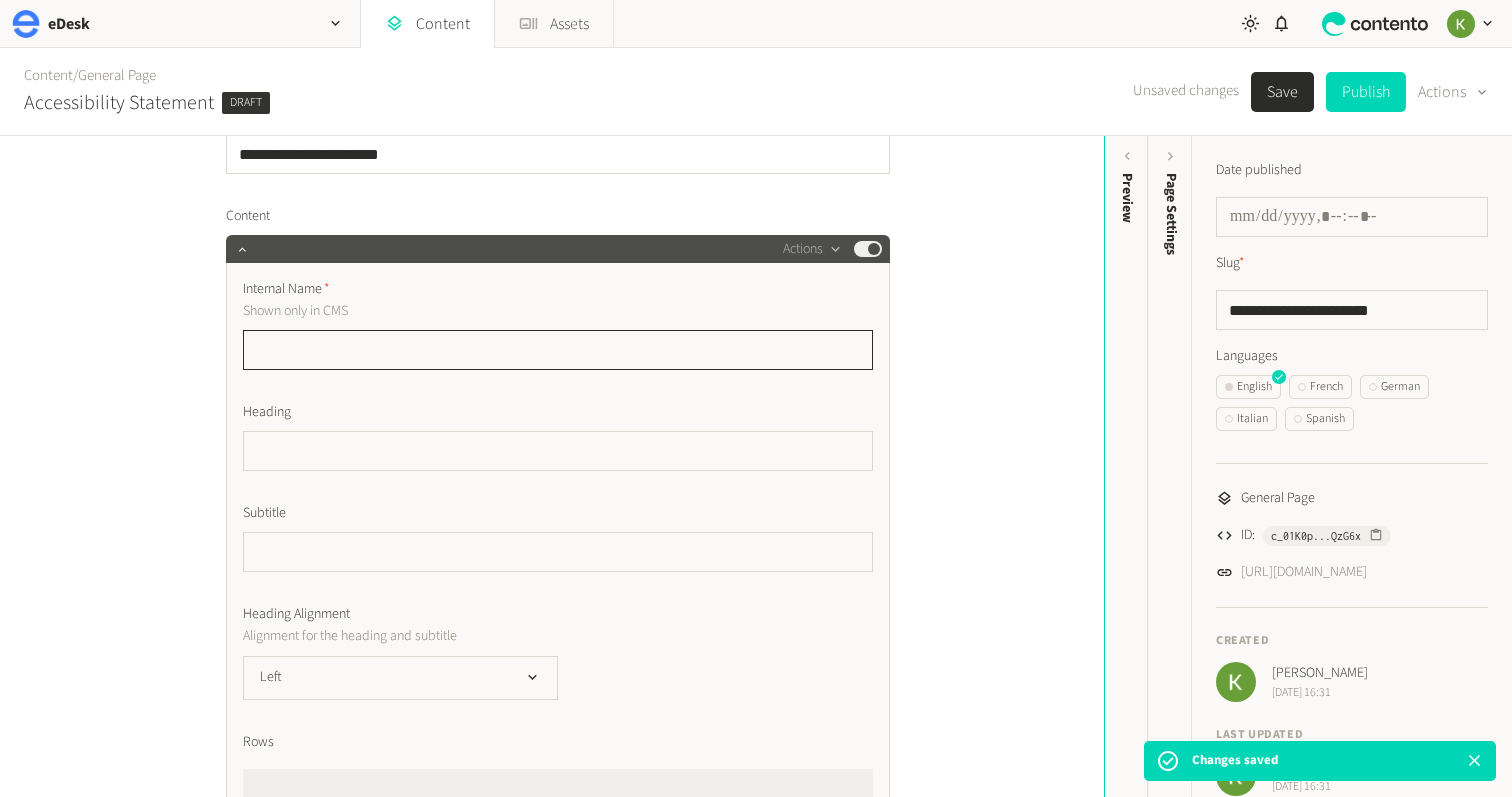 scroll, scrollTop: 140, scrollLeft: 0, axis: vertical 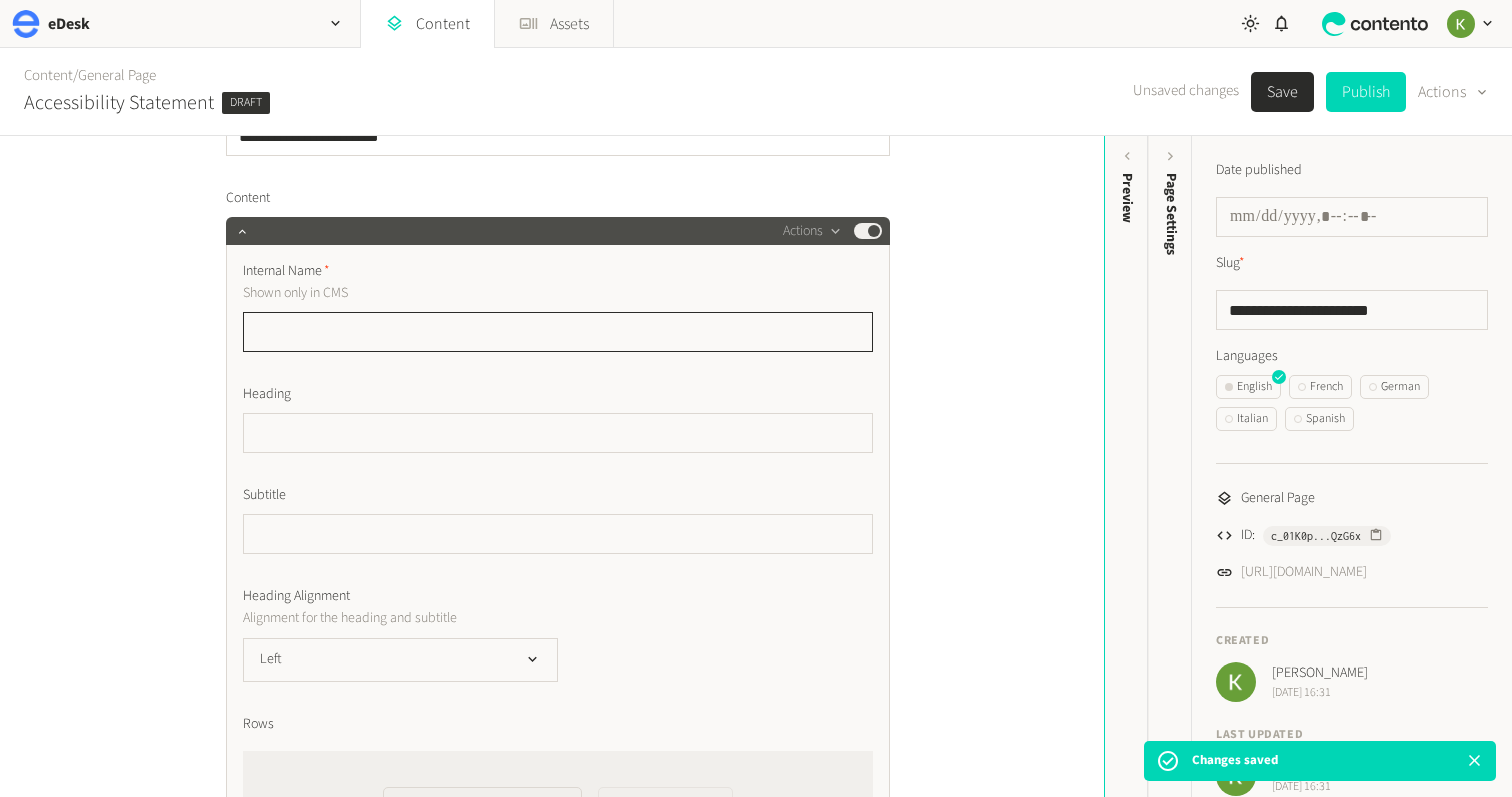 click 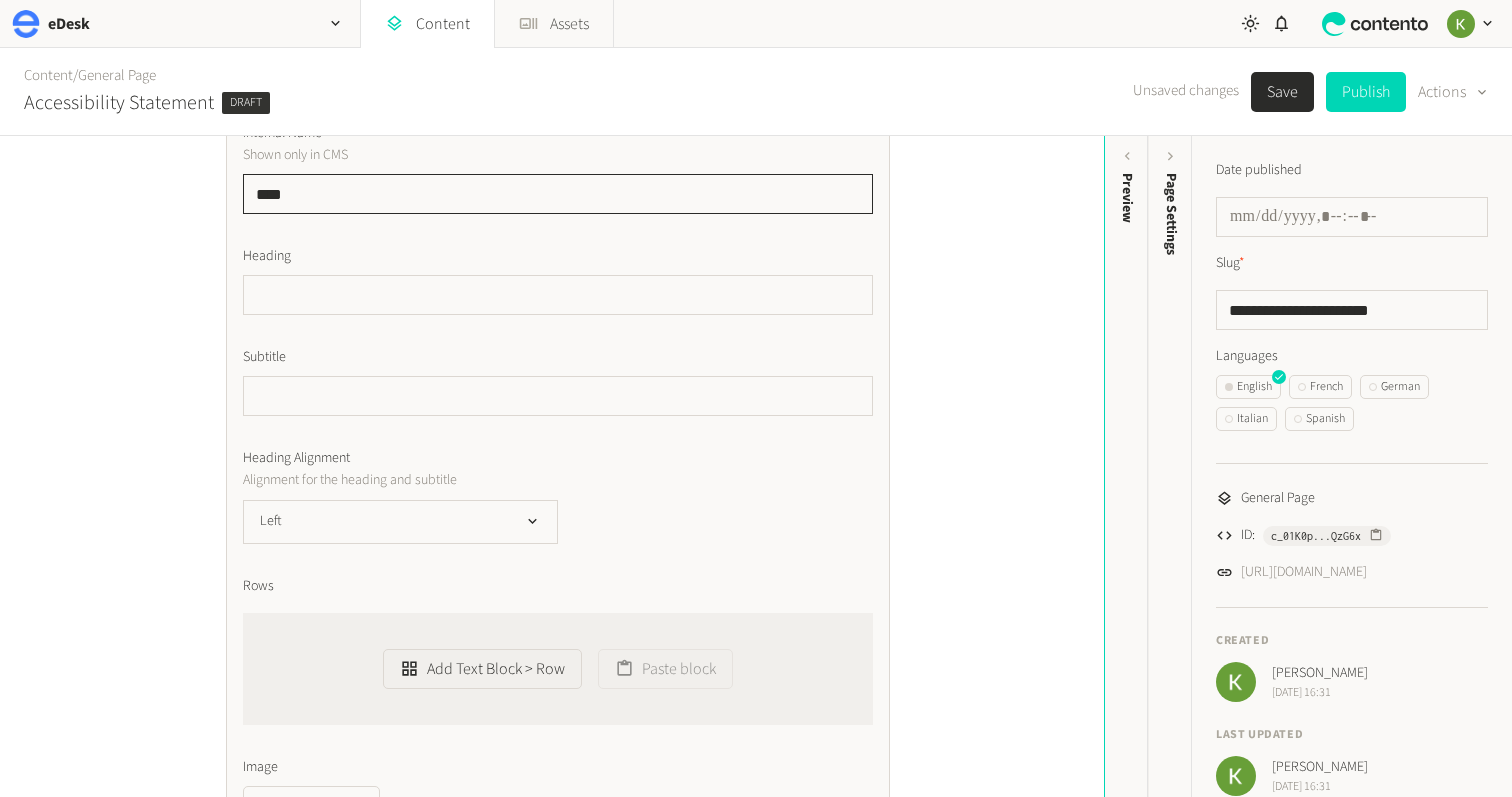 scroll, scrollTop: 309, scrollLeft: 0, axis: vertical 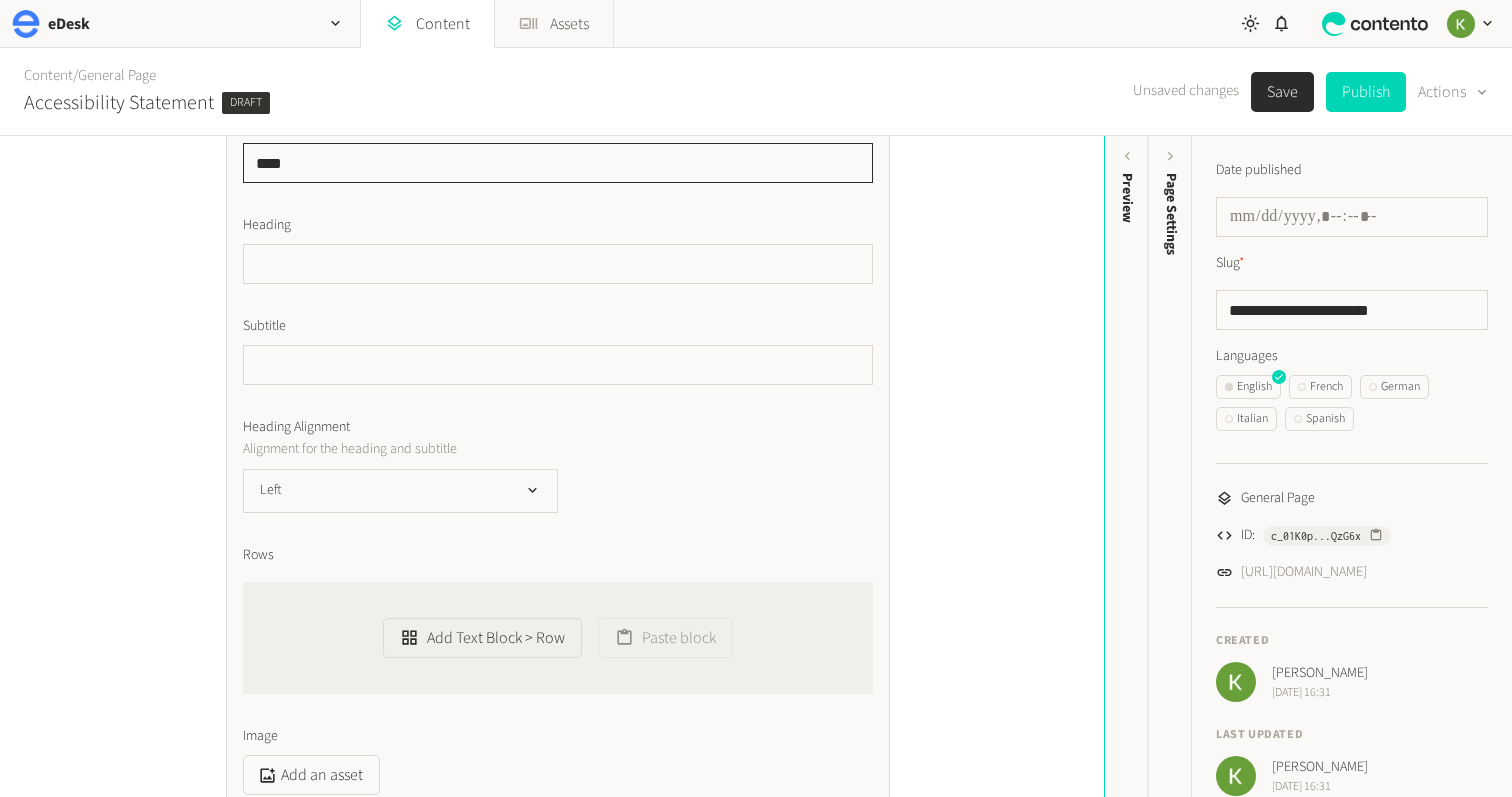 type on "****" 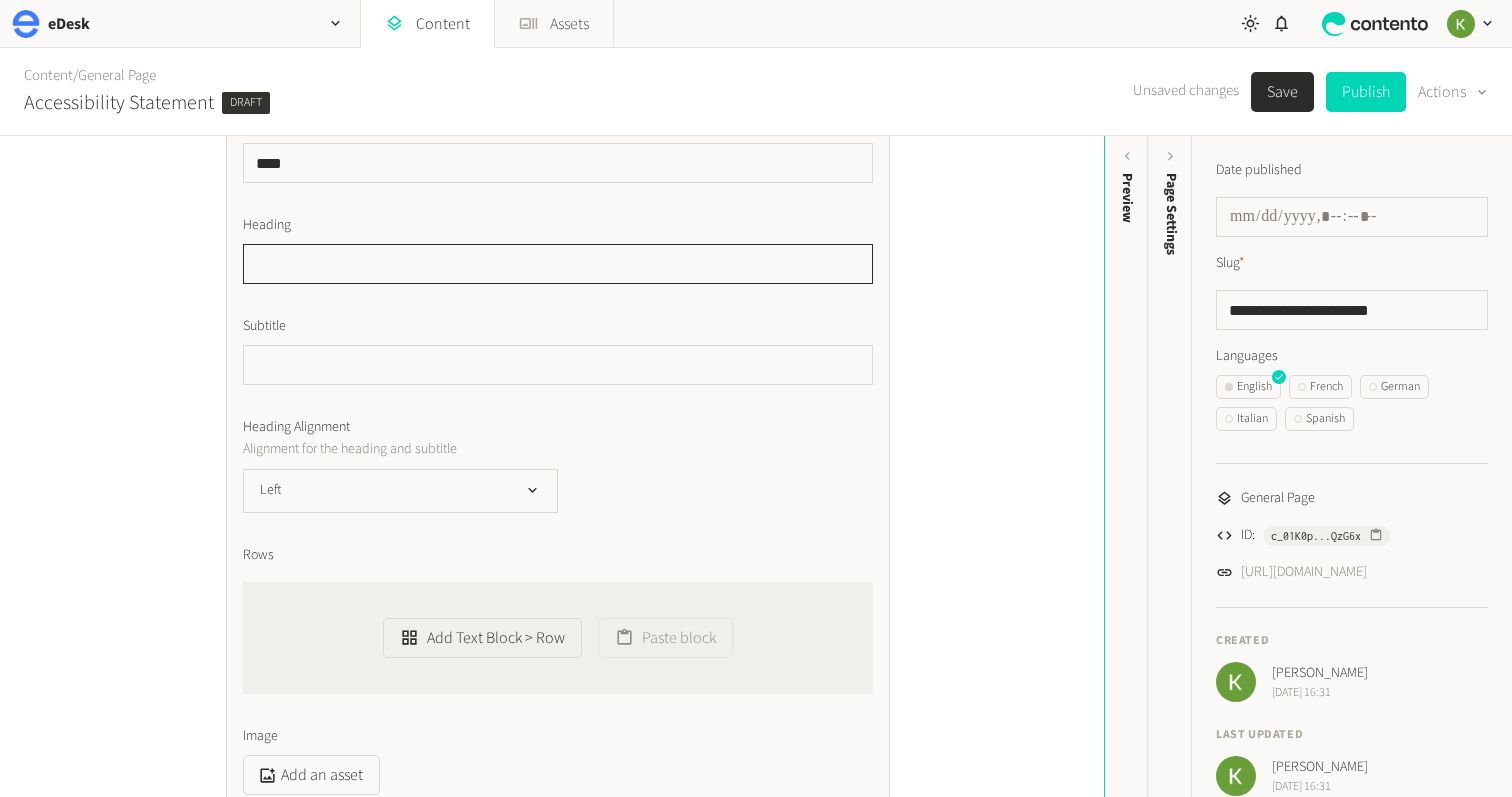 click 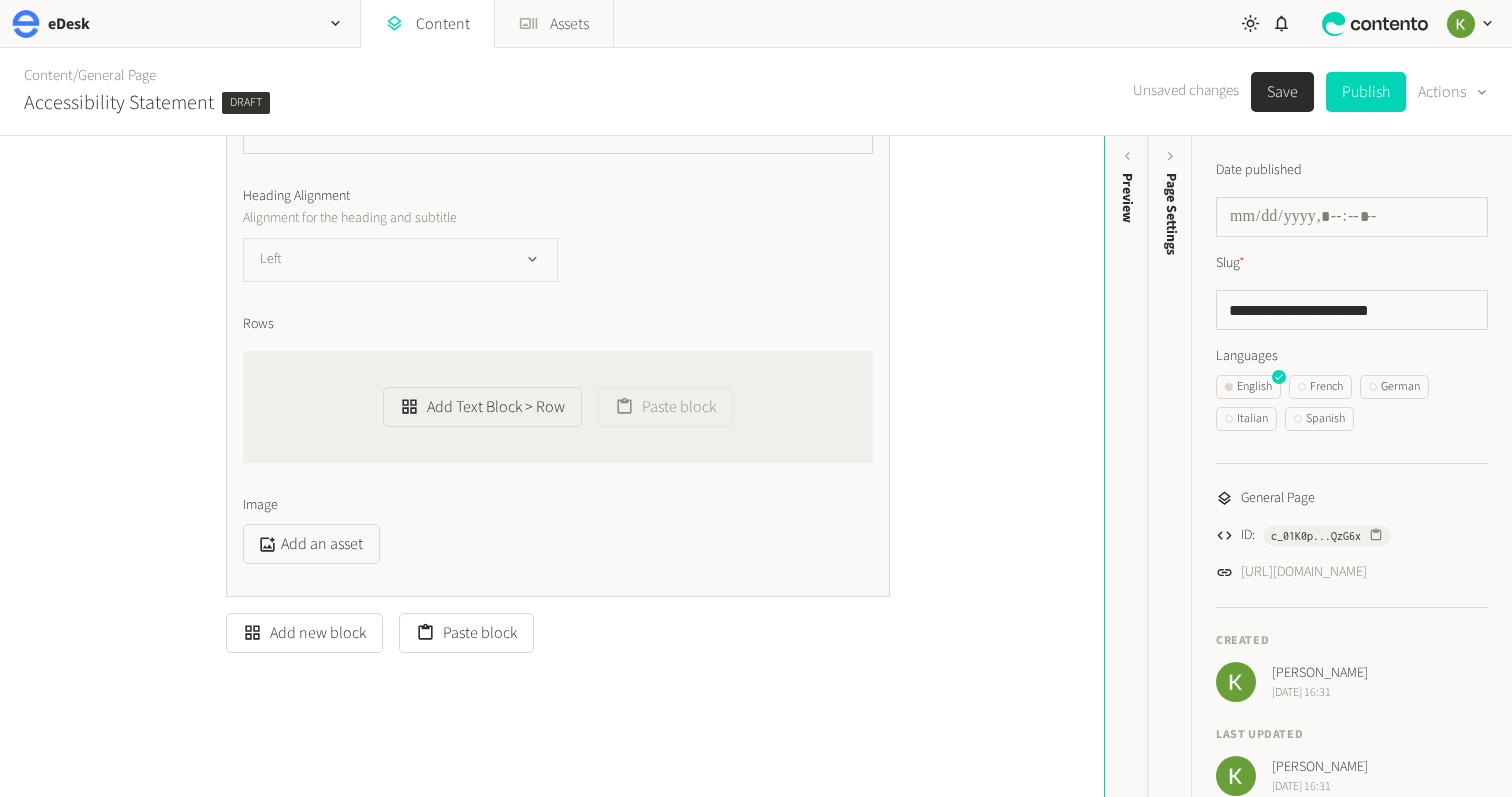 scroll, scrollTop: 556, scrollLeft: 0, axis: vertical 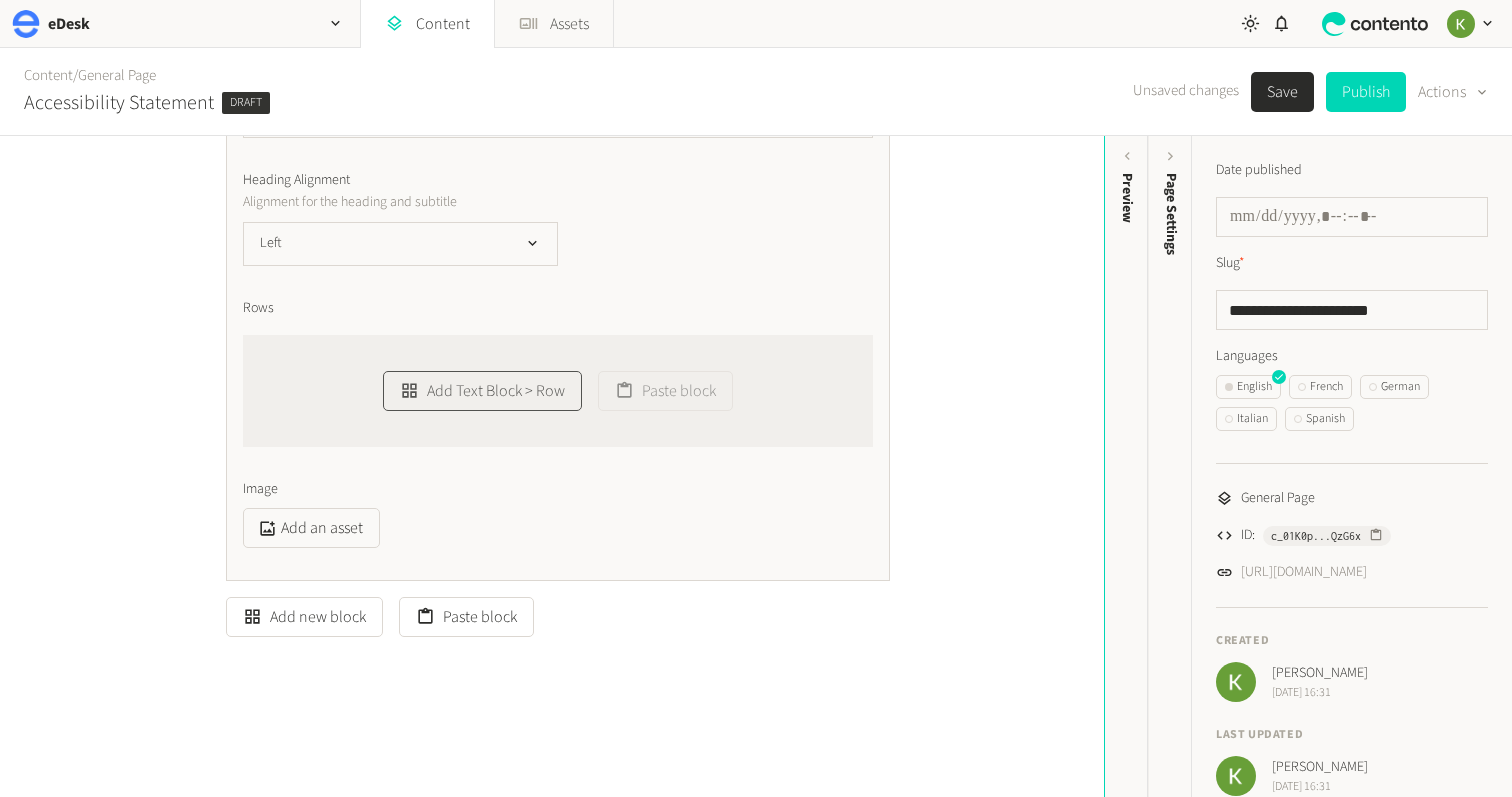 click on "Add Text Block > Row" 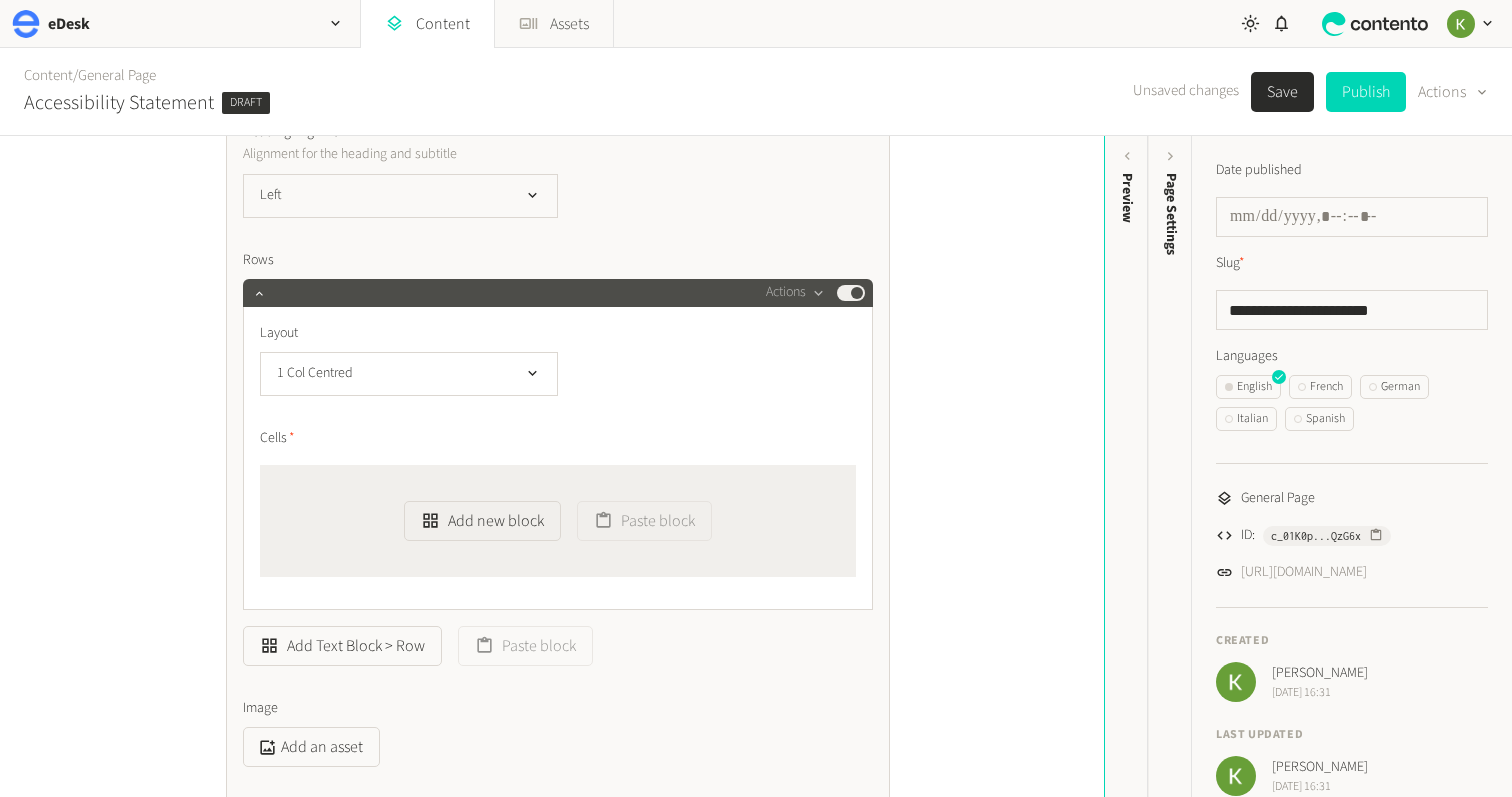 scroll, scrollTop: 737, scrollLeft: 0, axis: vertical 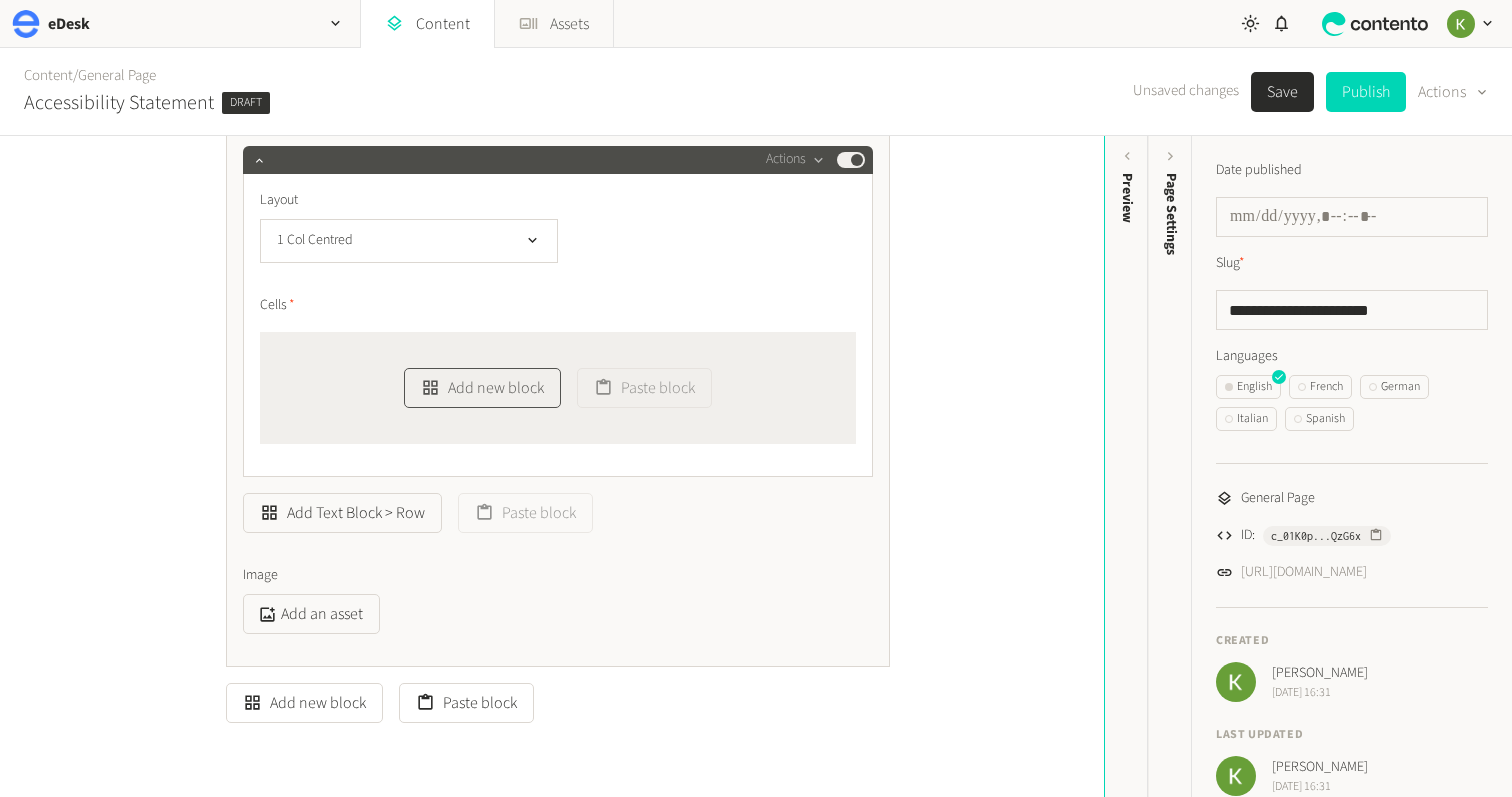 click on "Add new block" 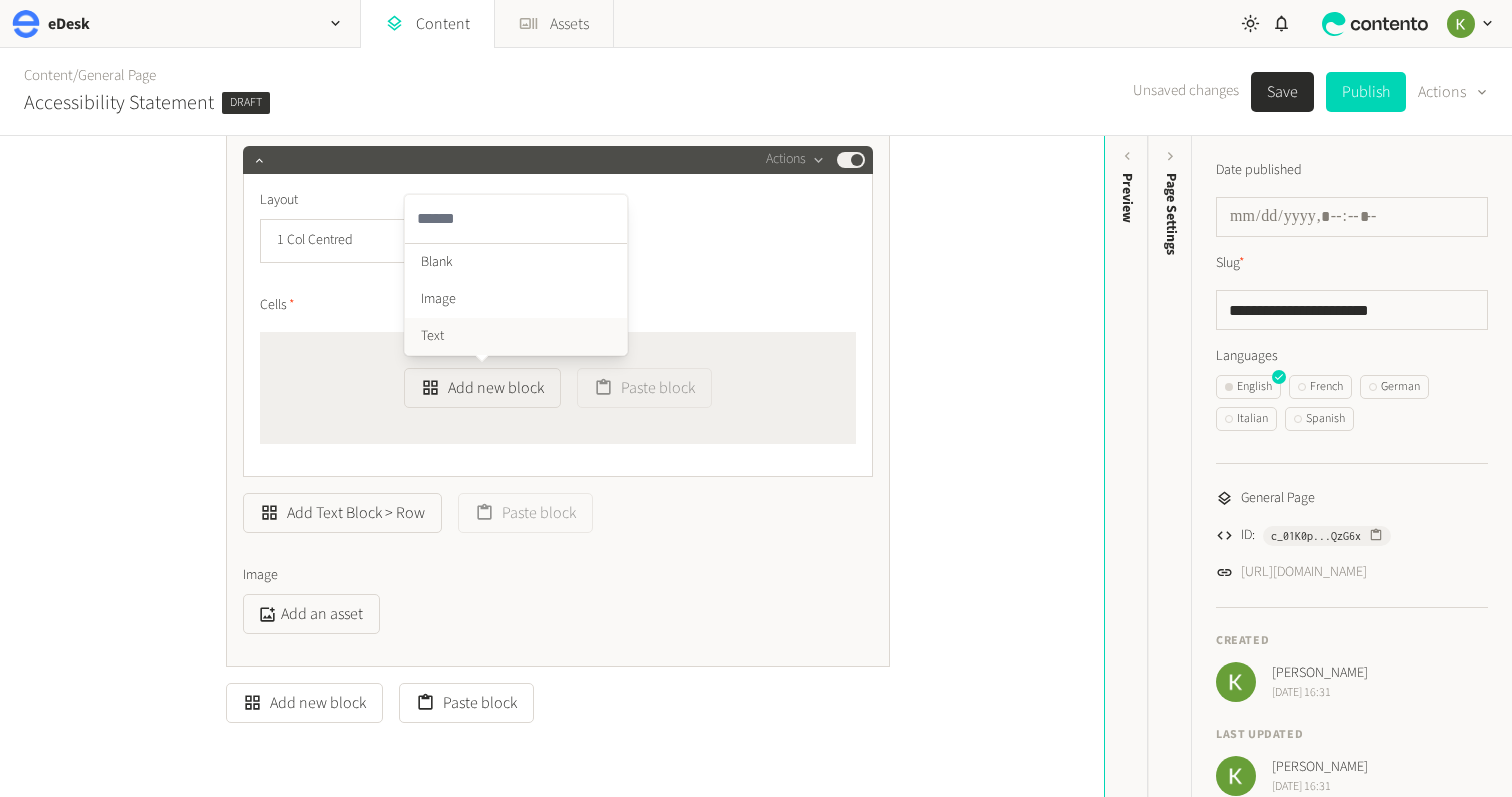 click on "Text" 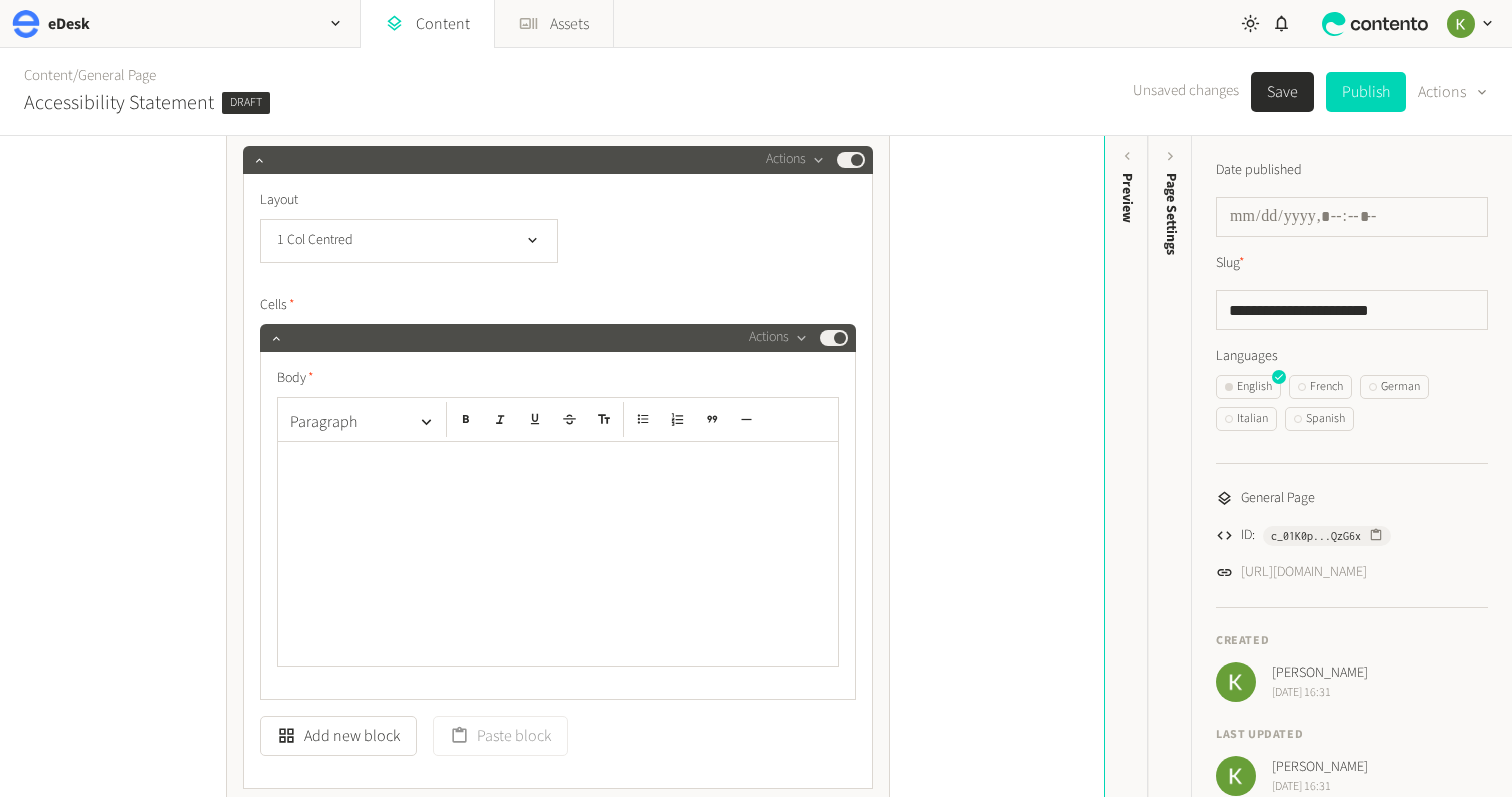 drag, startPoint x: 420, startPoint y: 470, endPoint x: 442, endPoint y: 435, distance: 41.340054 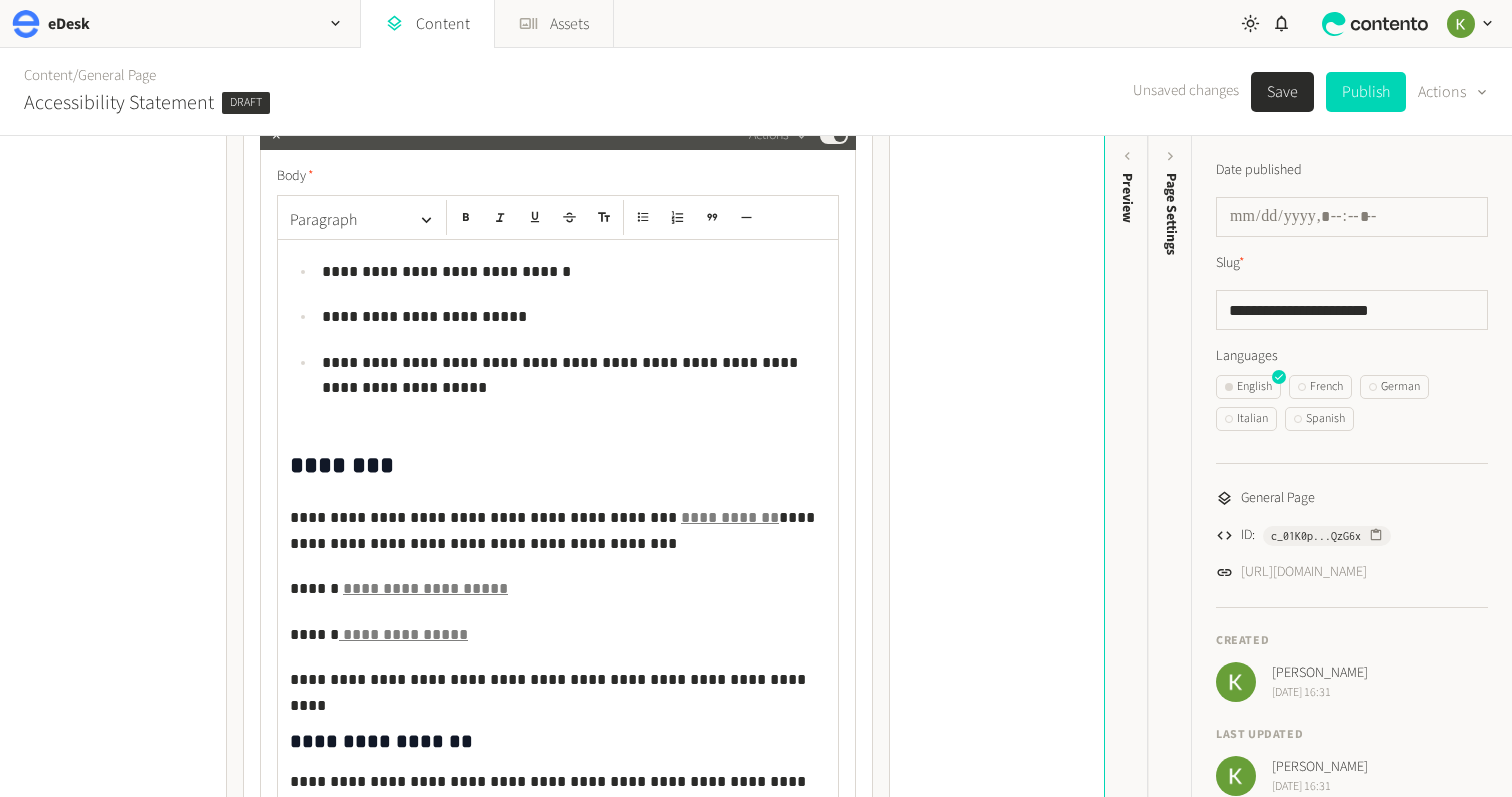 click on "**********" 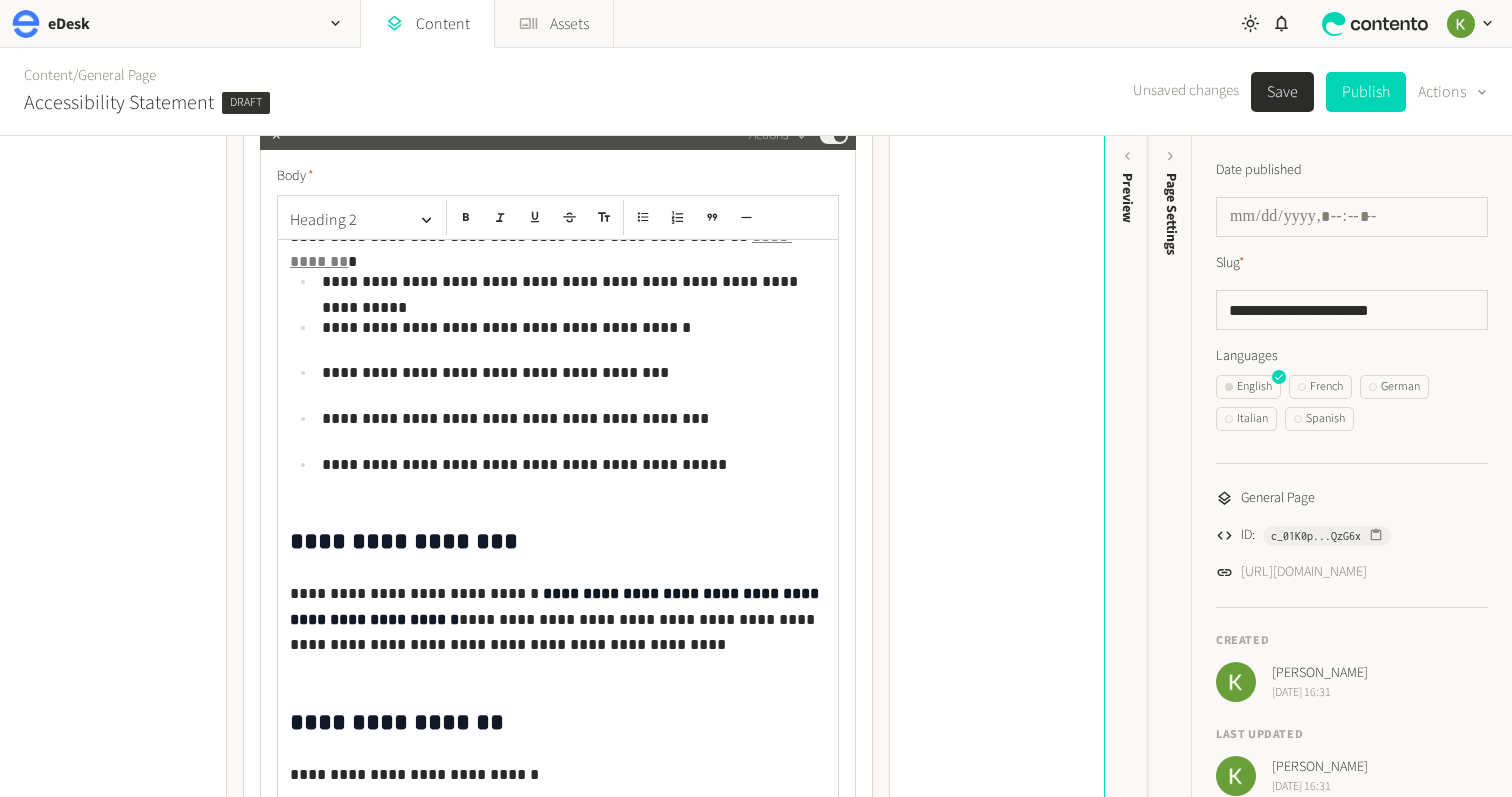 scroll, scrollTop: 0, scrollLeft: 0, axis: both 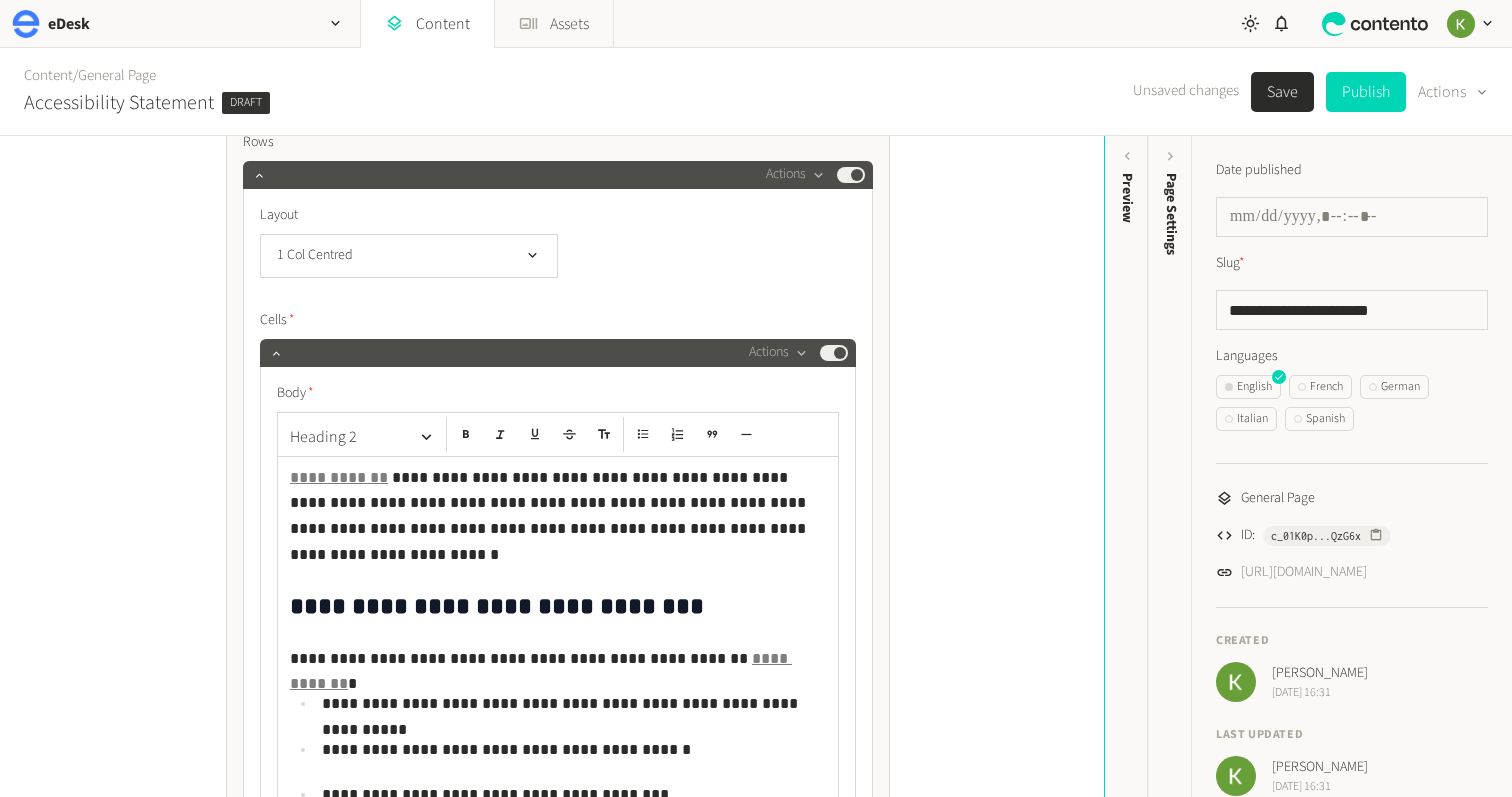 click on "**********" 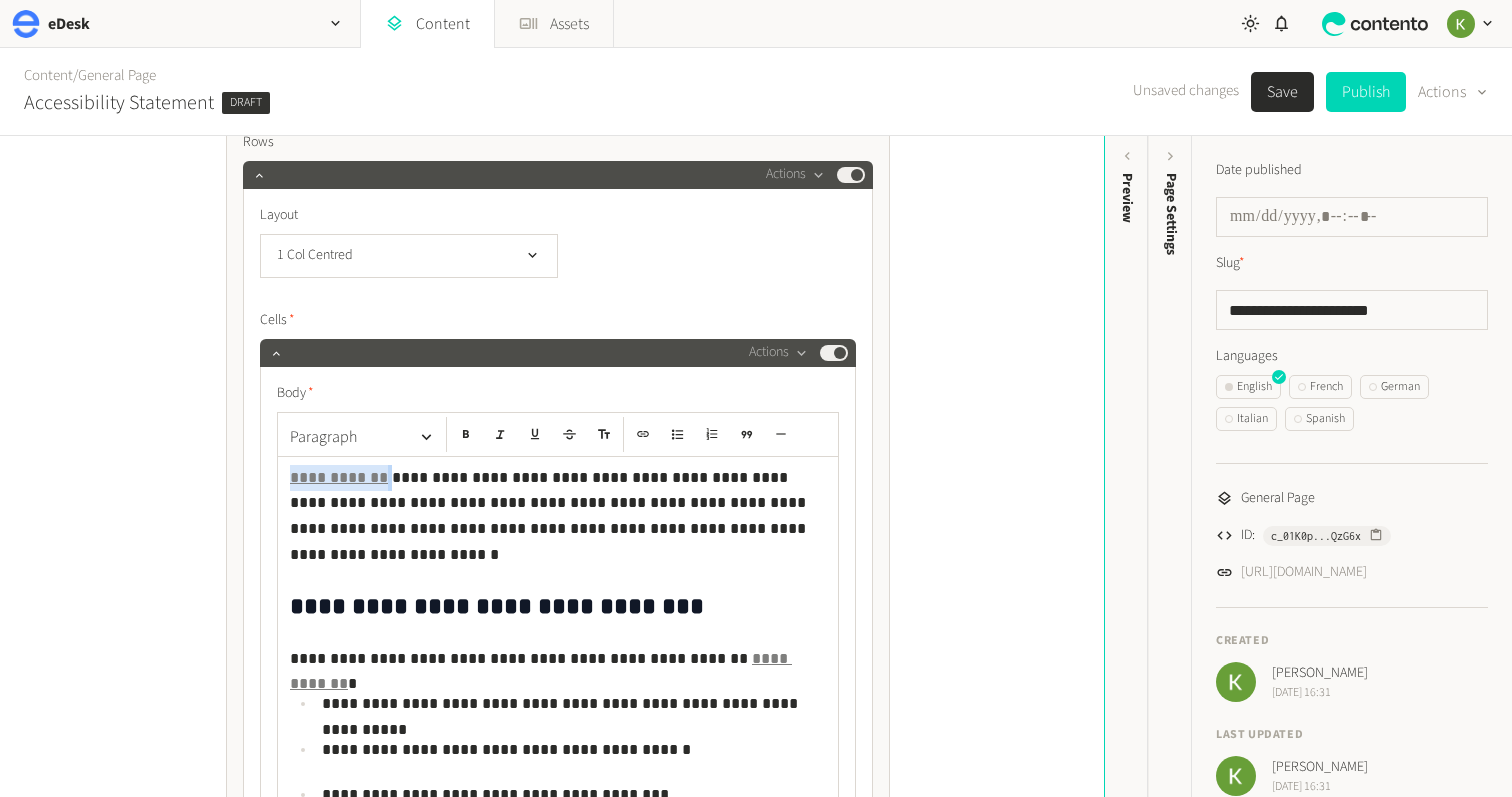 drag, startPoint x: 379, startPoint y: 477, endPoint x: 254, endPoint y: 475, distance: 125.016 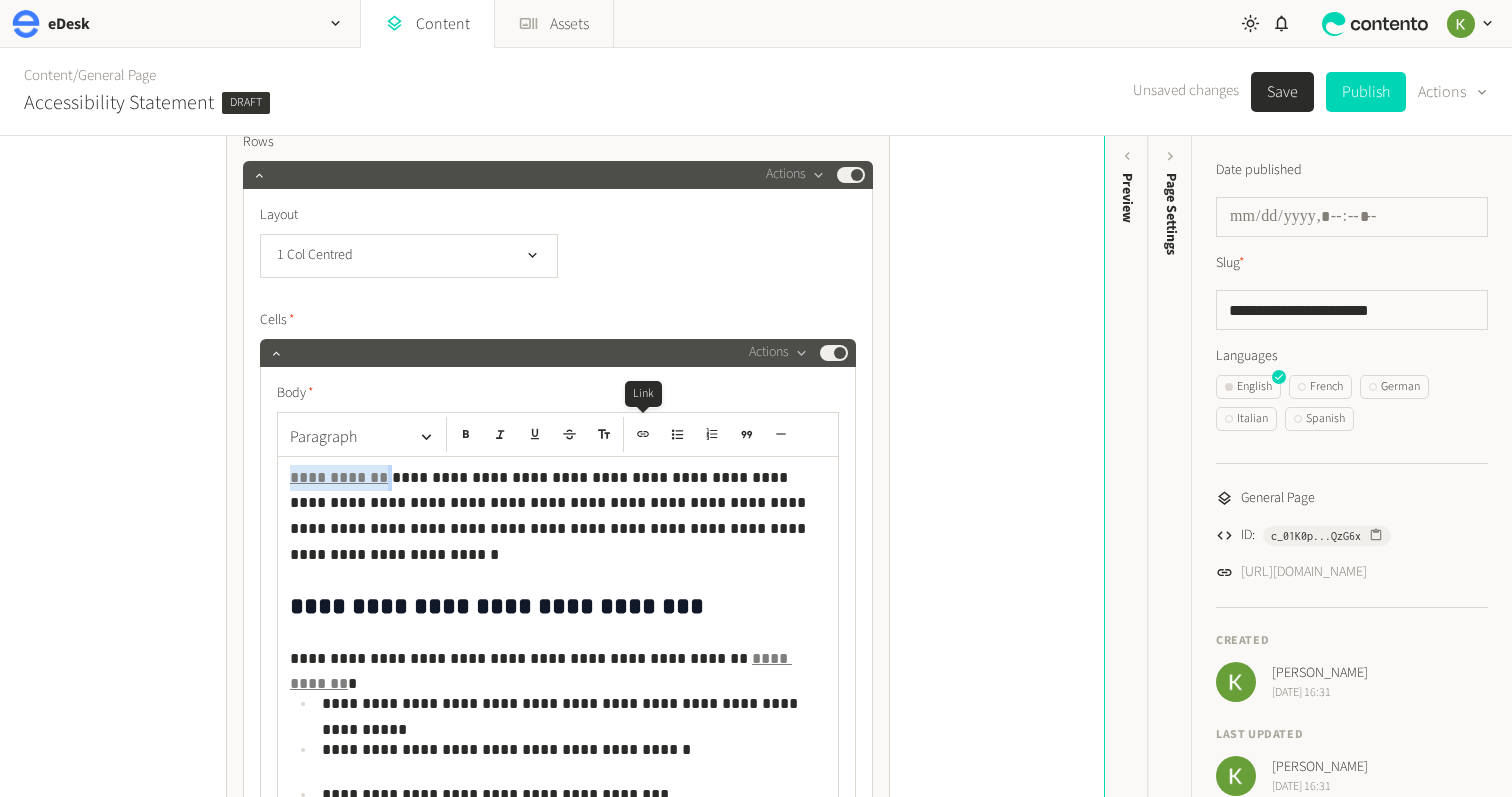 click 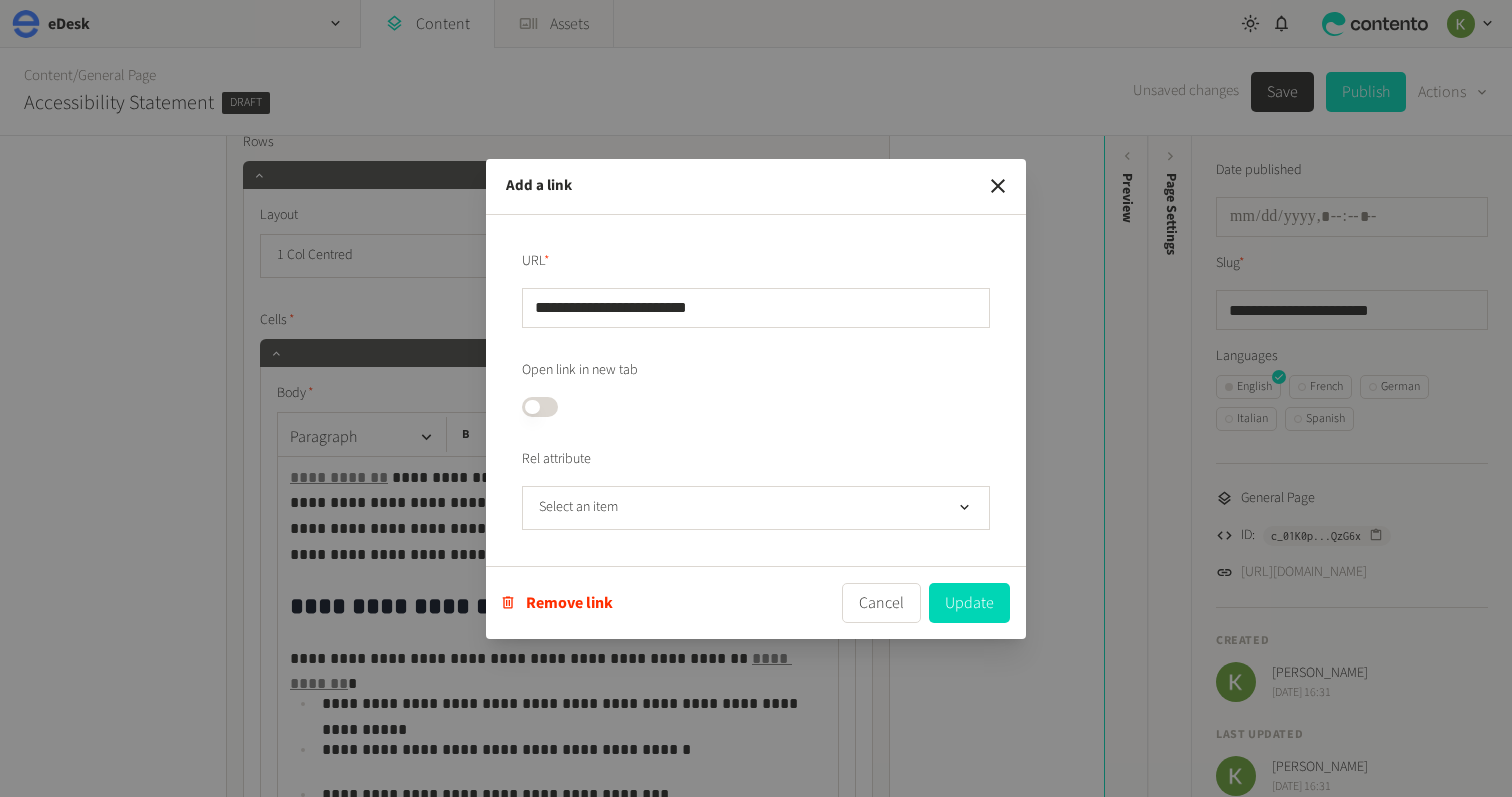 click on "**********" at bounding box center [756, 308] 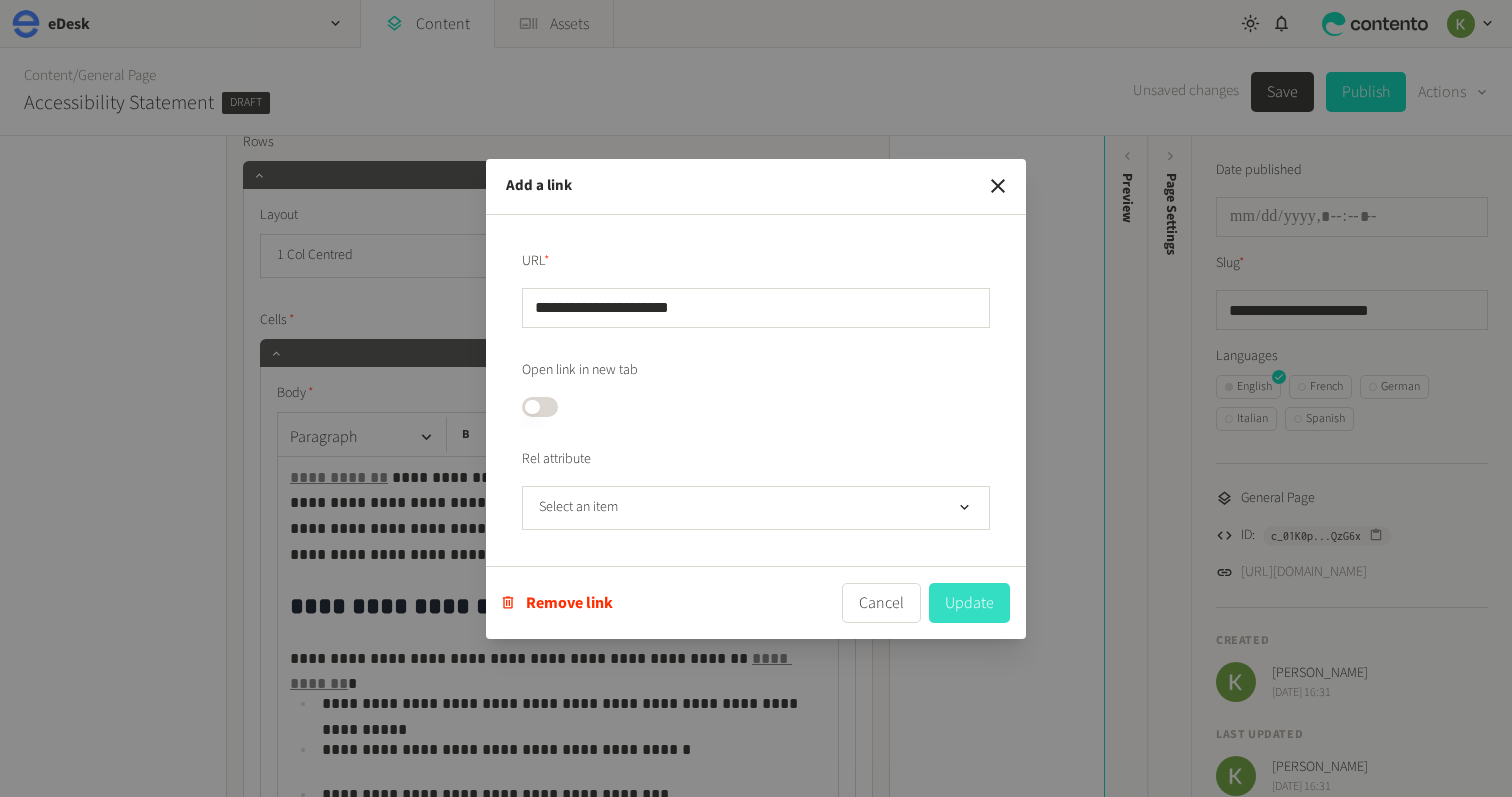 type on "**********" 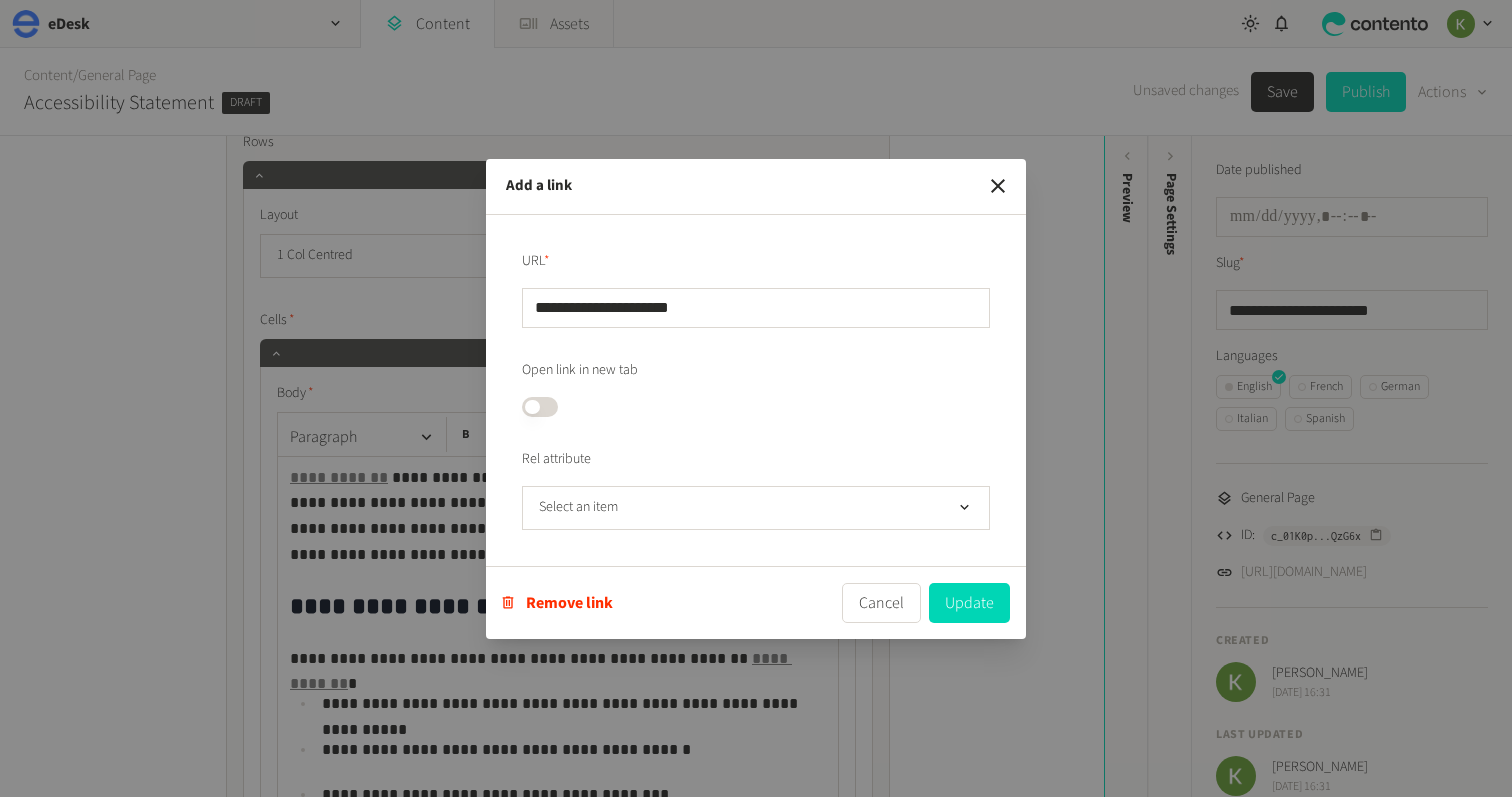drag, startPoint x: 977, startPoint y: 595, endPoint x: 737, endPoint y: 569, distance: 241.40422 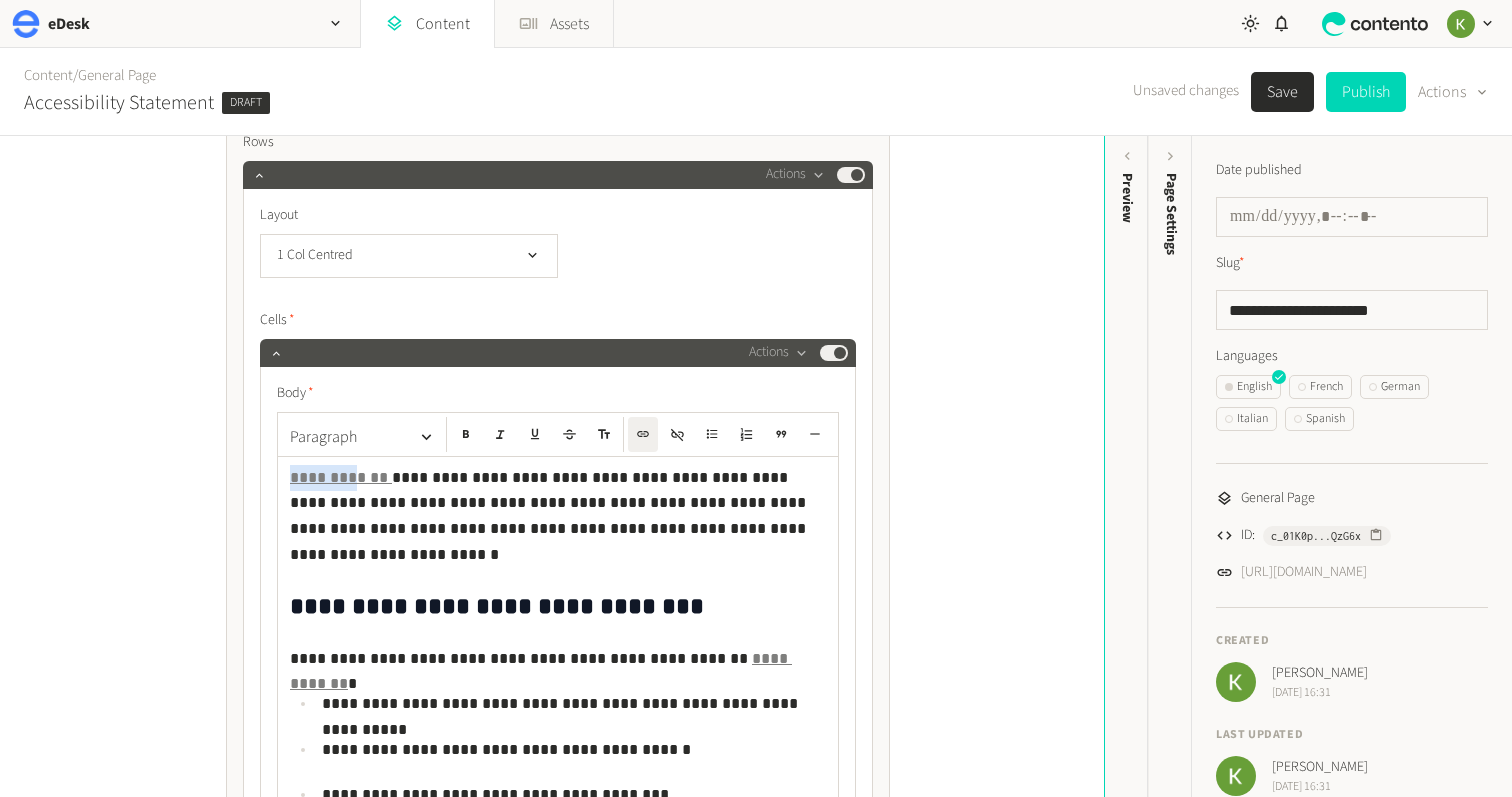 type 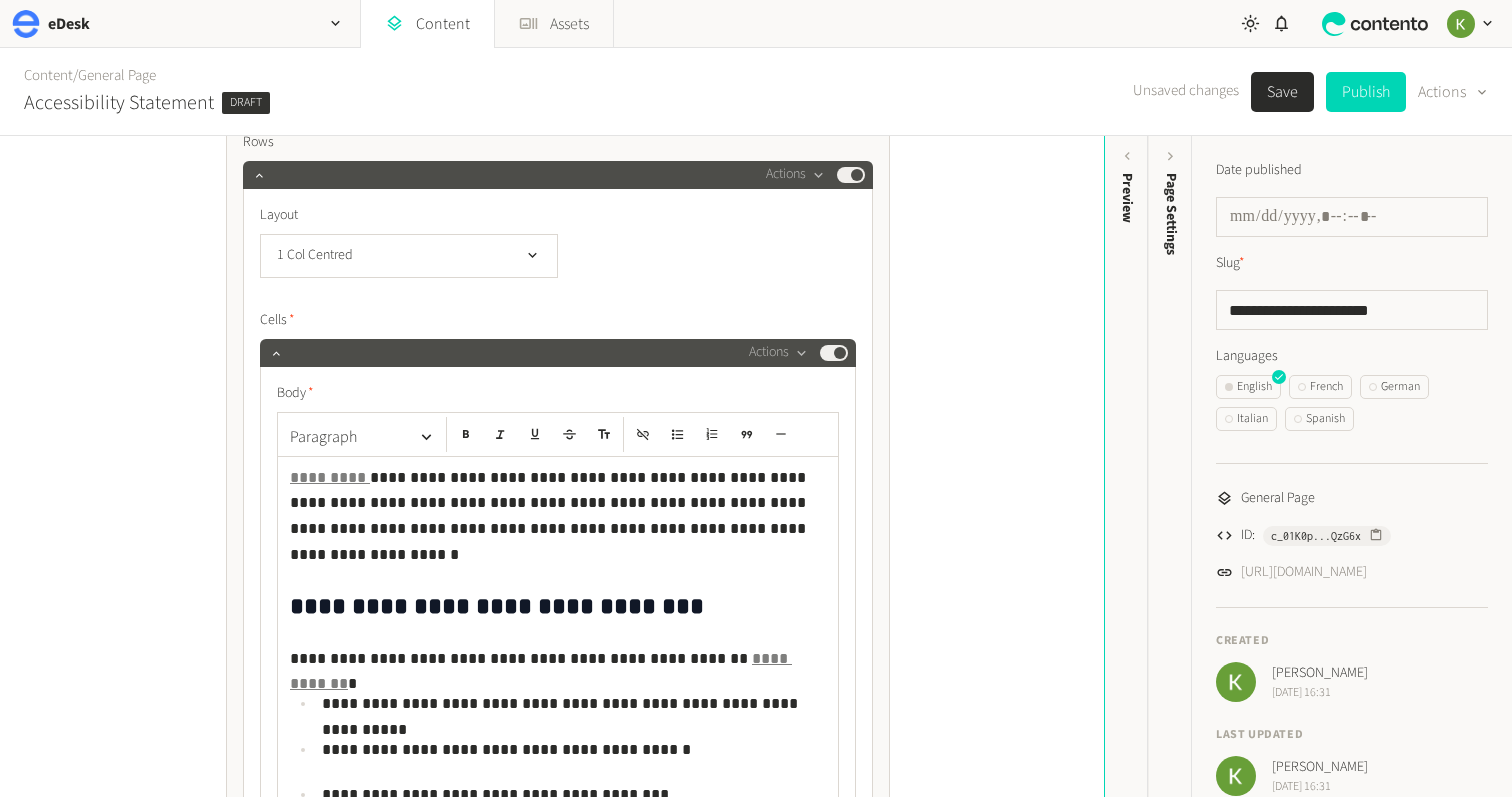 click on "*********" 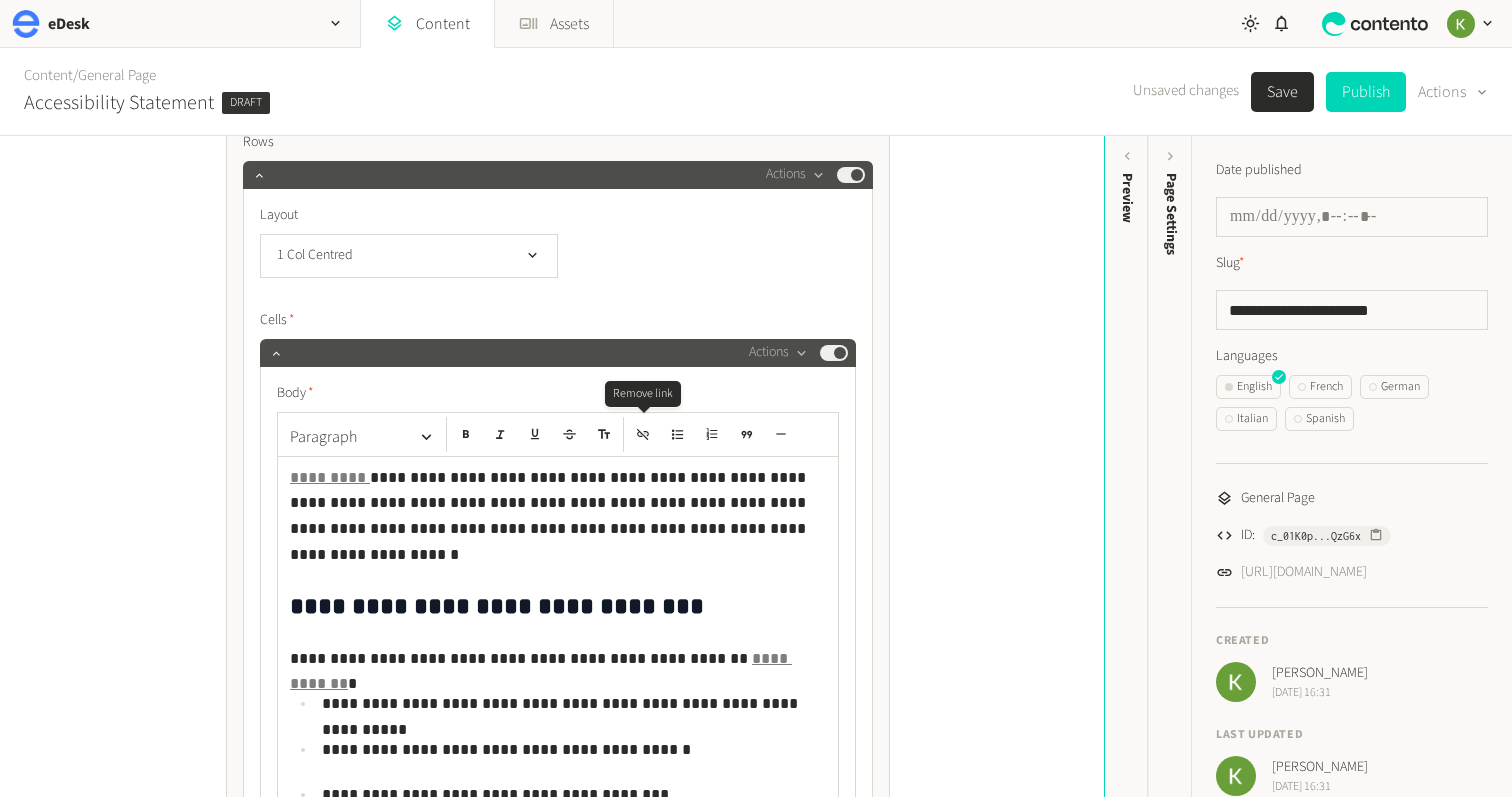 click 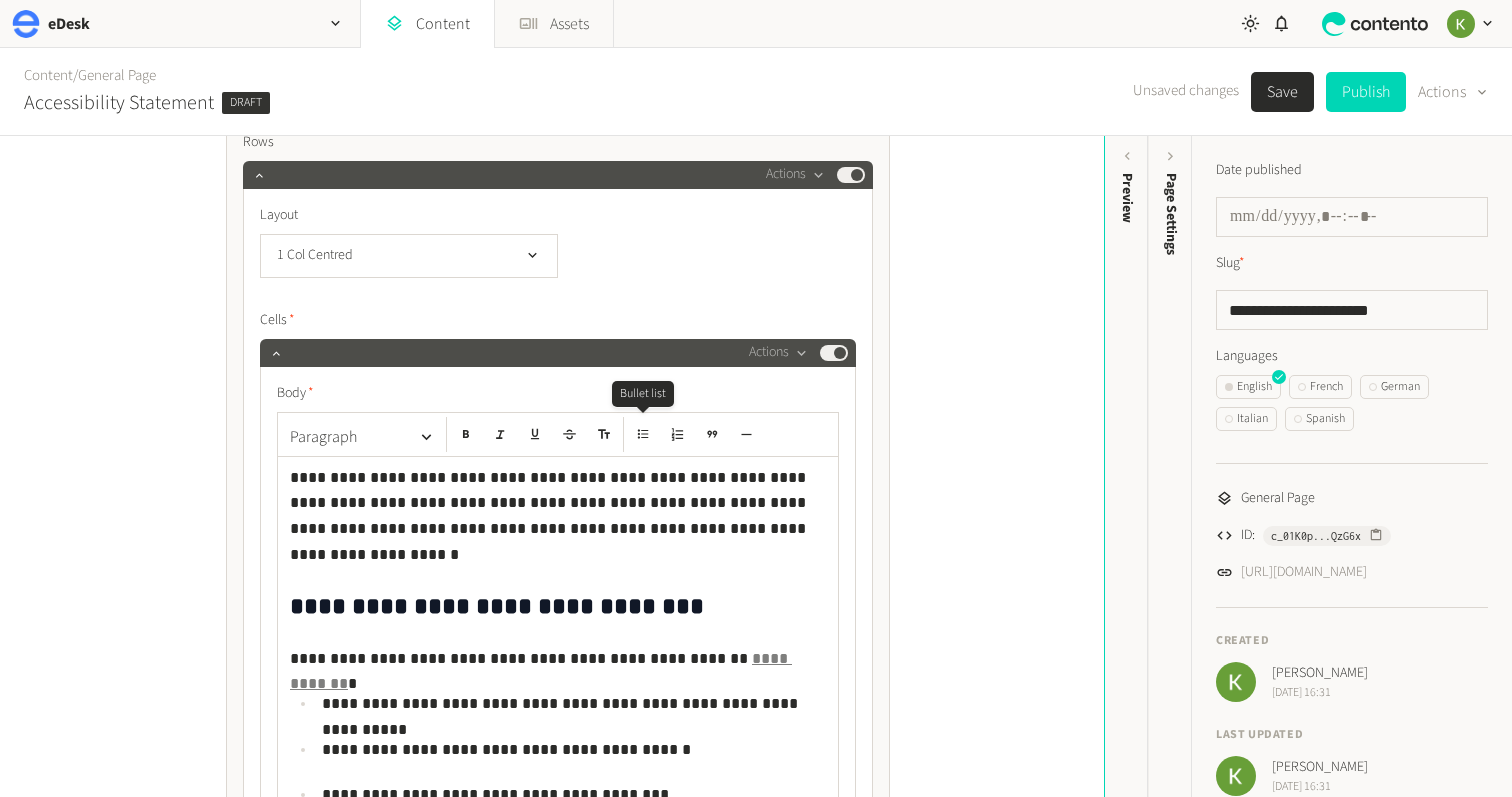 click 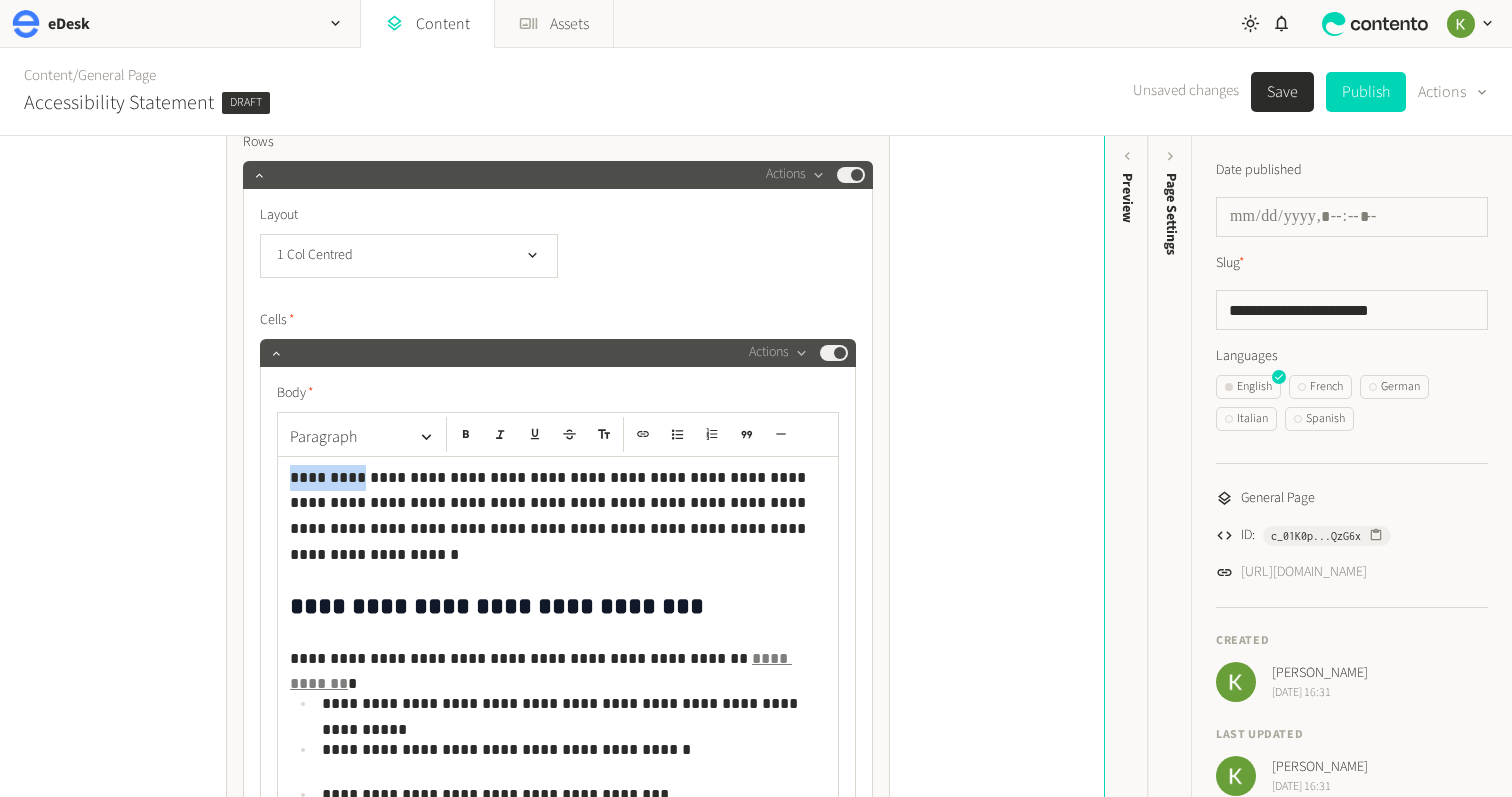 drag, startPoint x: 363, startPoint y: 479, endPoint x: 332, endPoint y: 480, distance: 31.016125 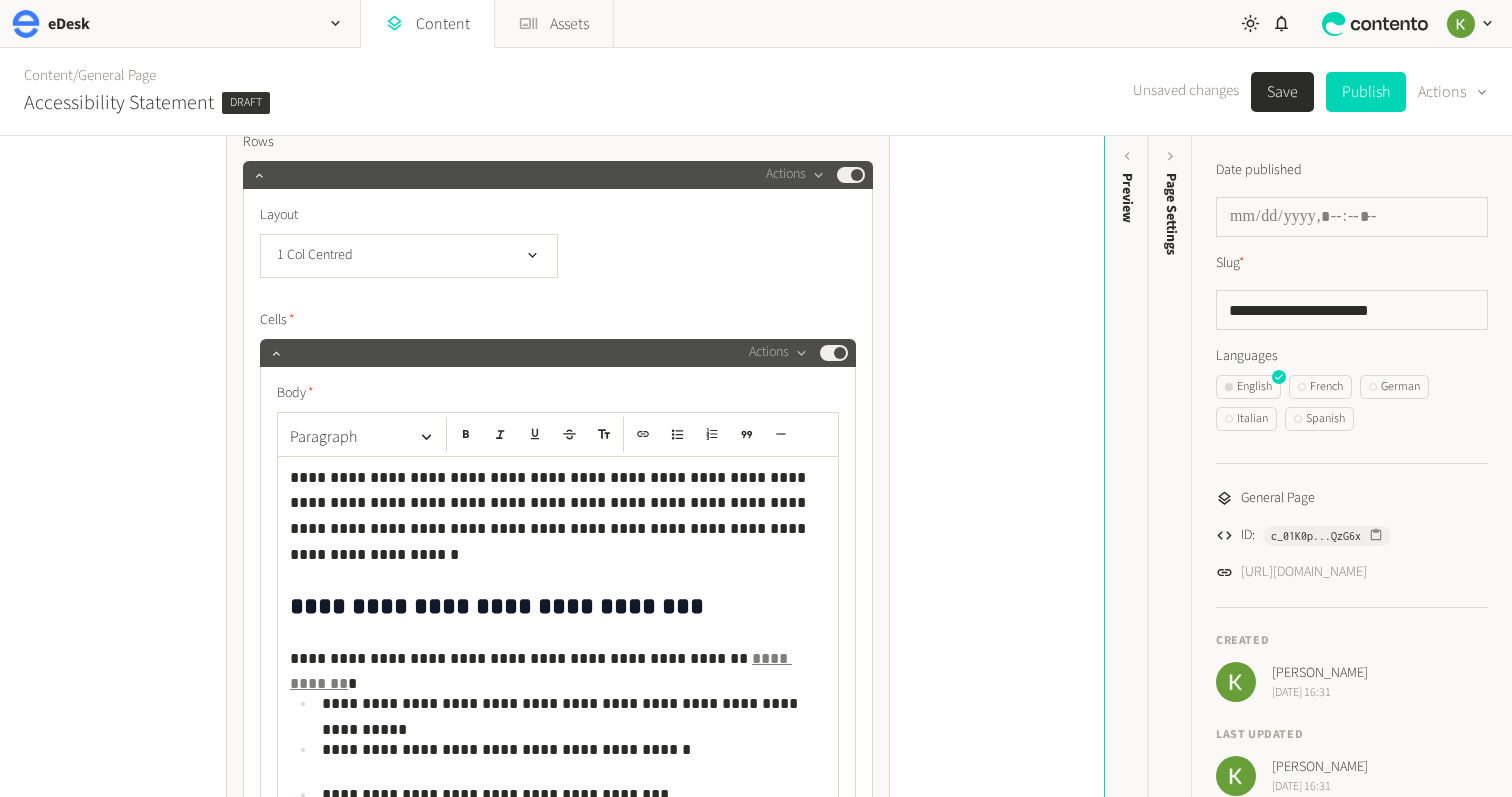 click on "**********" 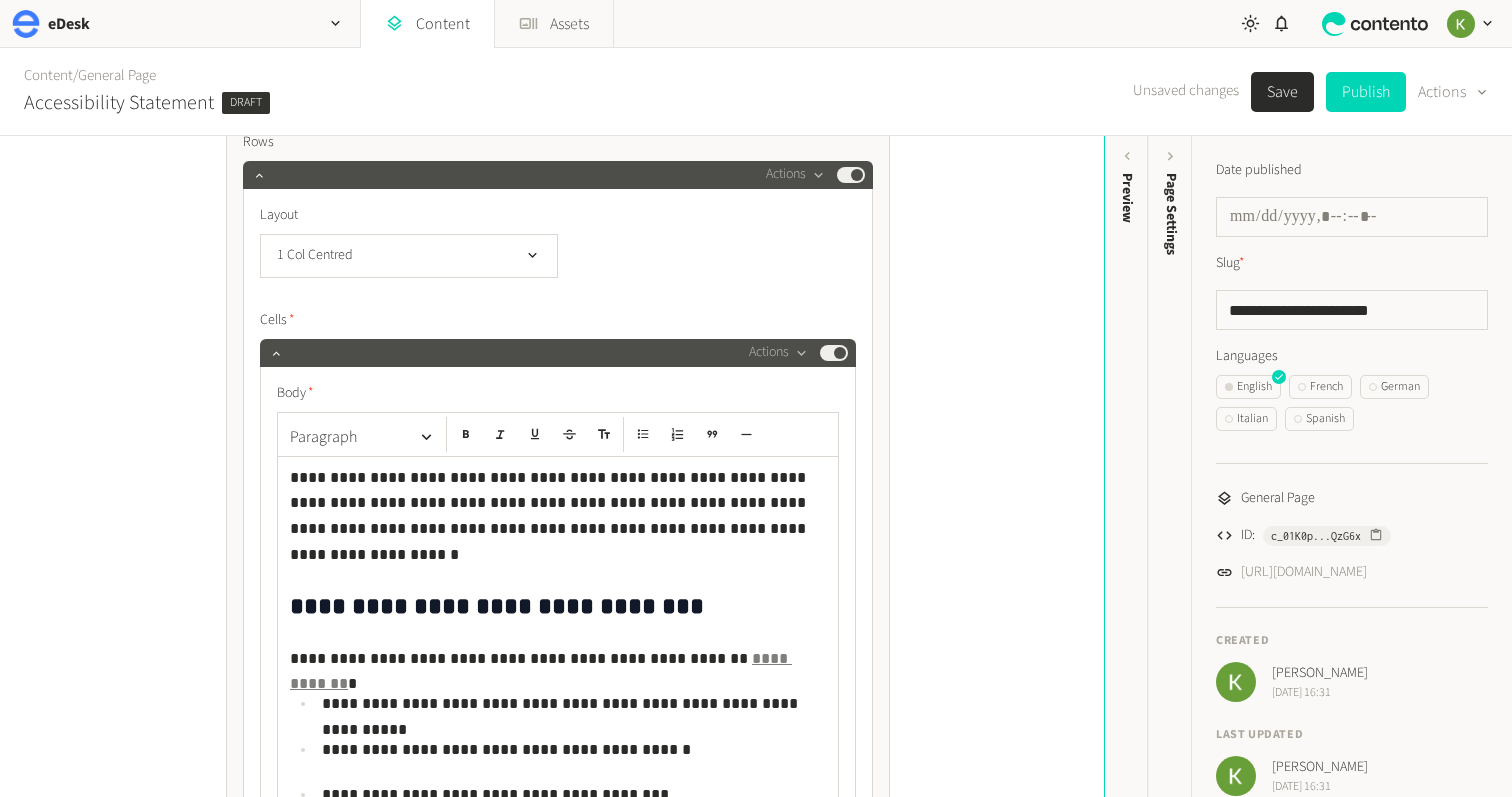 click on "**********" 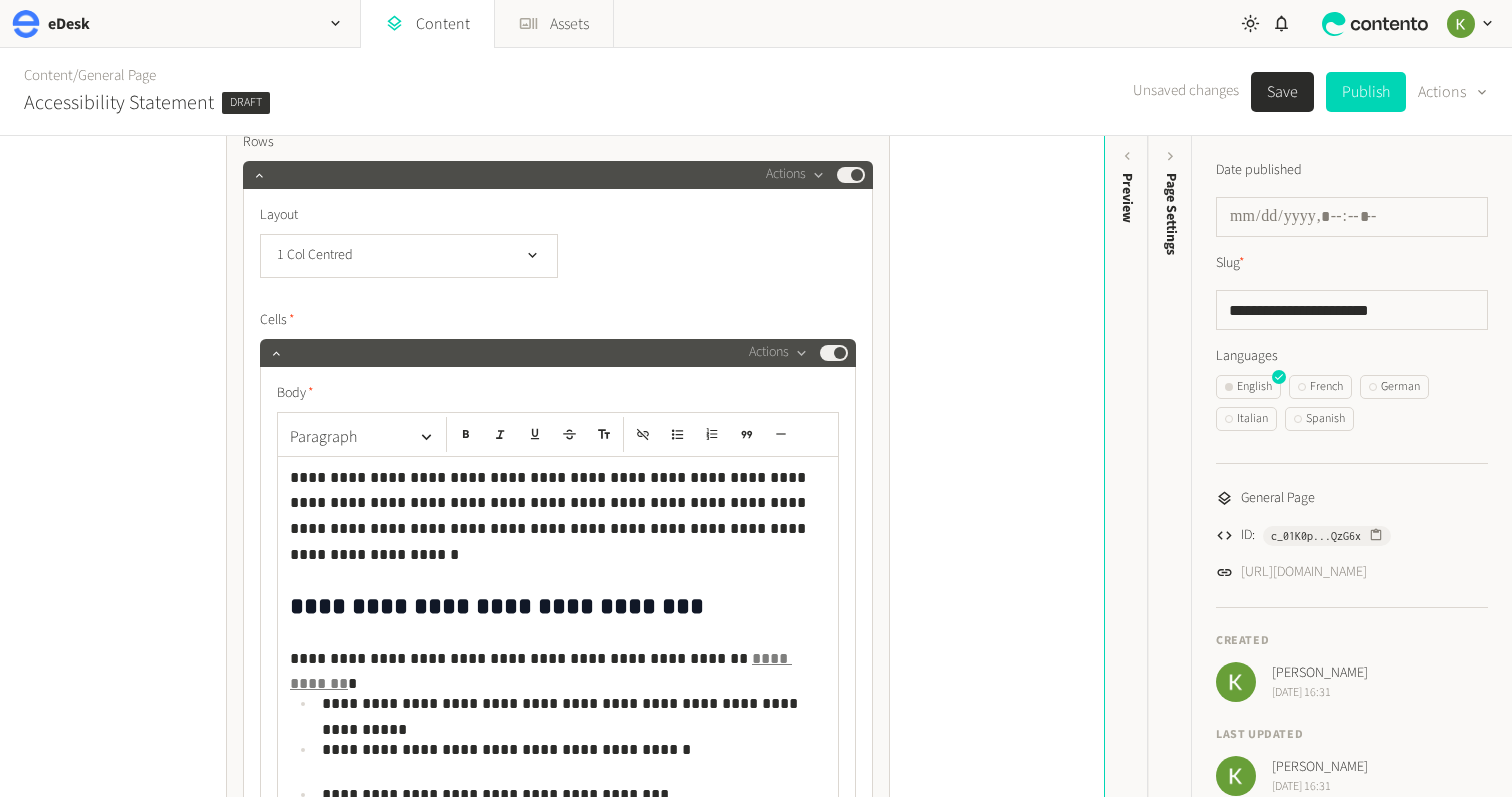 click on "**********" 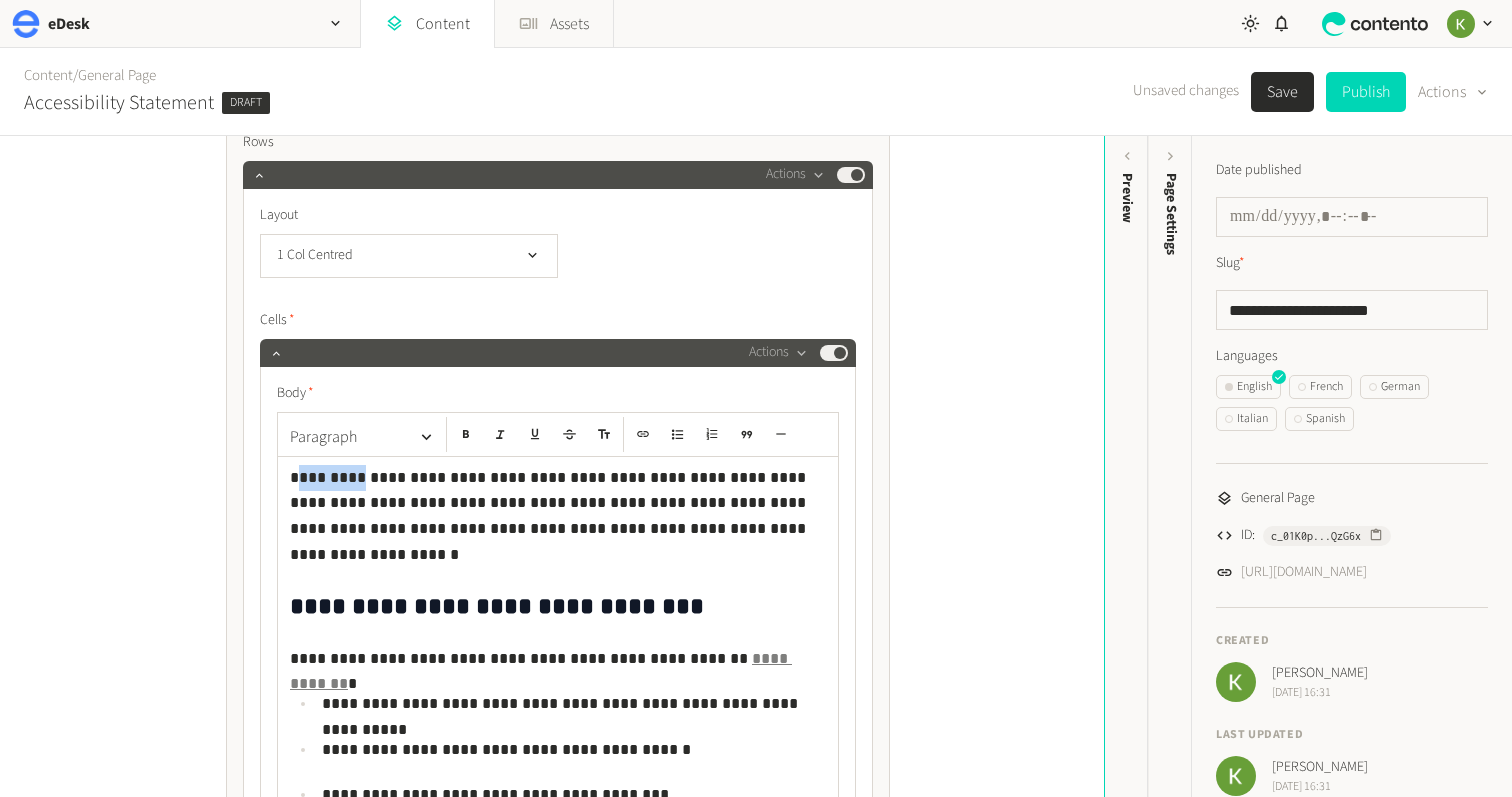 drag, startPoint x: 360, startPoint y: 475, endPoint x: 294, endPoint y: 477, distance: 66.0303 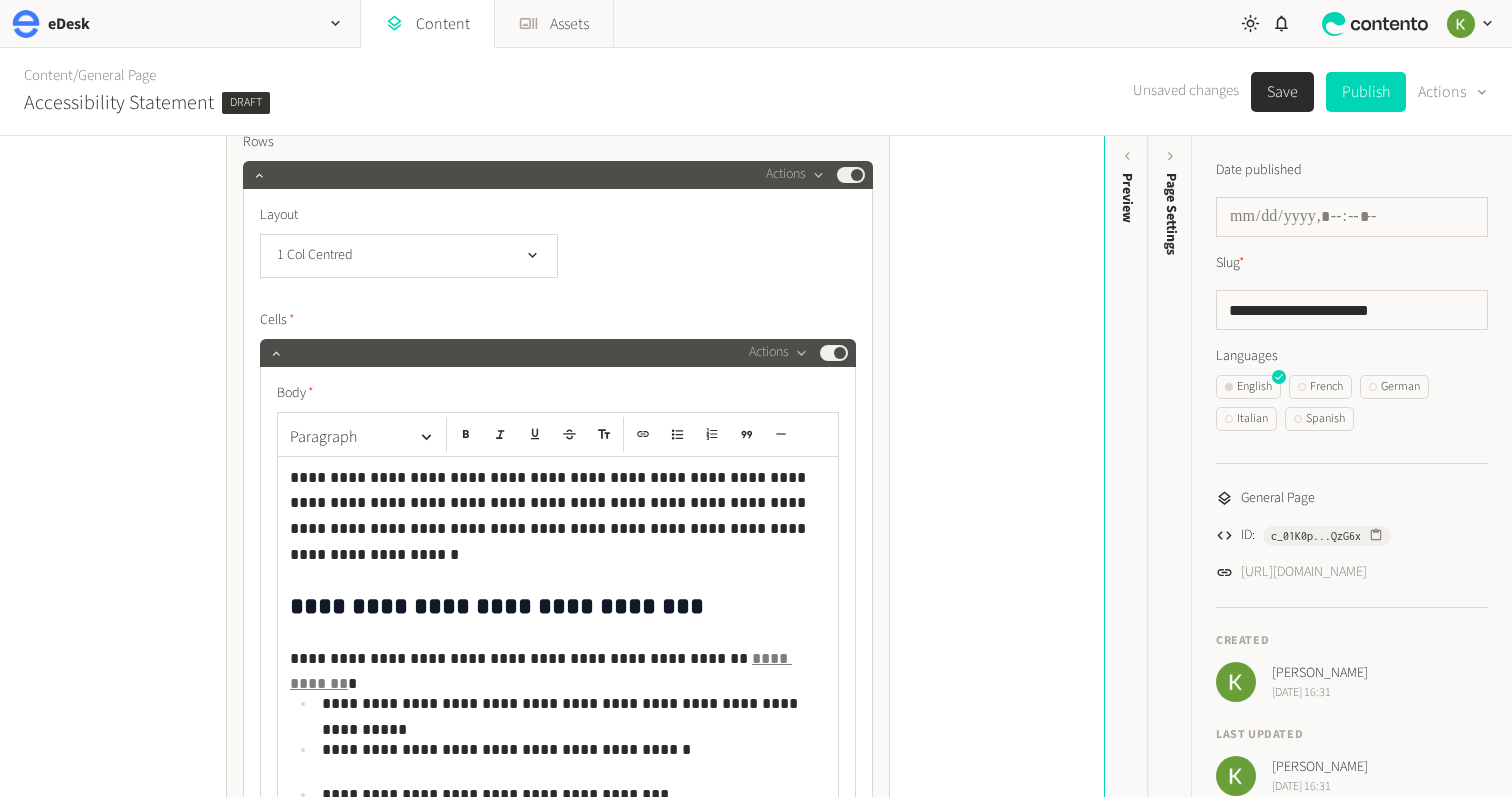 drag, startPoint x: 317, startPoint y: 478, endPoint x: 346, endPoint y: 476, distance: 29.068884 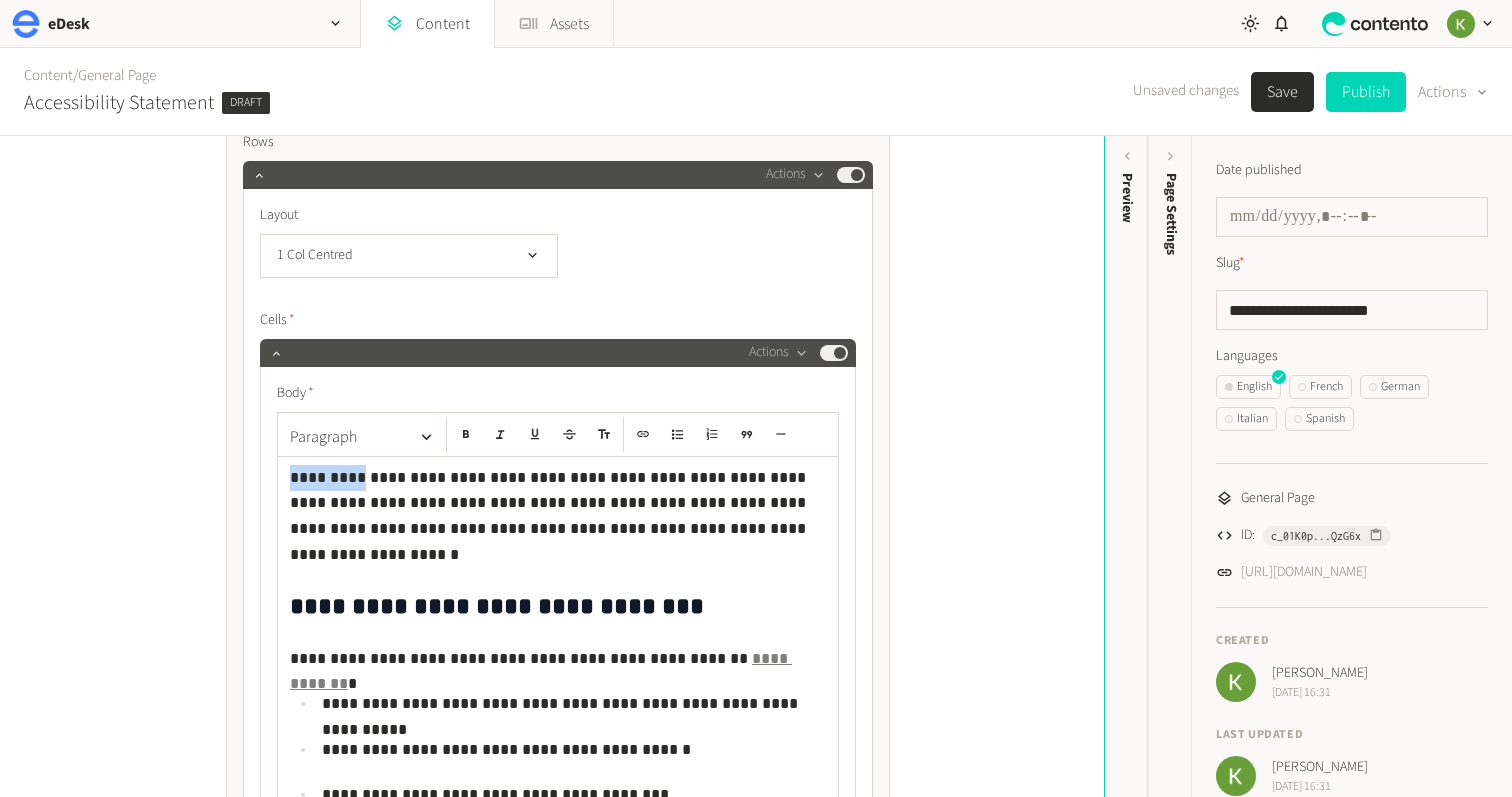 drag, startPoint x: 361, startPoint y: 479, endPoint x: 430, endPoint y: 474, distance: 69.18092 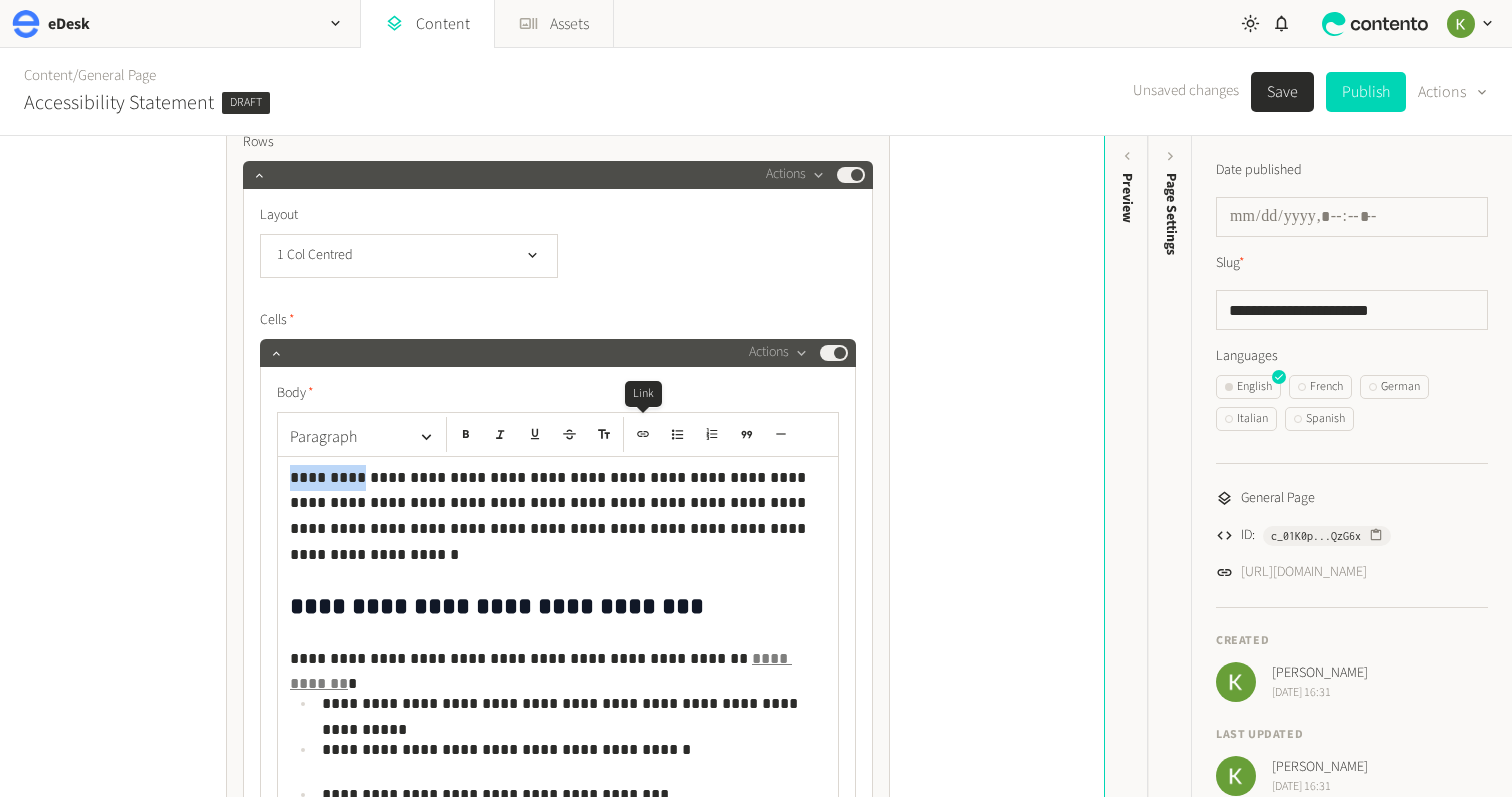 click 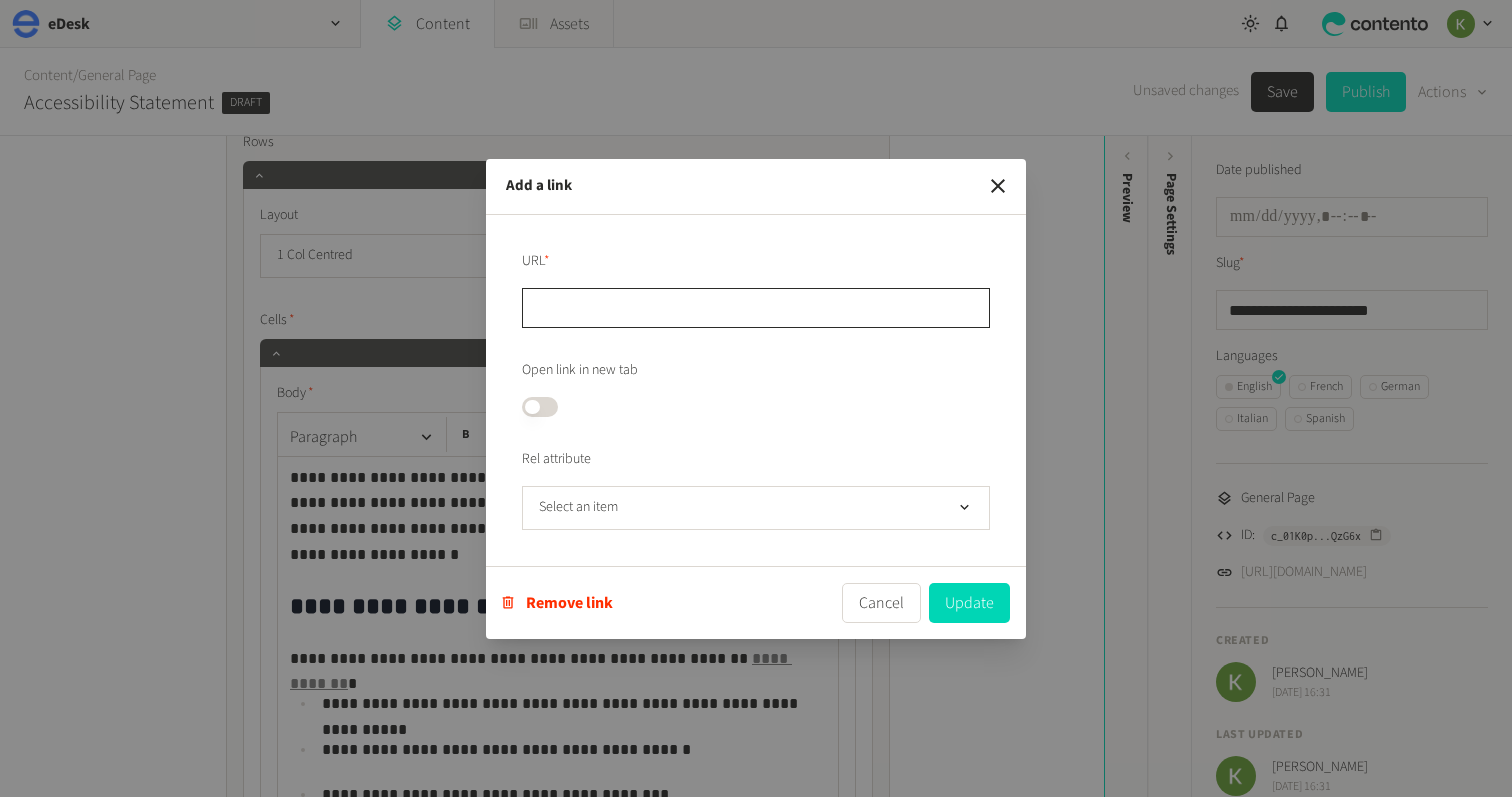 paste on "**********" 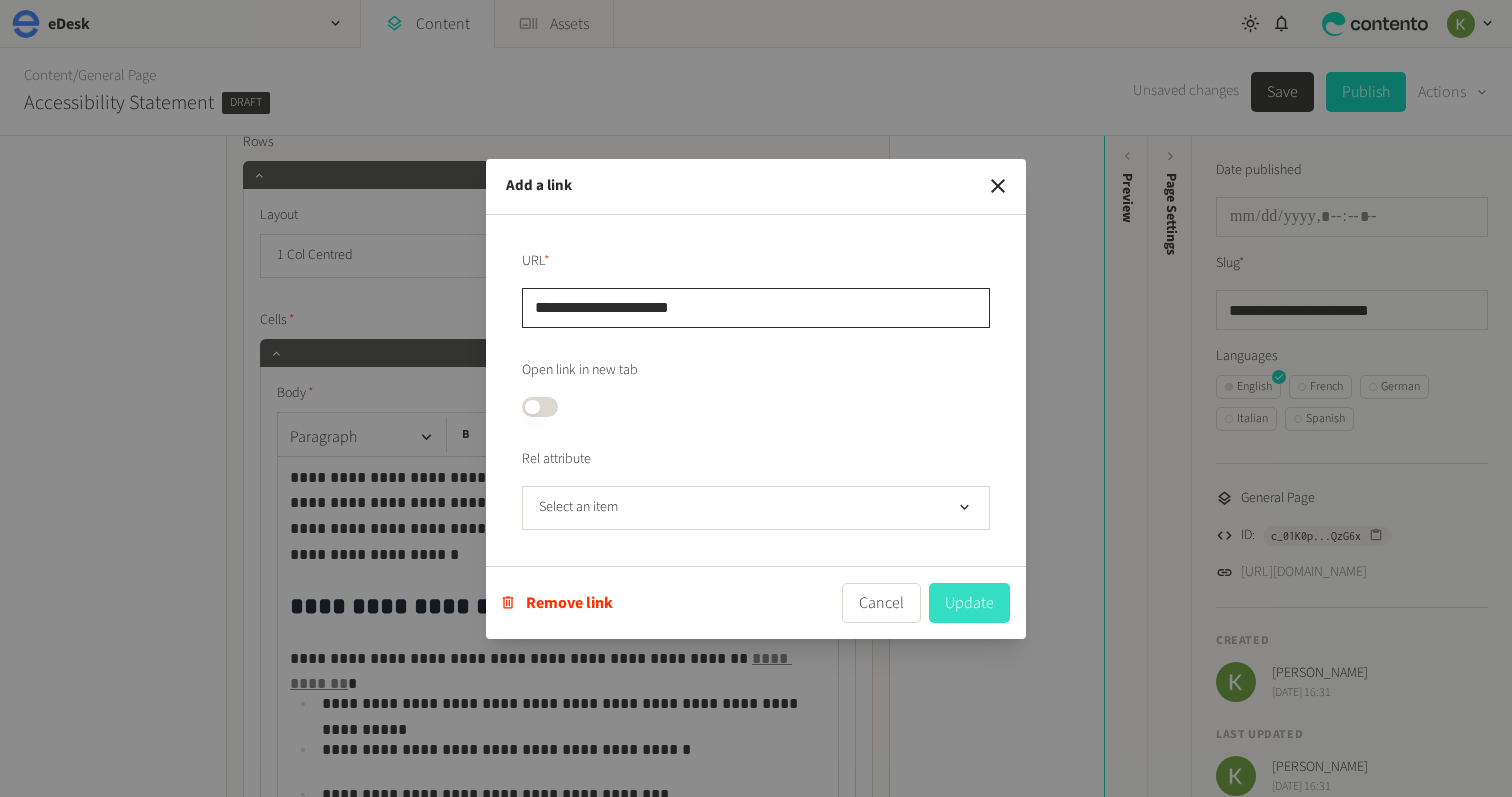 type on "**********" 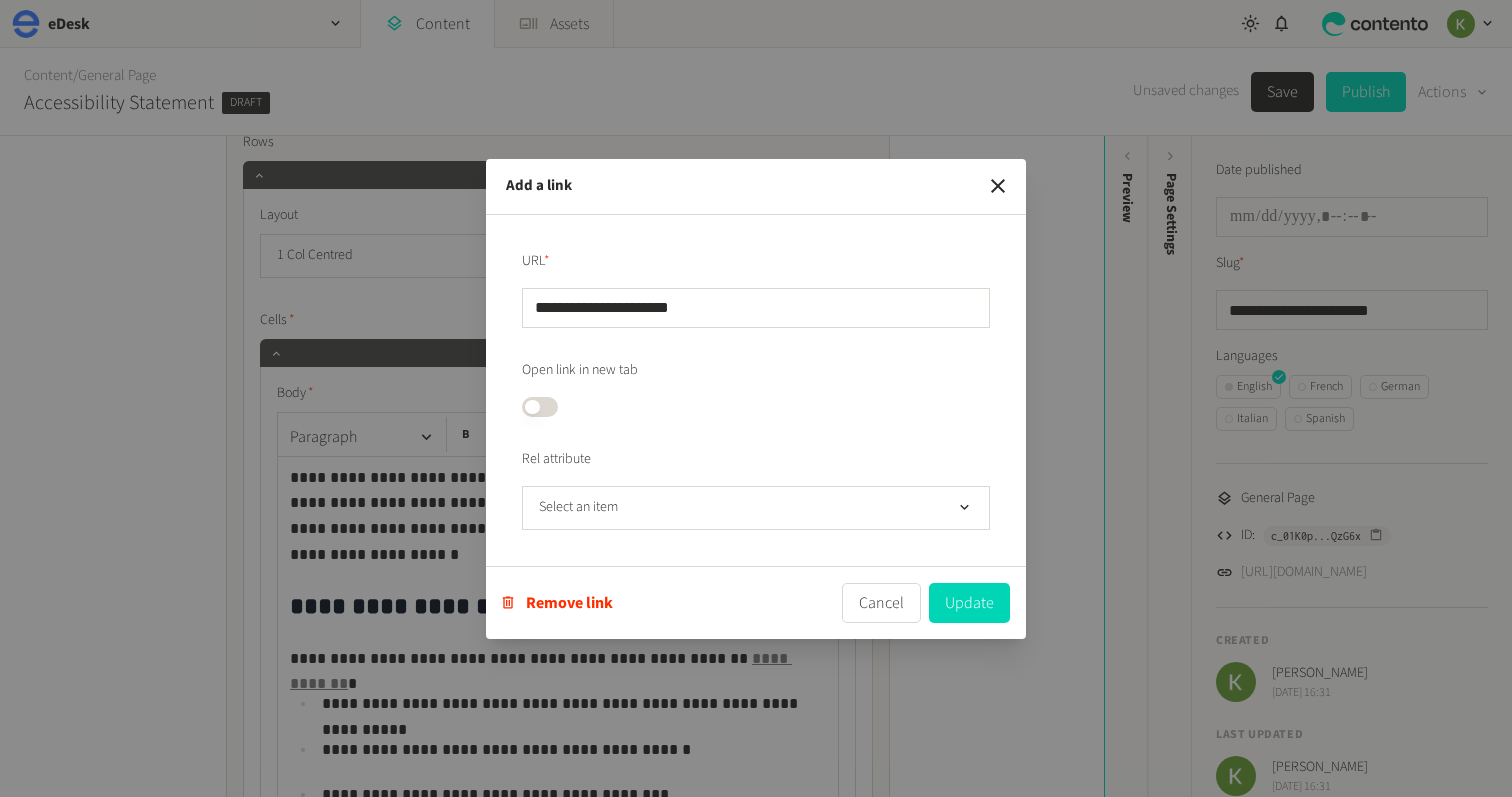 drag, startPoint x: 955, startPoint y: 602, endPoint x: 924, endPoint y: 584, distance: 35.846897 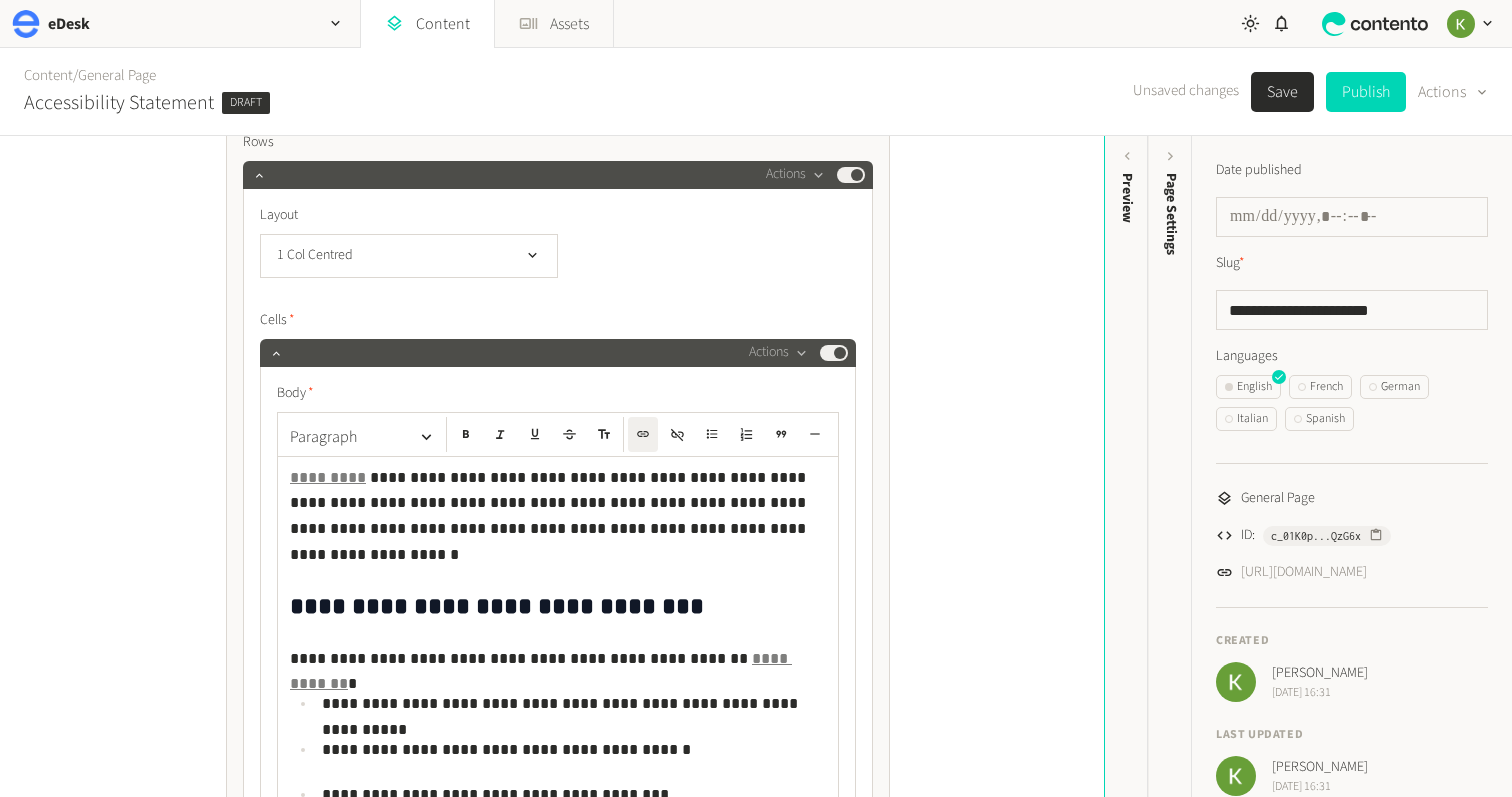 click on "**********" 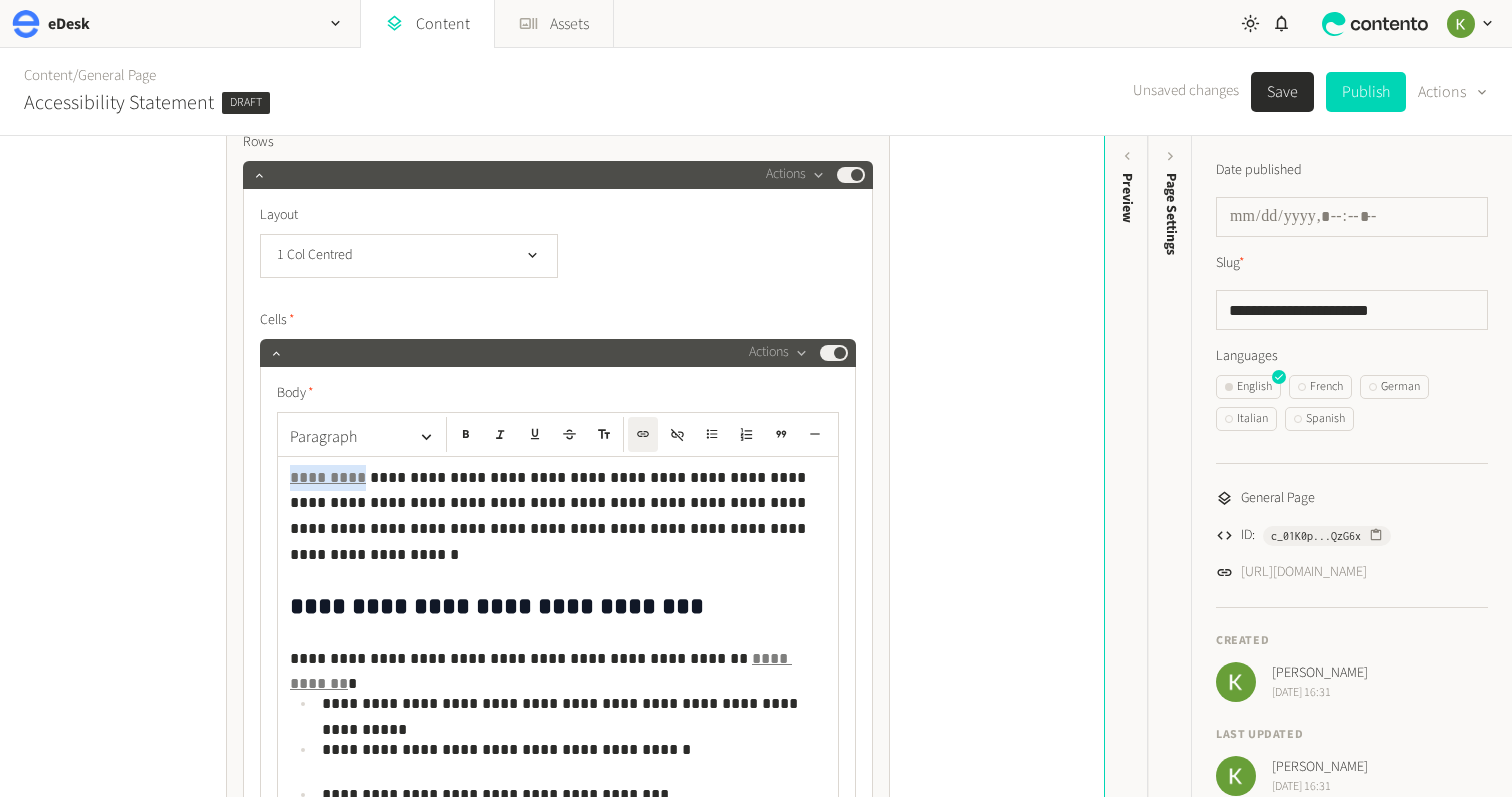 drag, startPoint x: 363, startPoint y: 480, endPoint x: 258, endPoint y: 484, distance: 105.076164 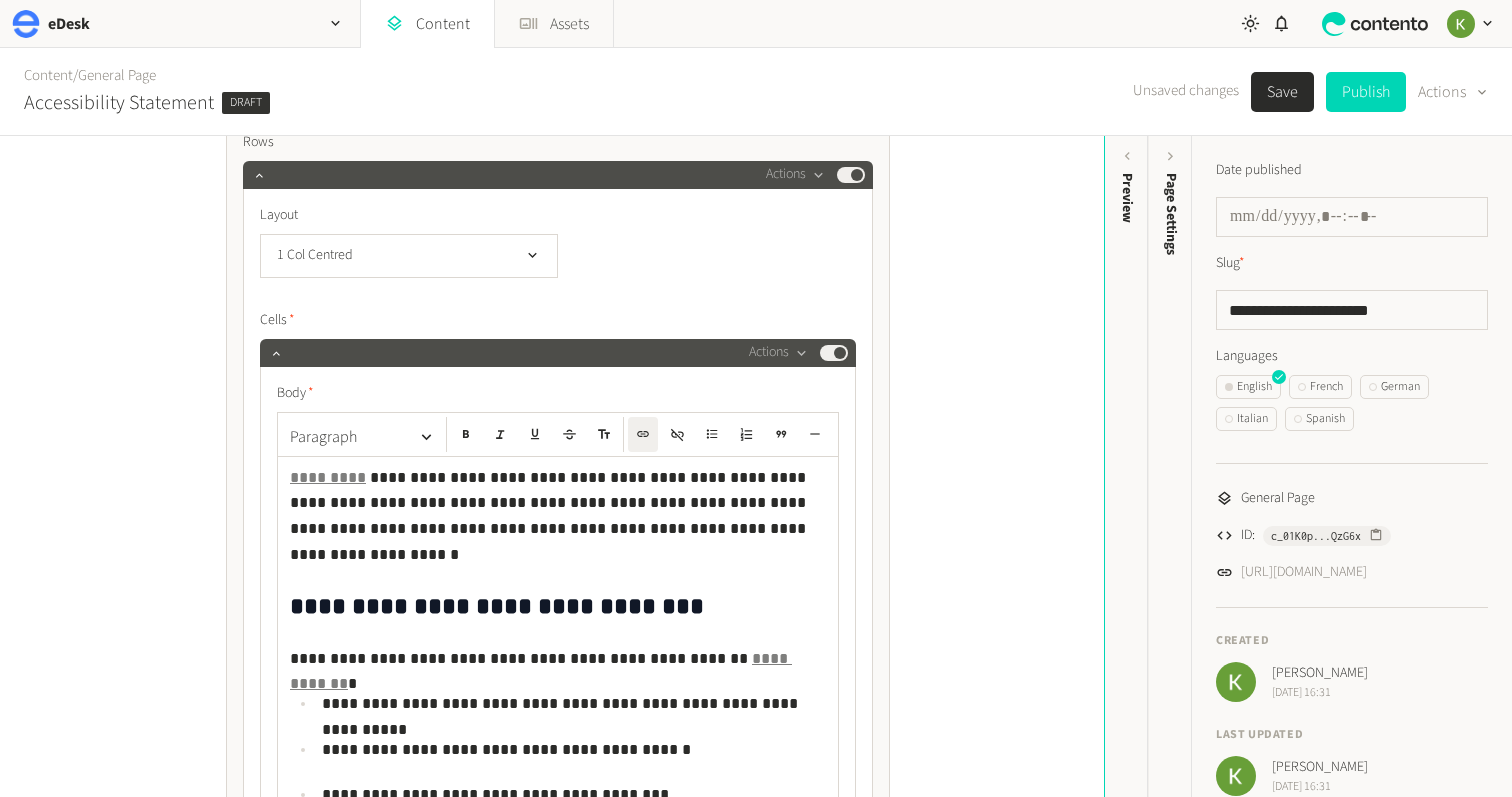 click on "**********" 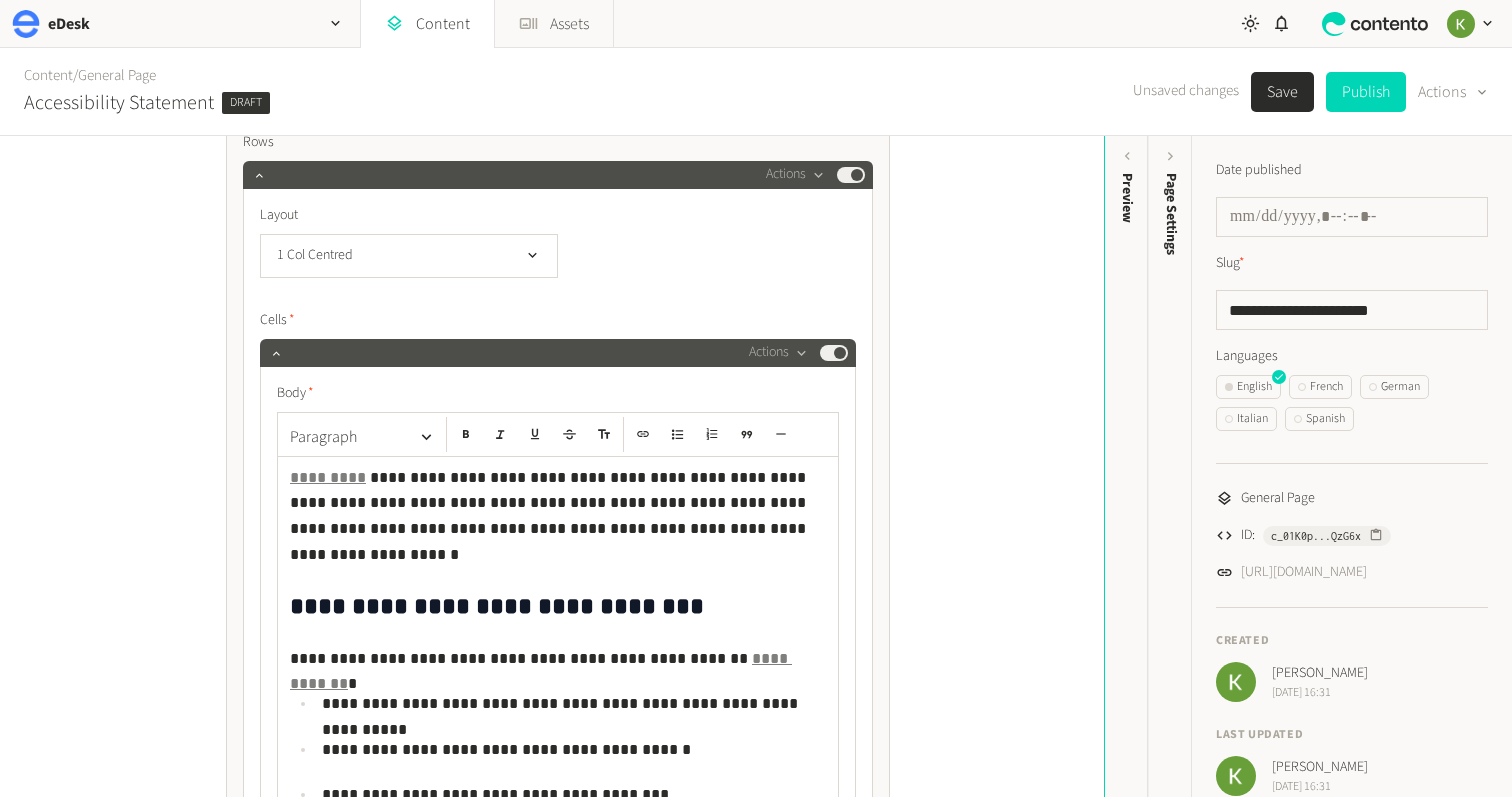 click on "**********" 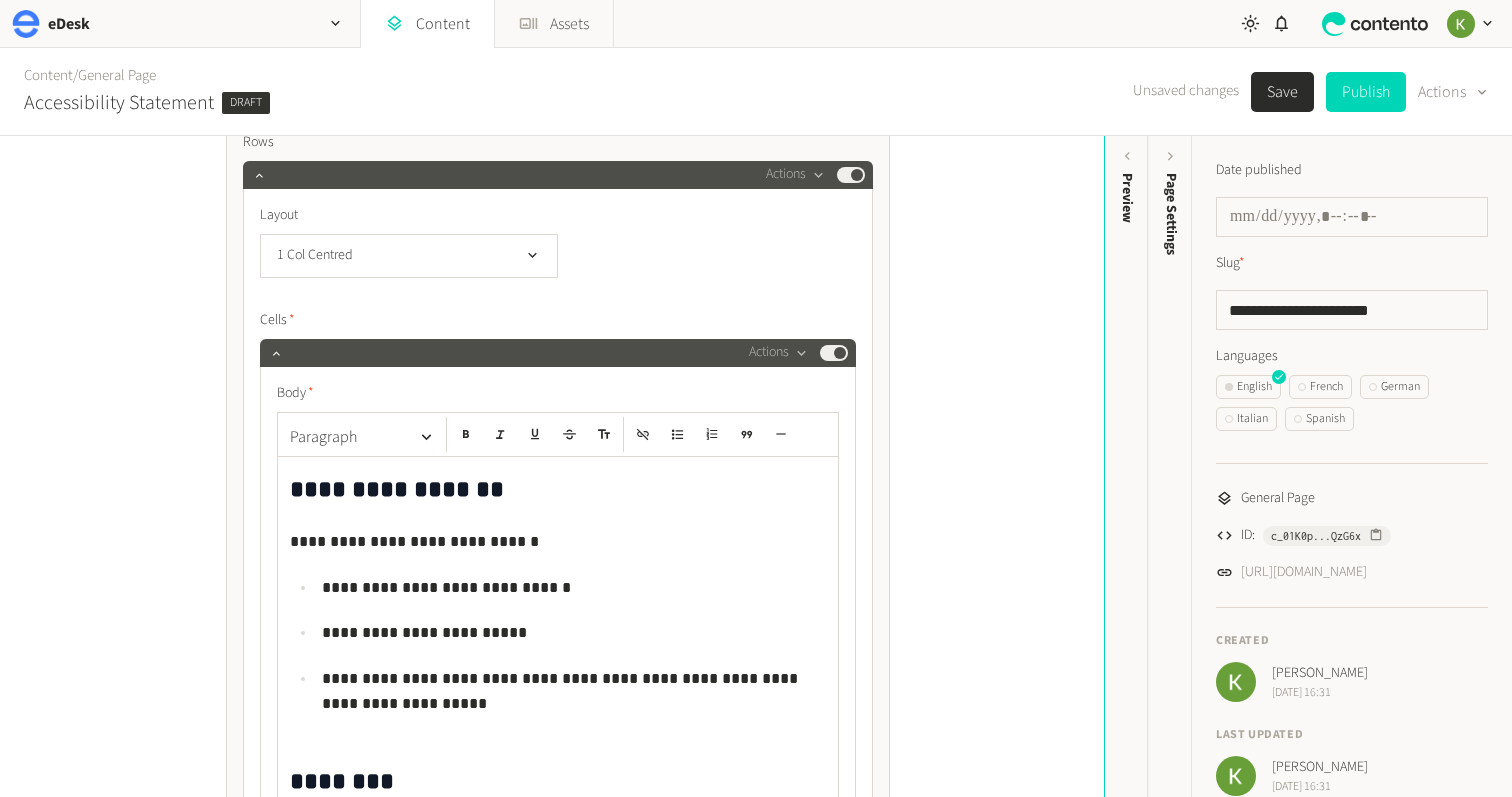 scroll, scrollTop: 759, scrollLeft: 0, axis: vertical 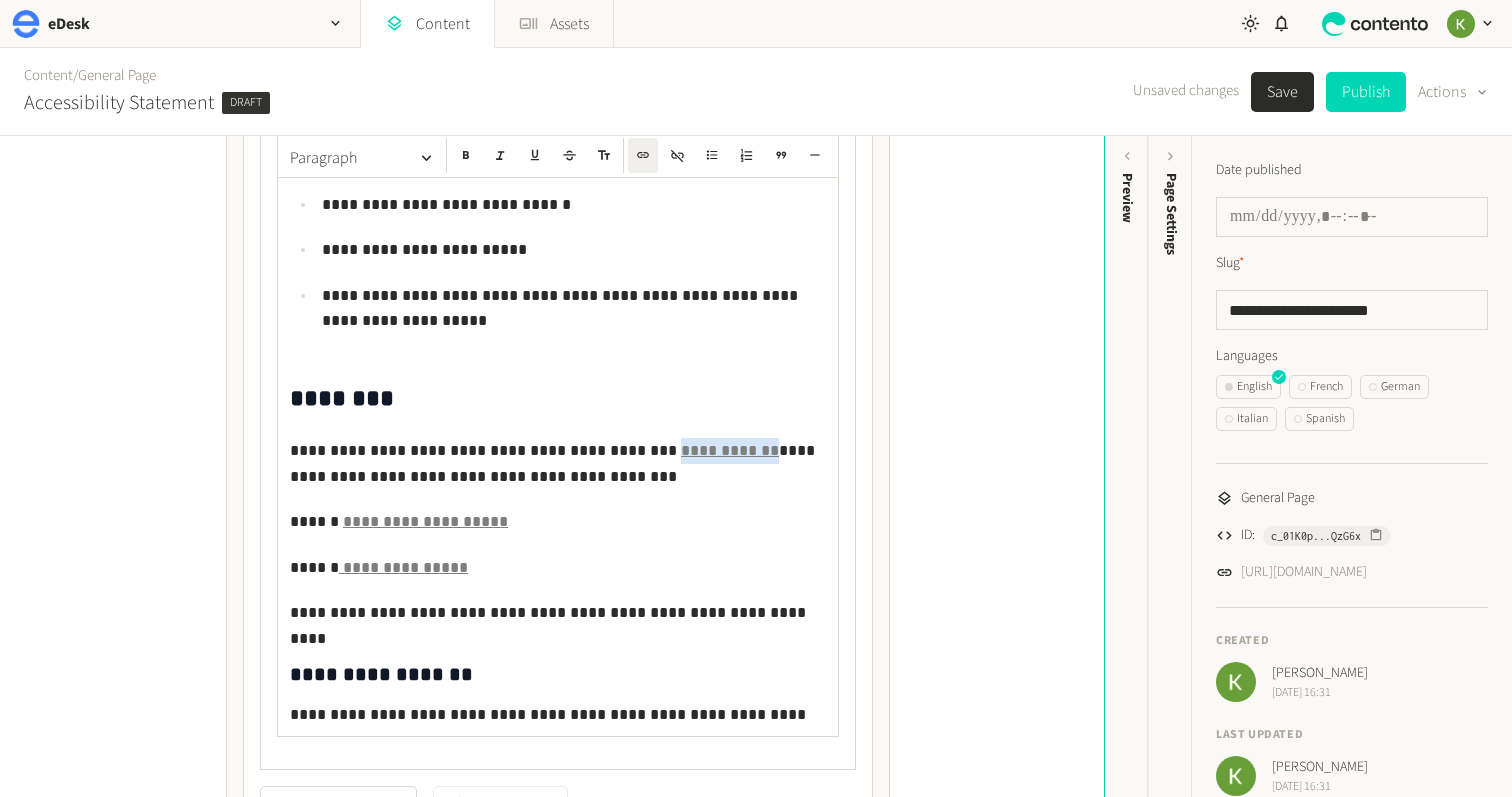drag, startPoint x: 706, startPoint y: 451, endPoint x: 656, endPoint y: 449, distance: 50.039986 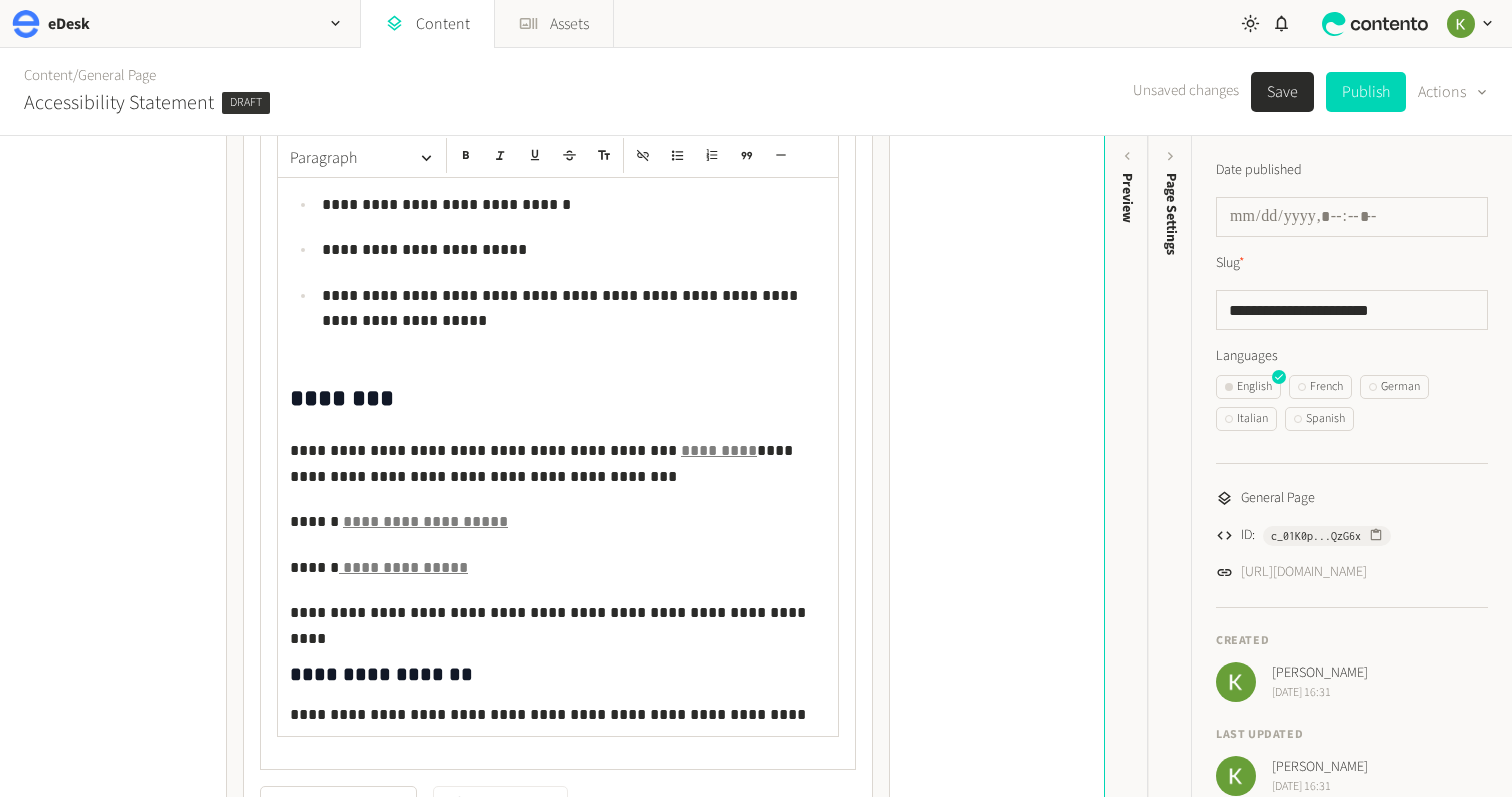 click on "**********" 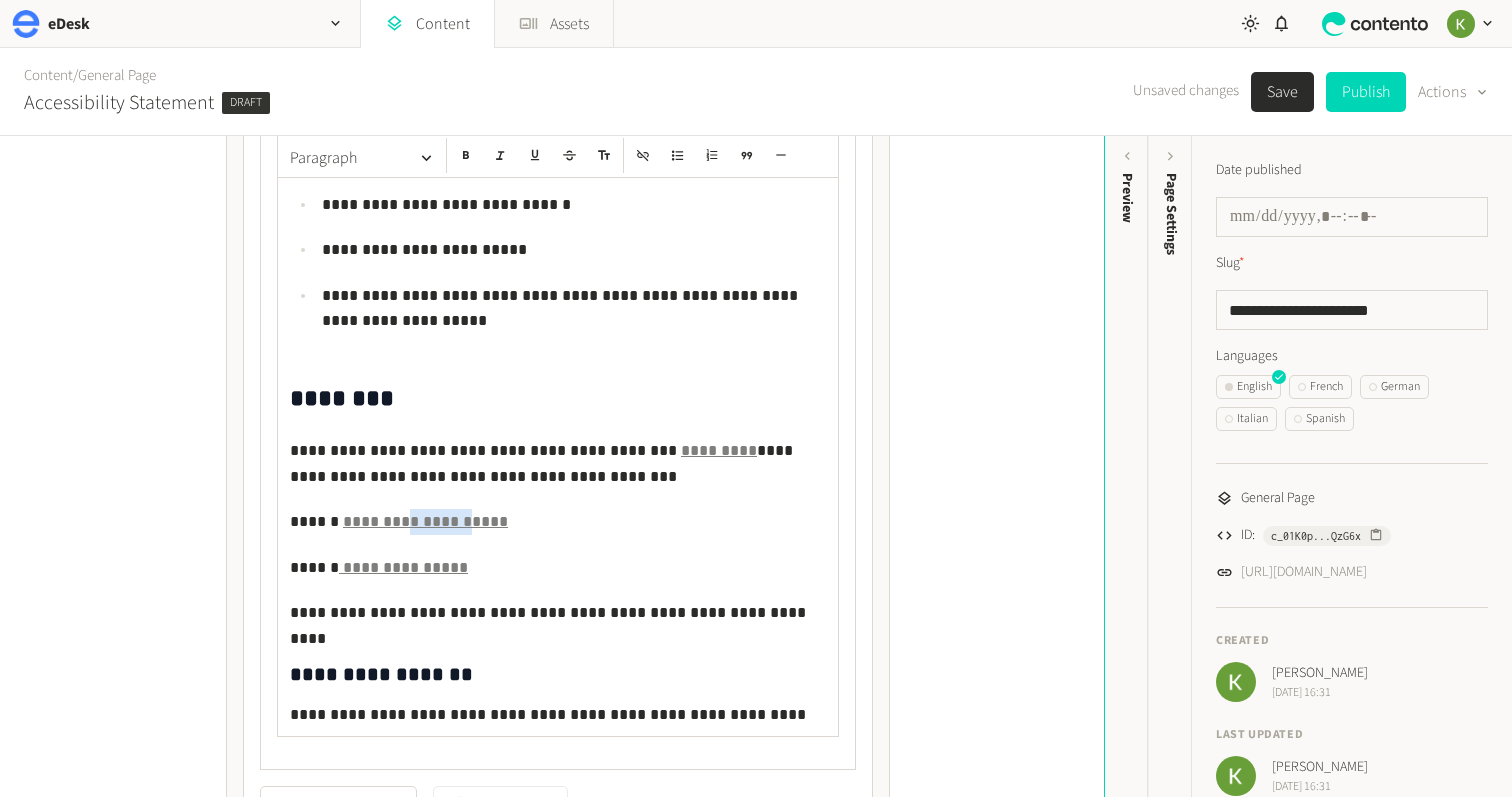 click on "**********" 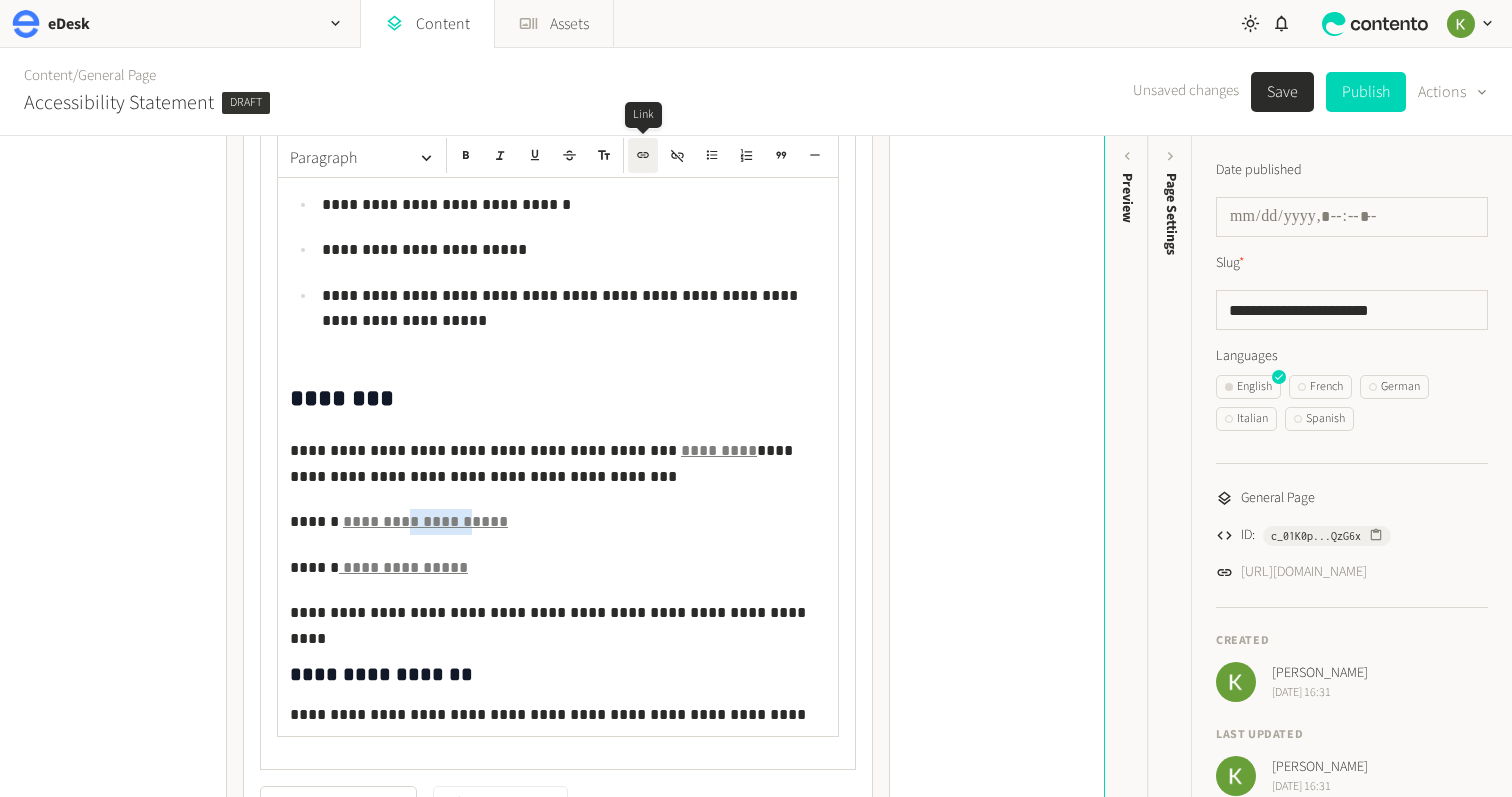 click 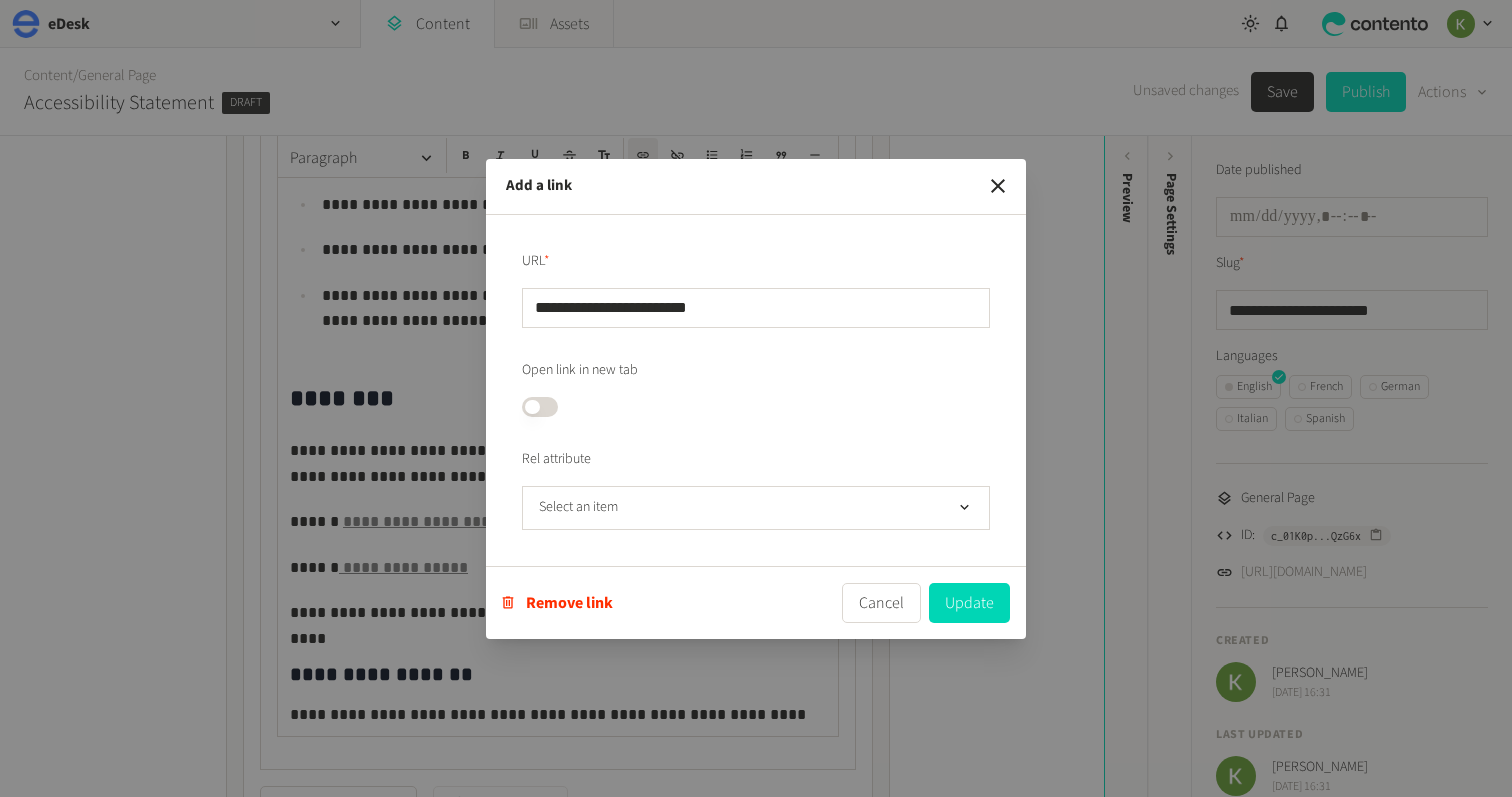 click on "**********" at bounding box center [756, 308] 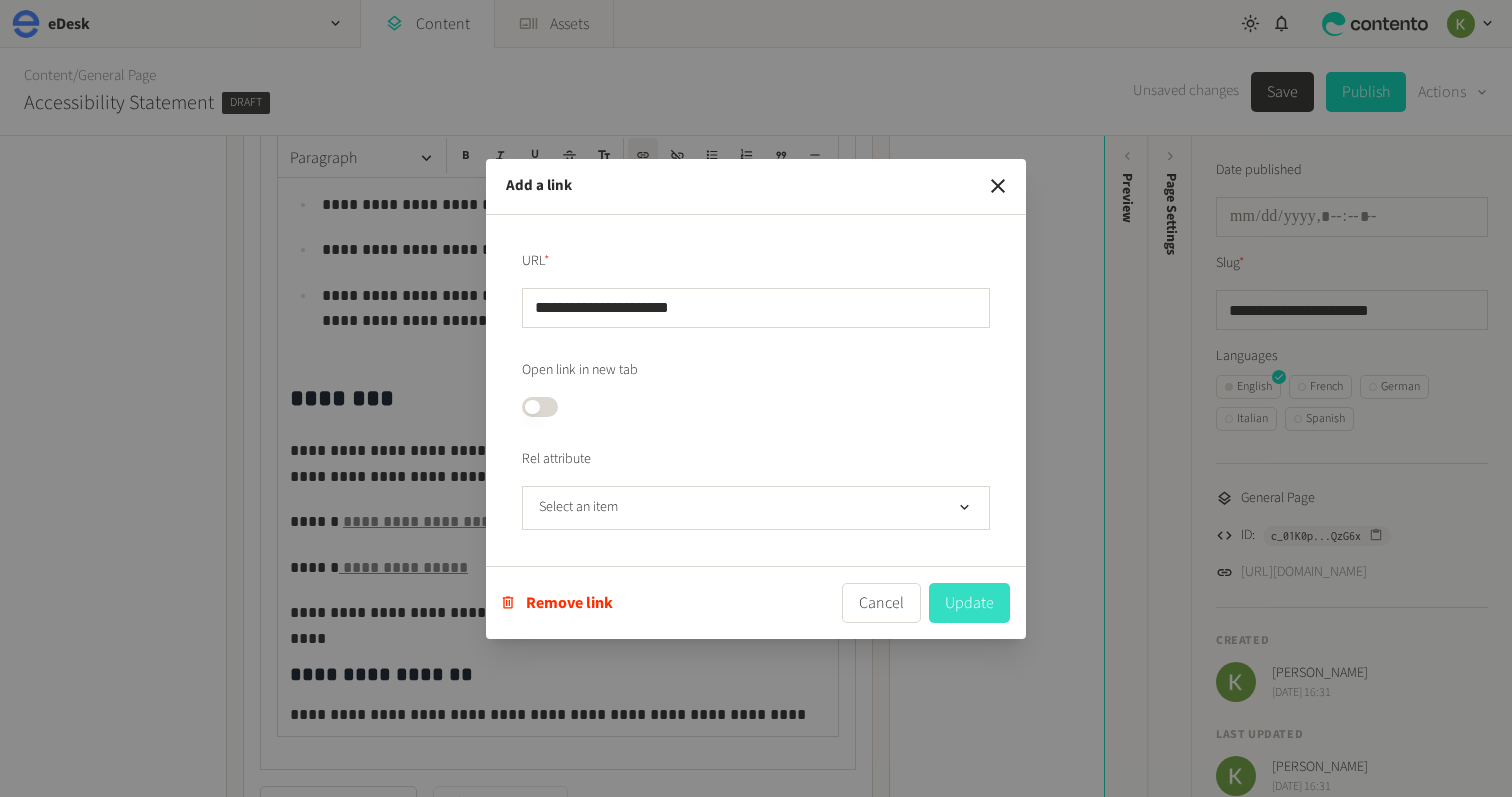 type on "**********" 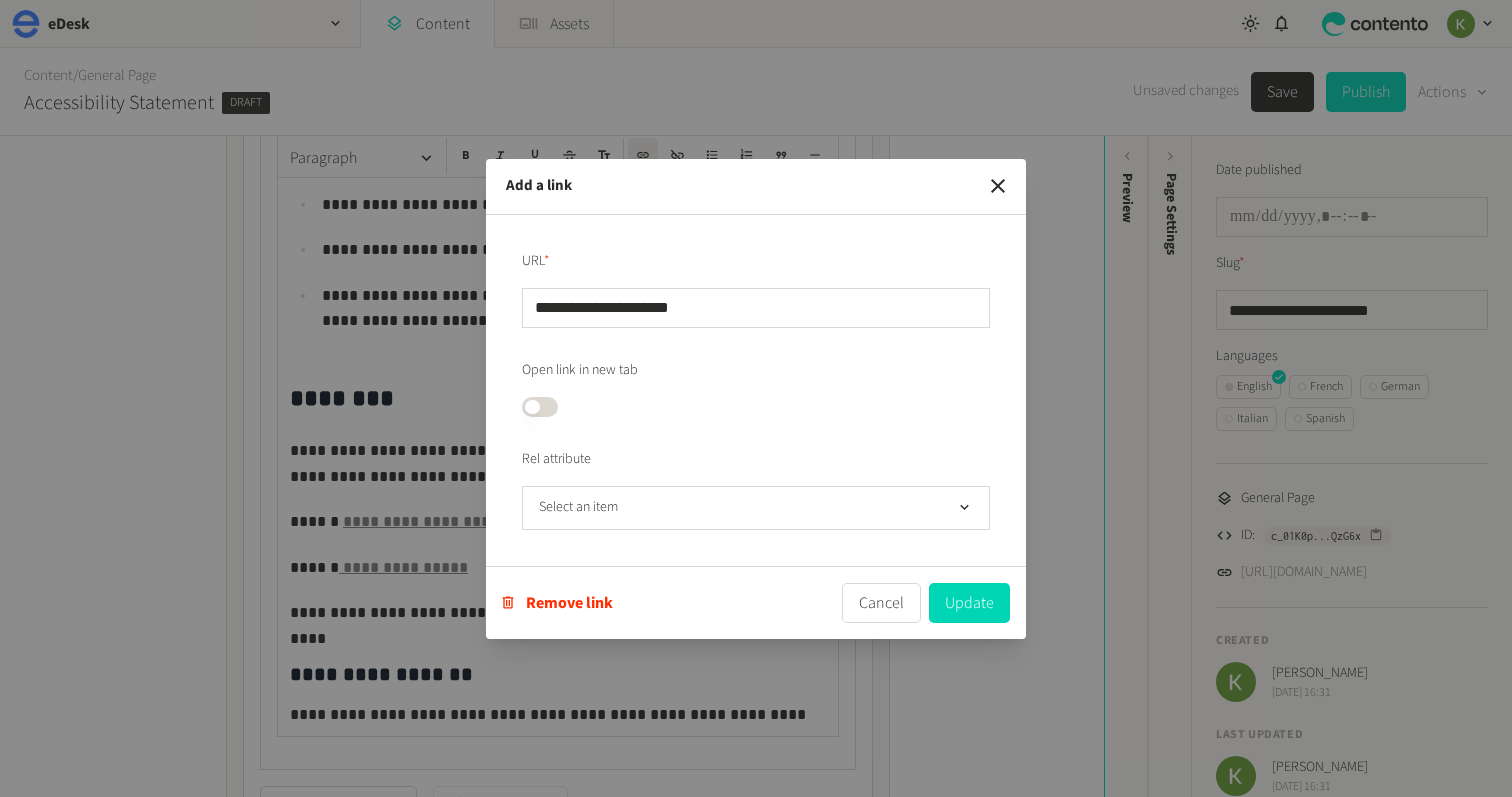 drag, startPoint x: 990, startPoint y: 602, endPoint x: 918, endPoint y: 597, distance: 72.1734 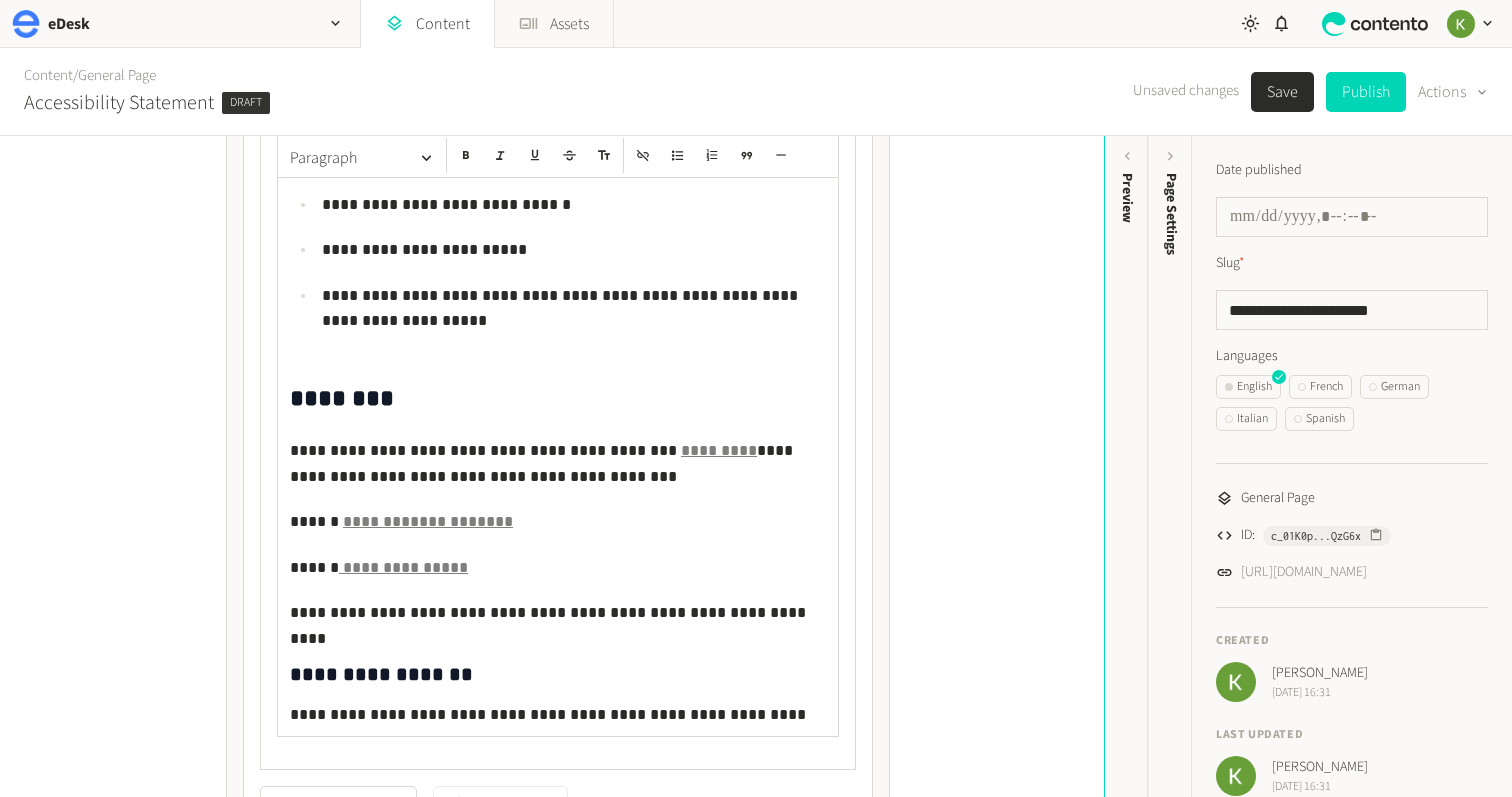 click on "*********" 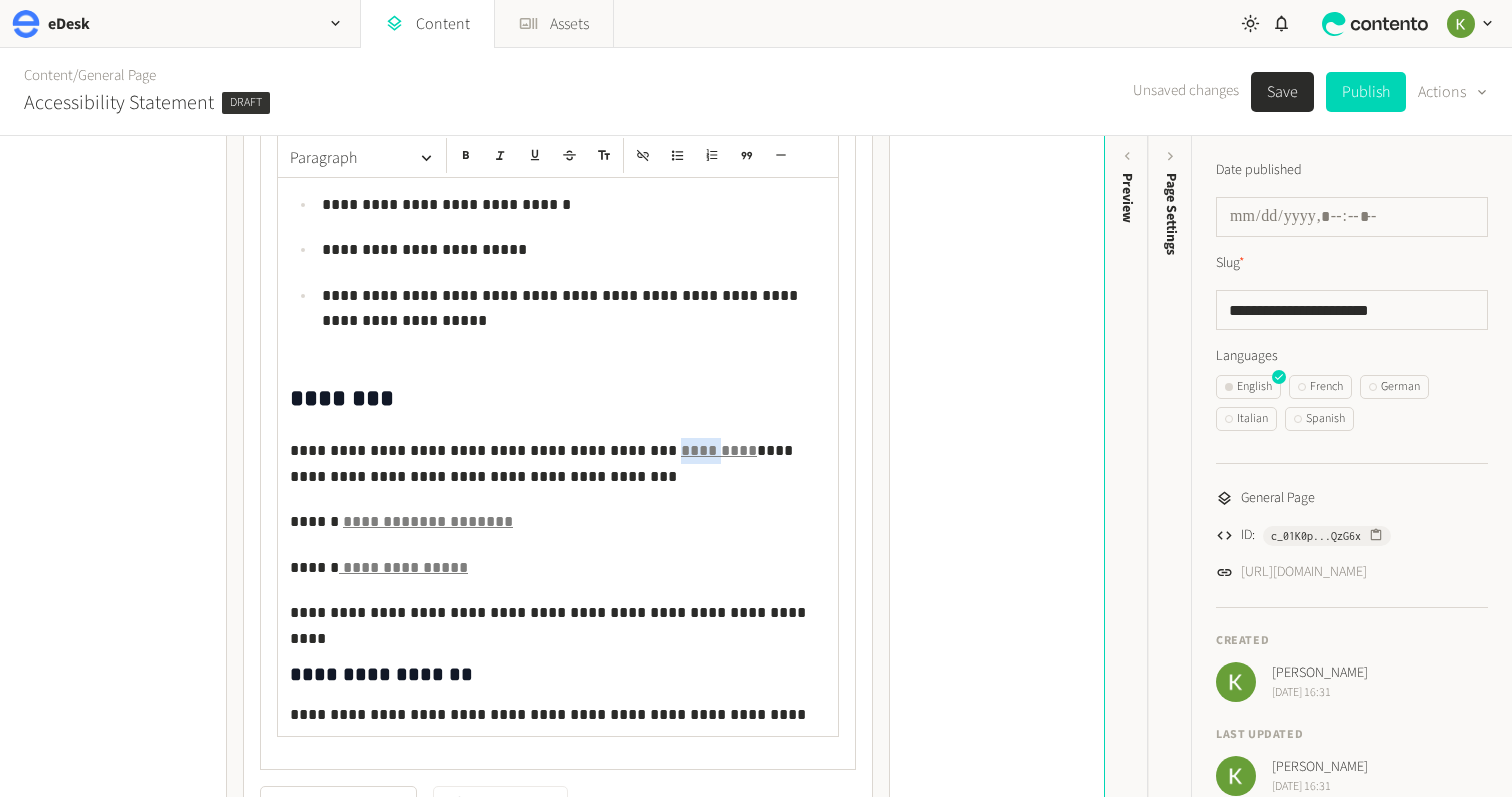 click on "*********" 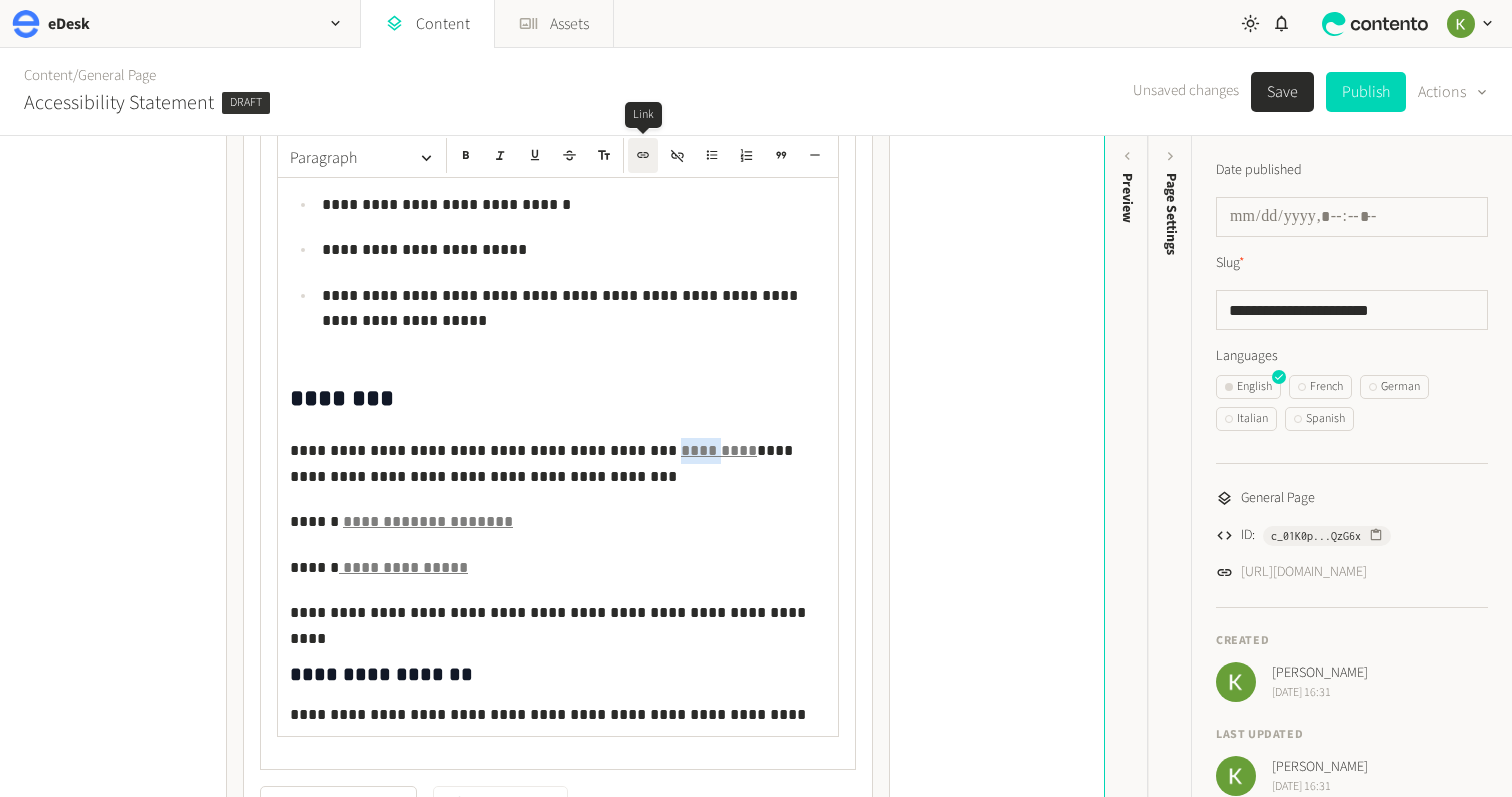 click 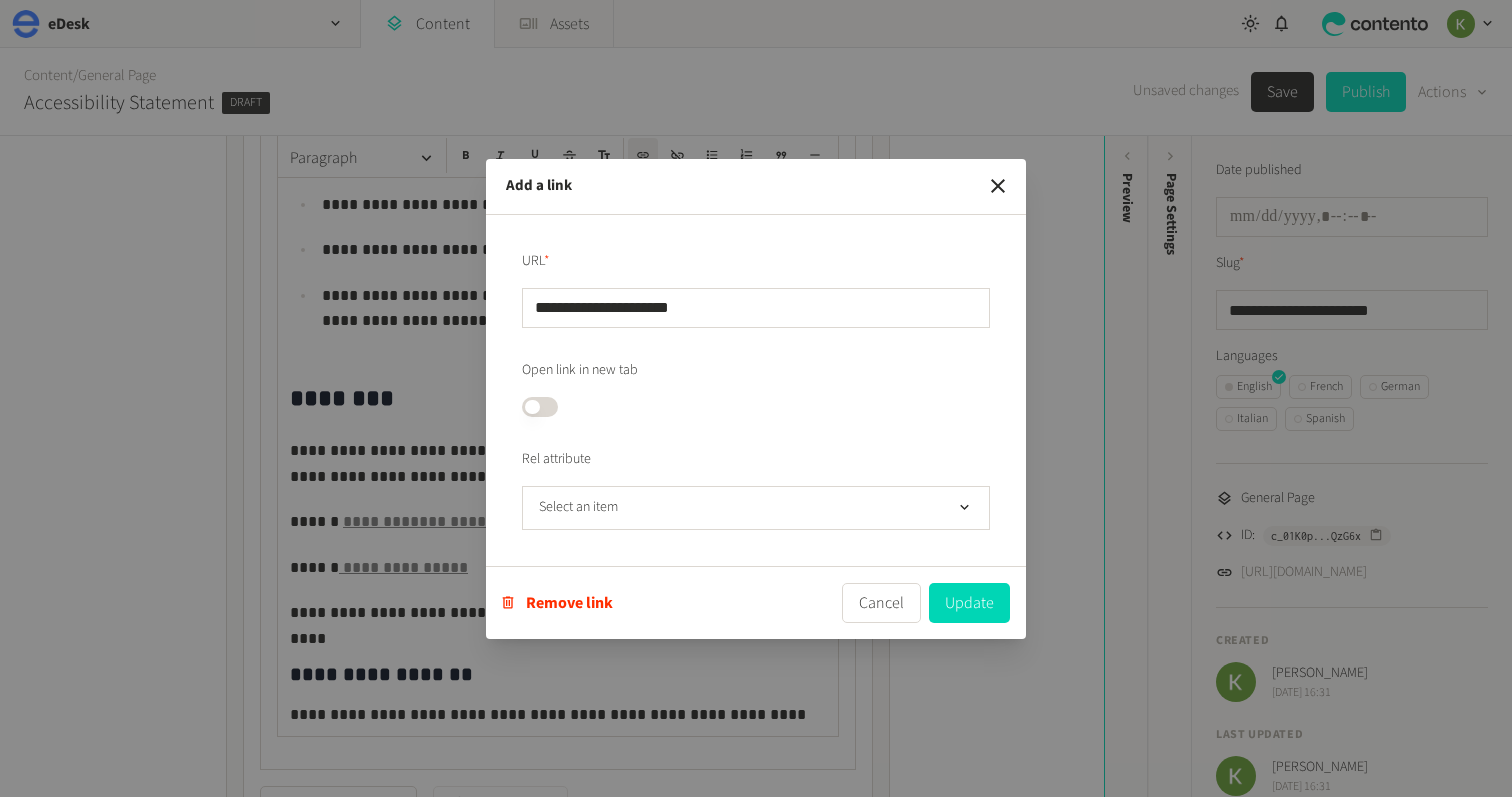 drag, startPoint x: 1009, startPoint y: 186, endPoint x: 996, endPoint y: 193, distance: 14.764823 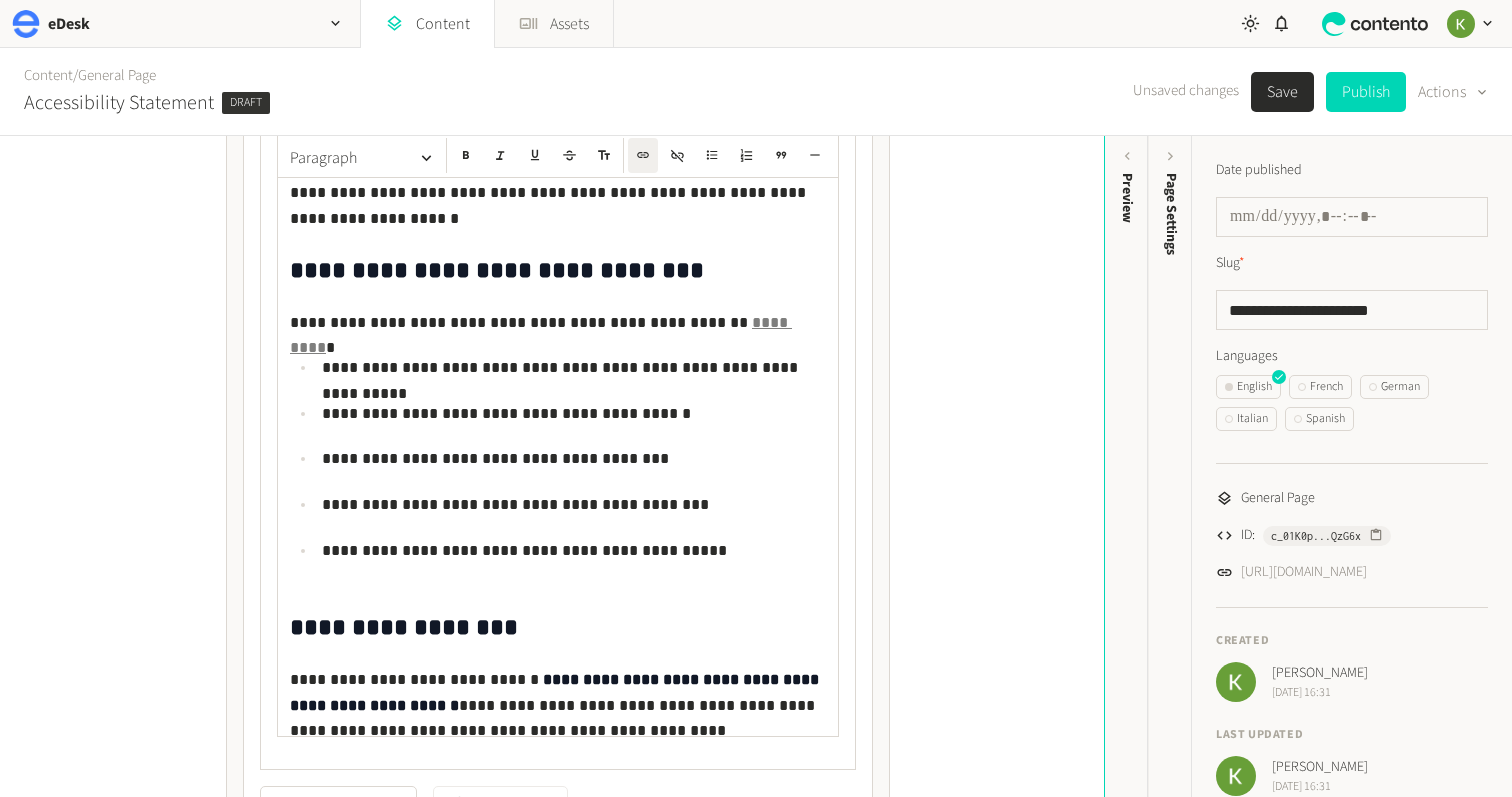 scroll, scrollTop: 48, scrollLeft: 0, axis: vertical 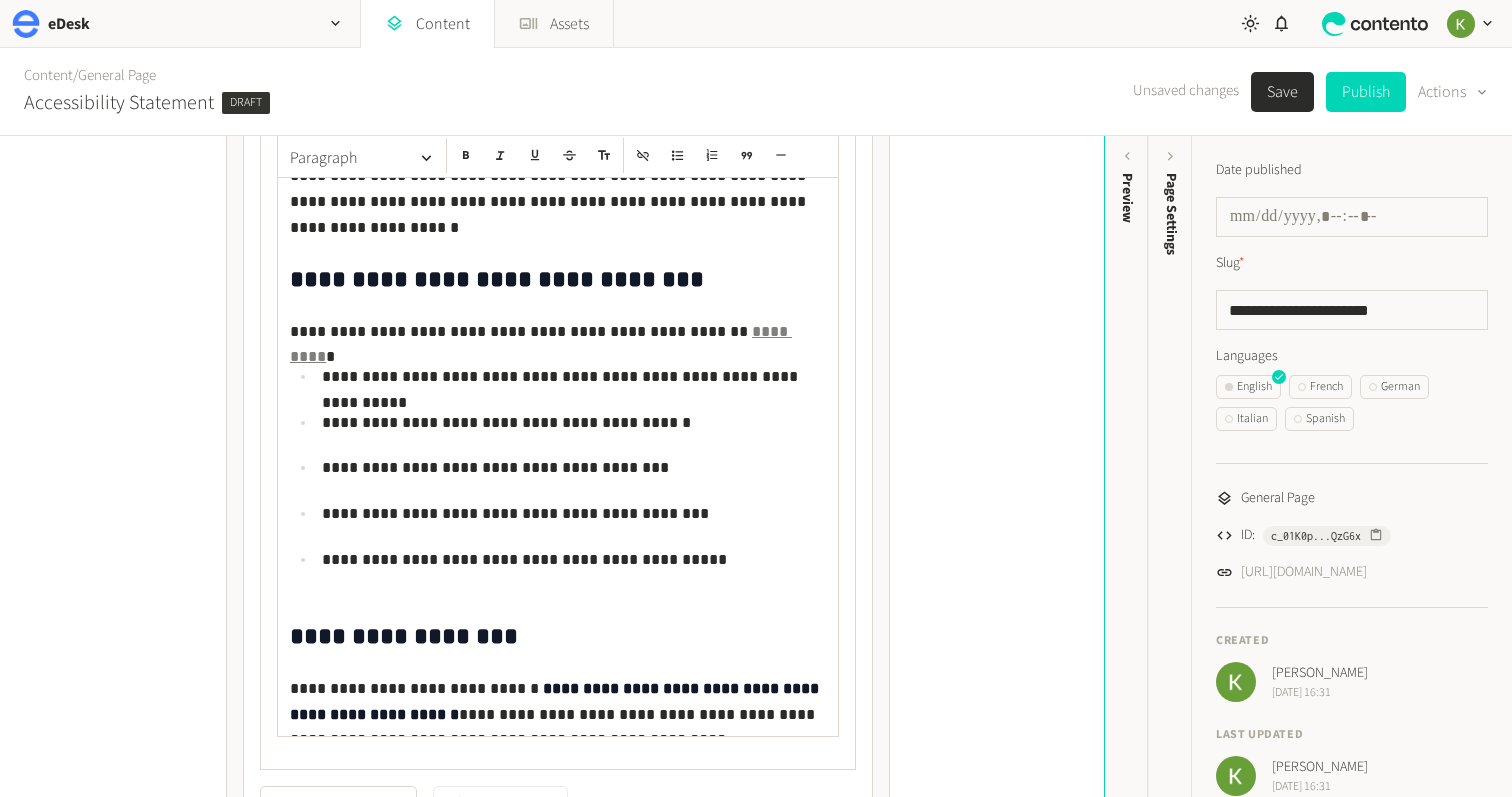 click on "*********" 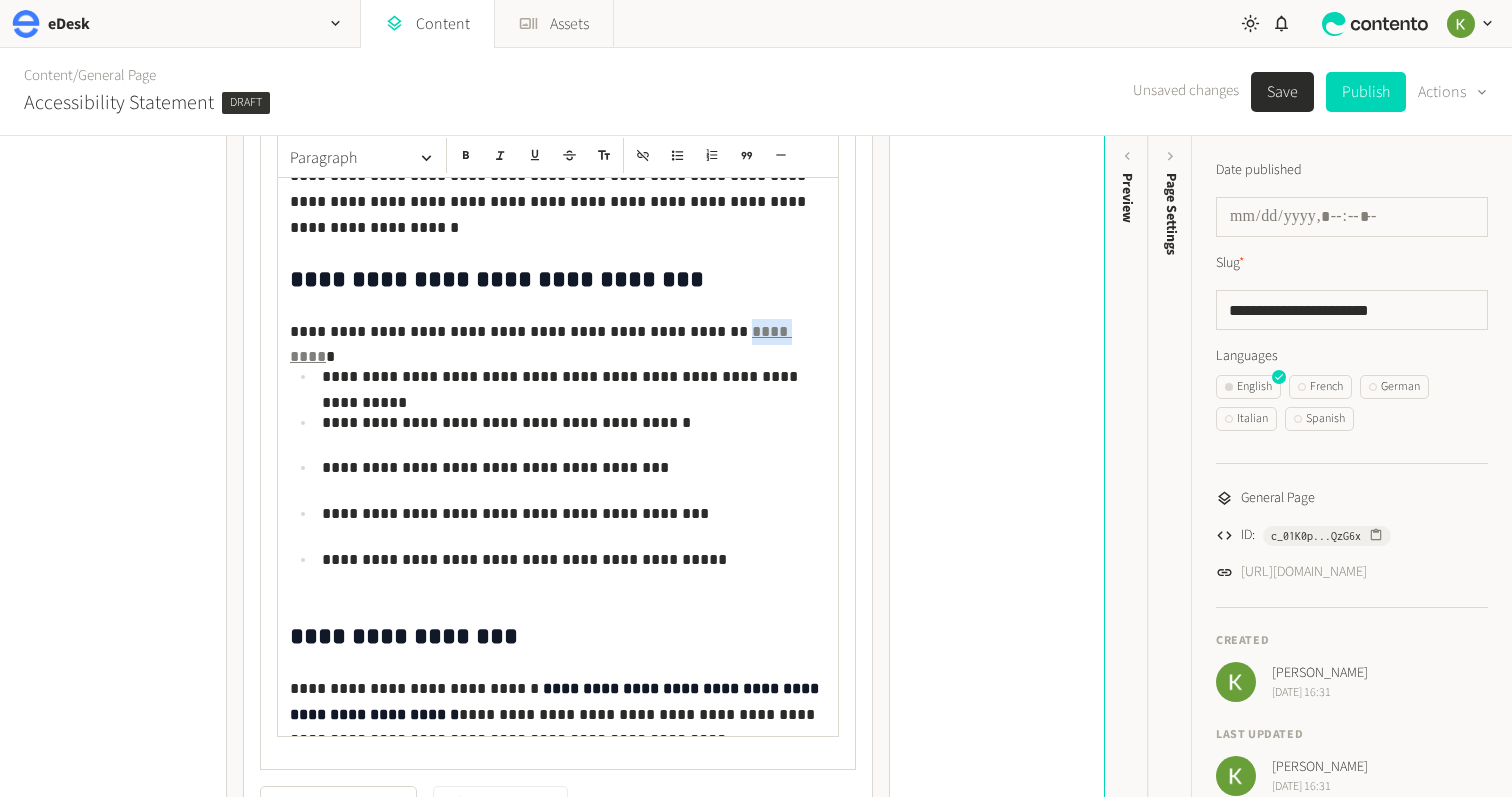 click on "*********" 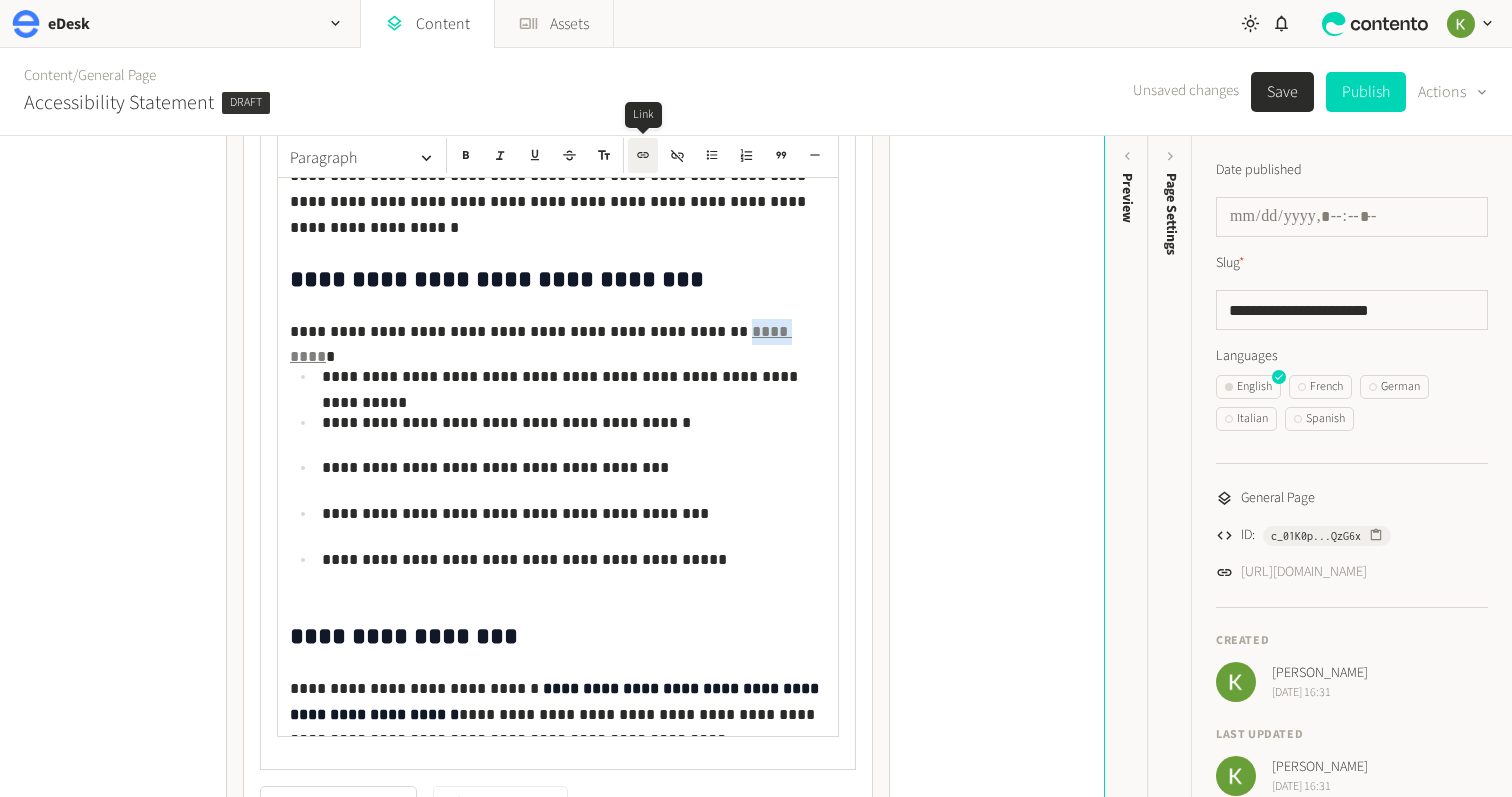 click 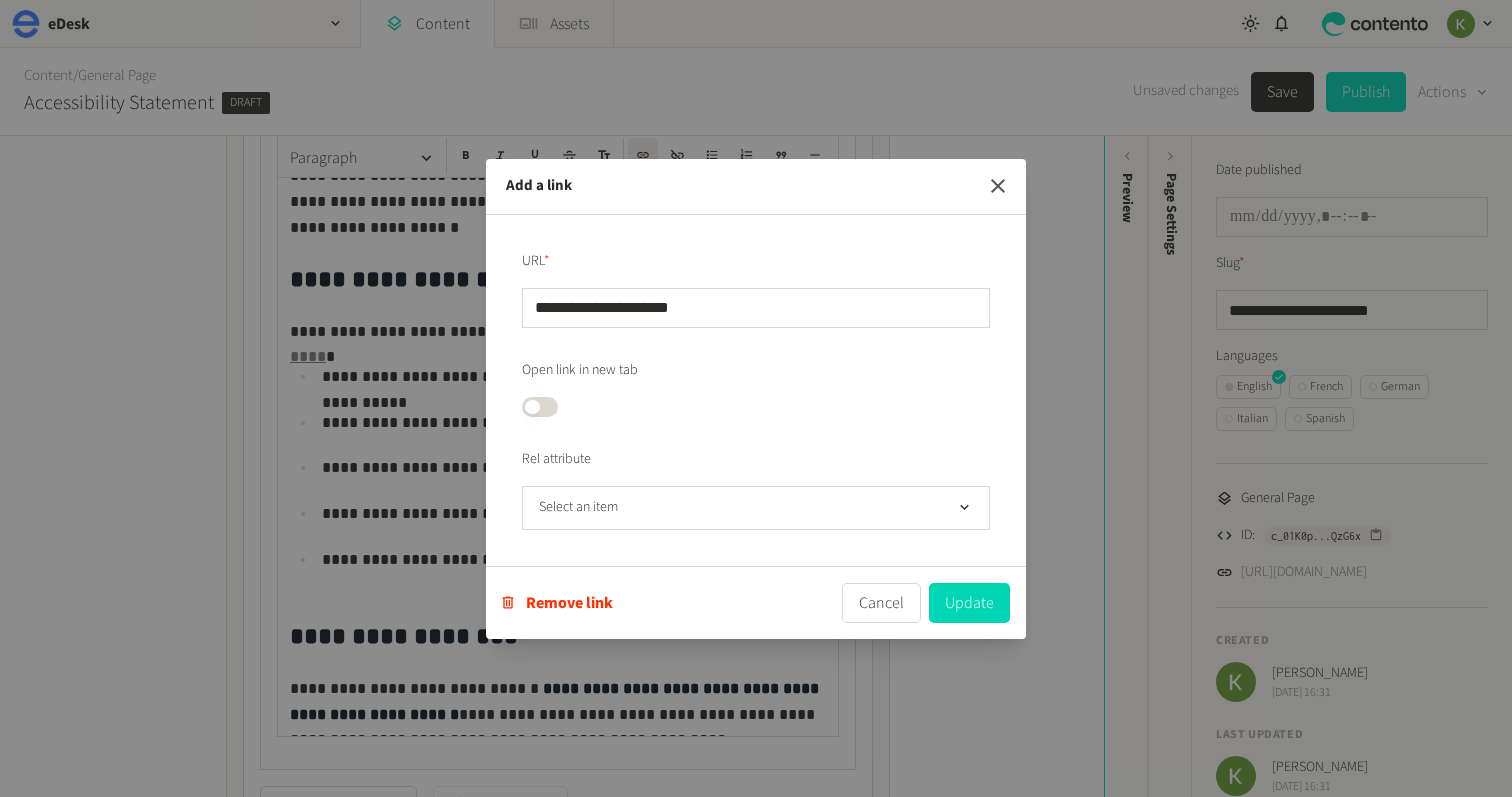click 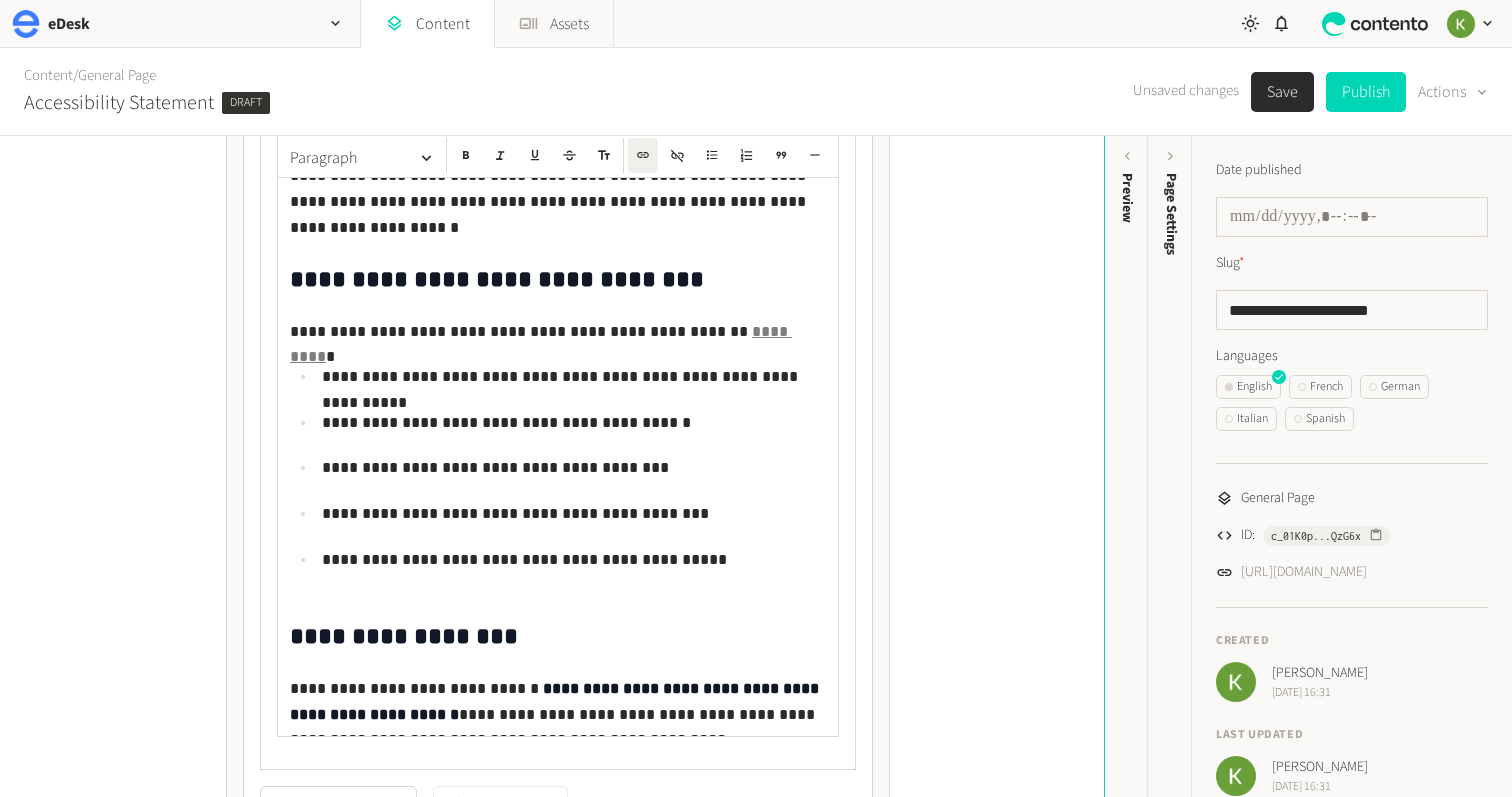 scroll, scrollTop: 0, scrollLeft: 0, axis: both 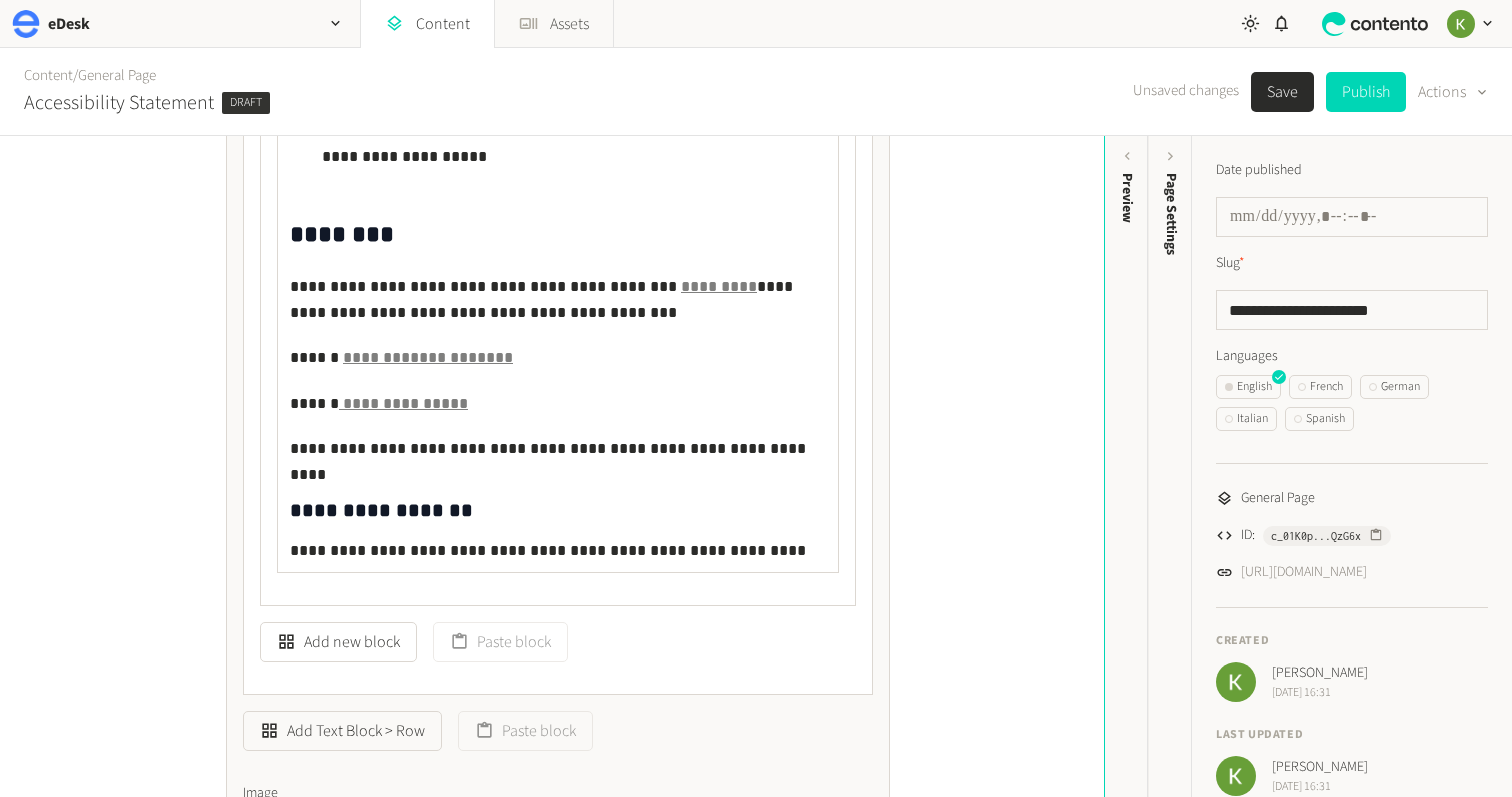 click on "********" 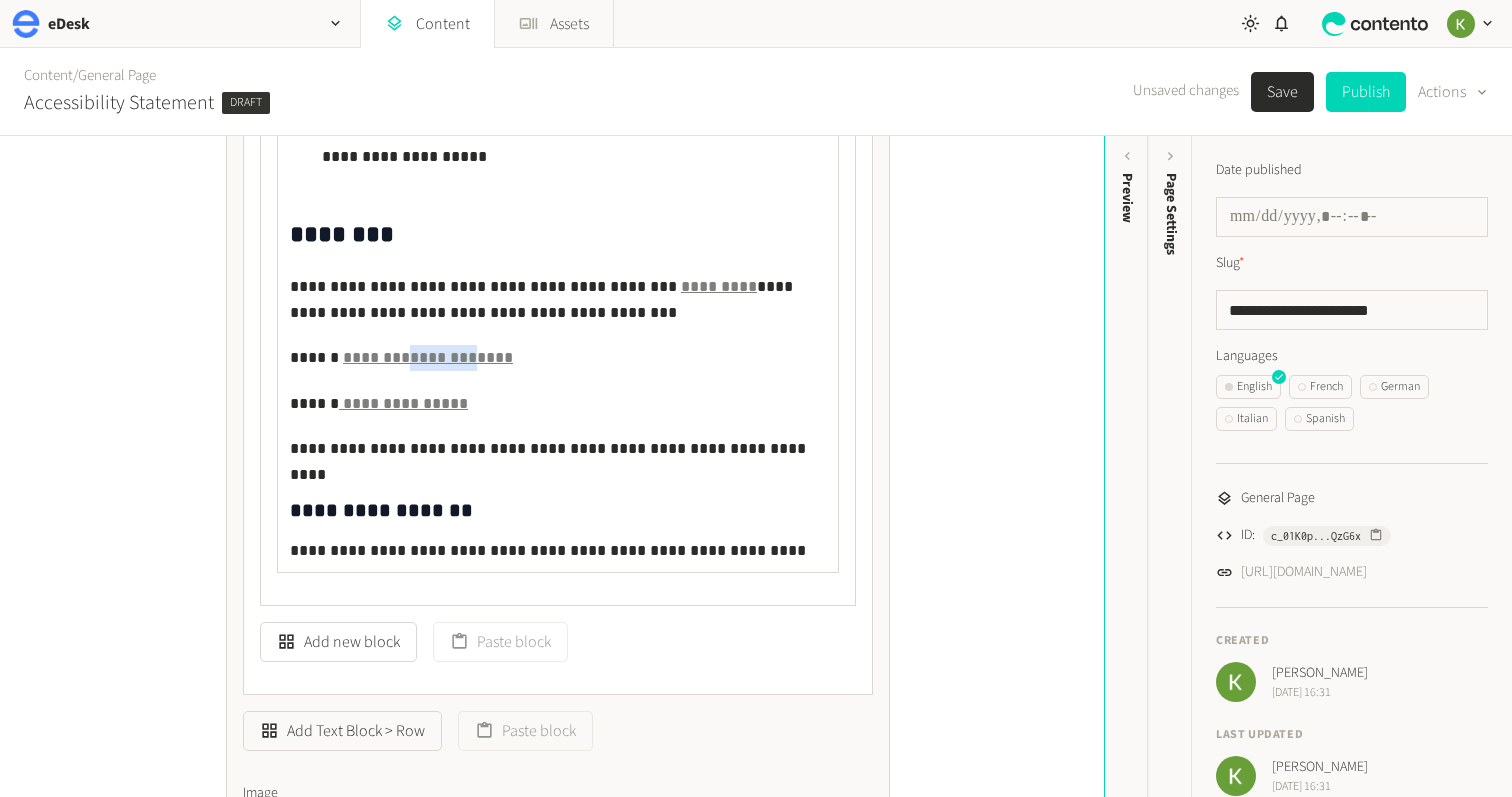 click on "********" 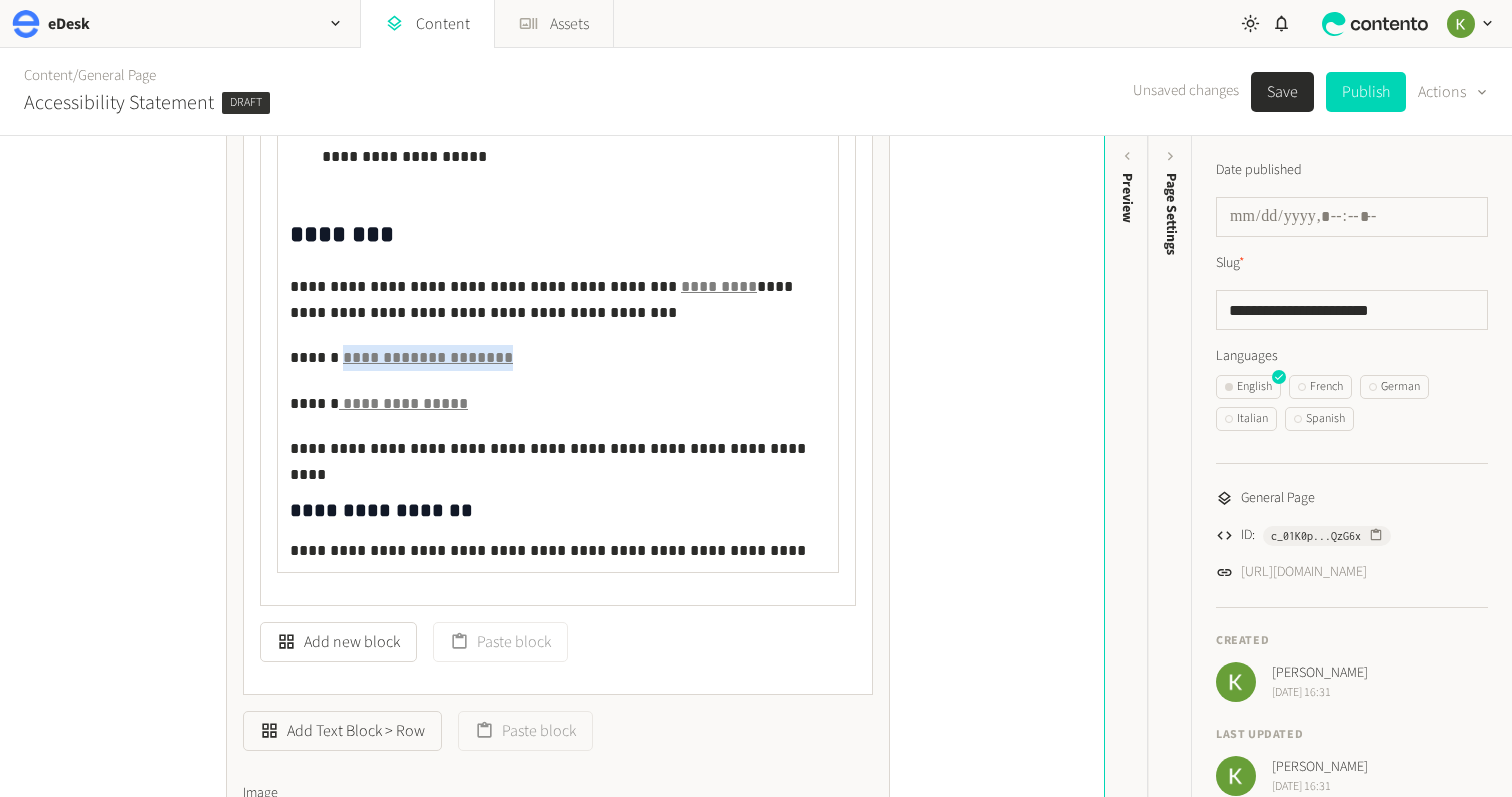 drag, startPoint x: 478, startPoint y: 357, endPoint x: 366, endPoint y: 356, distance: 112.00446 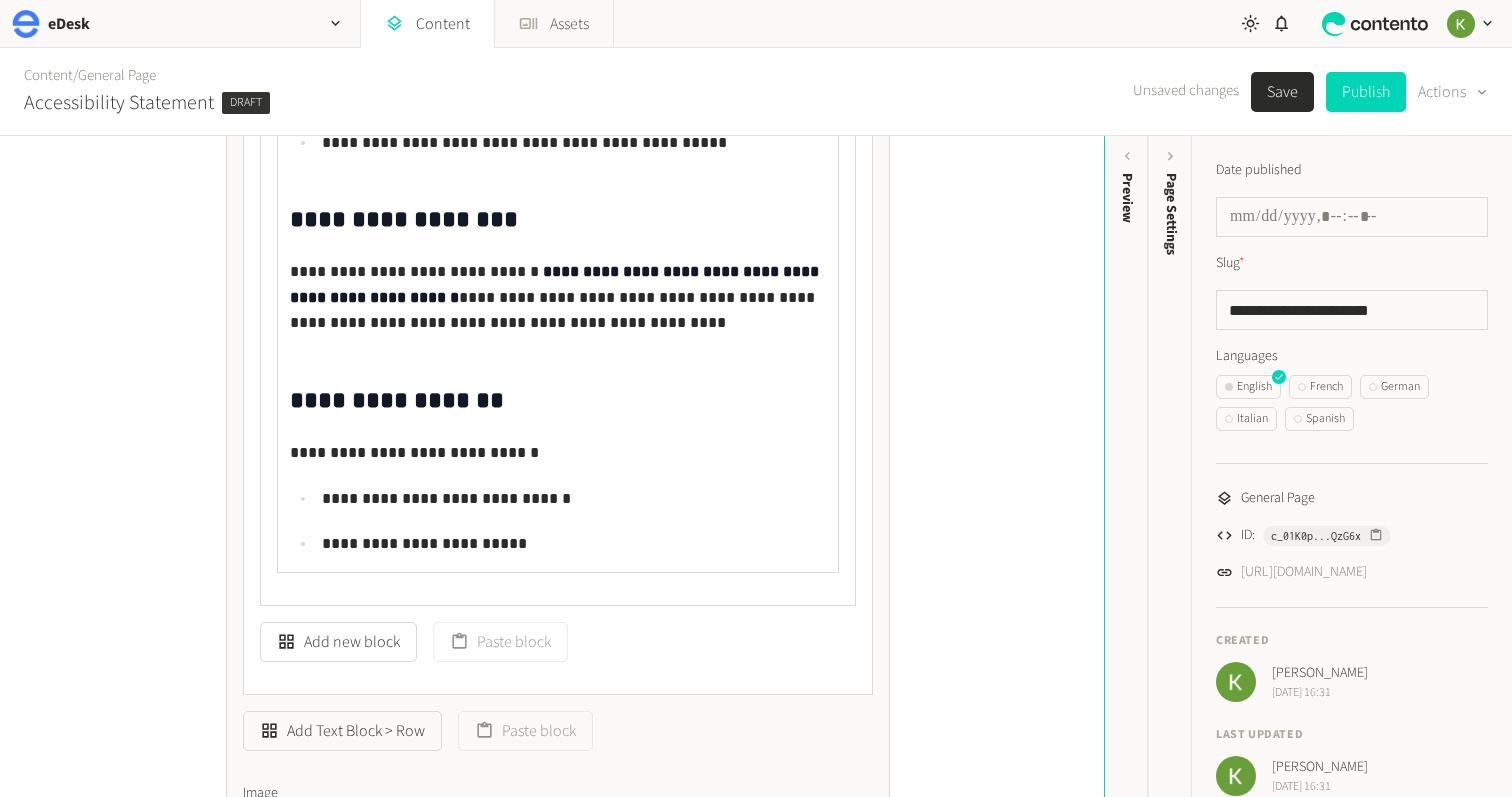 scroll, scrollTop: 0, scrollLeft: 0, axis: both 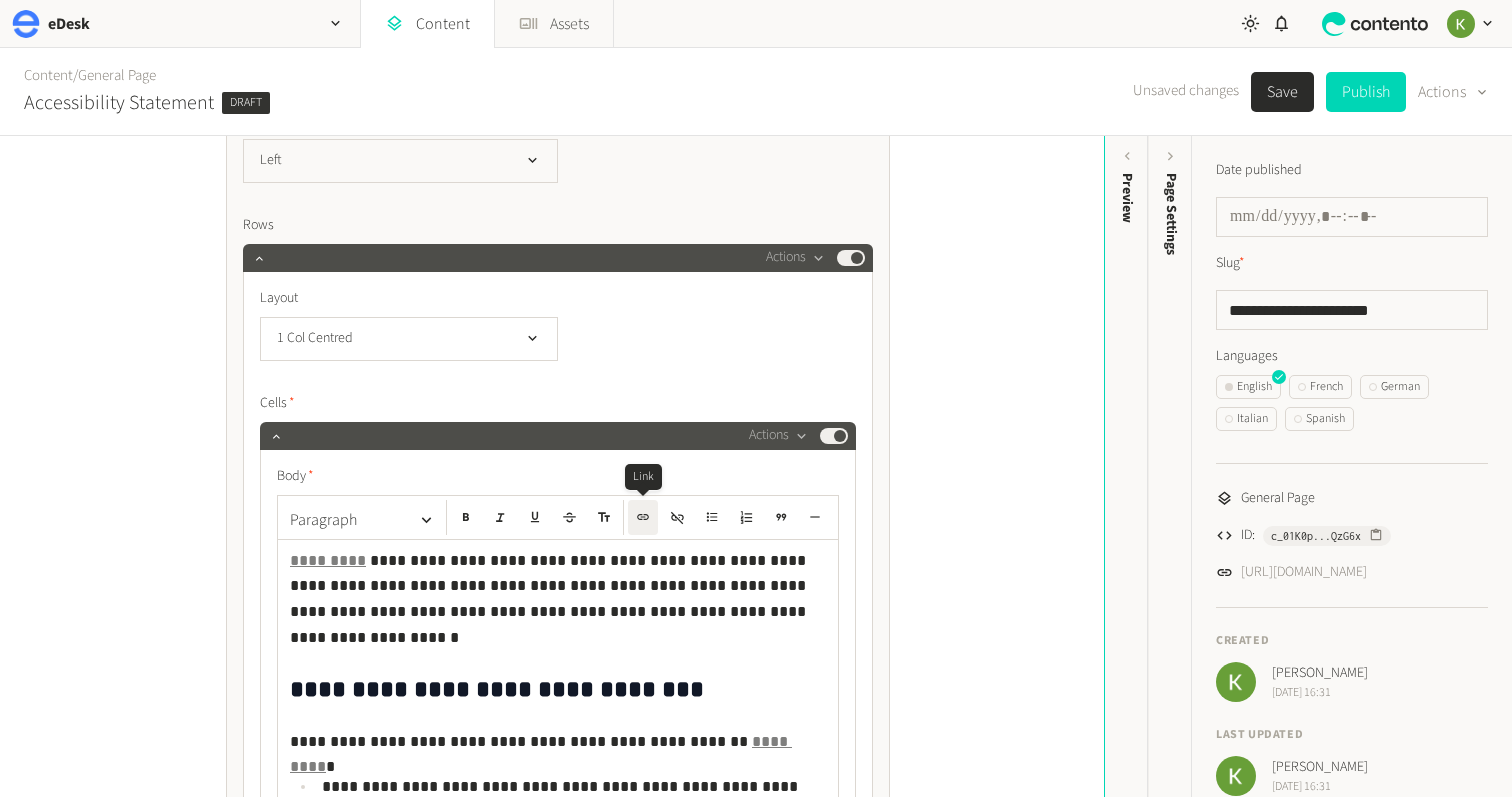 click 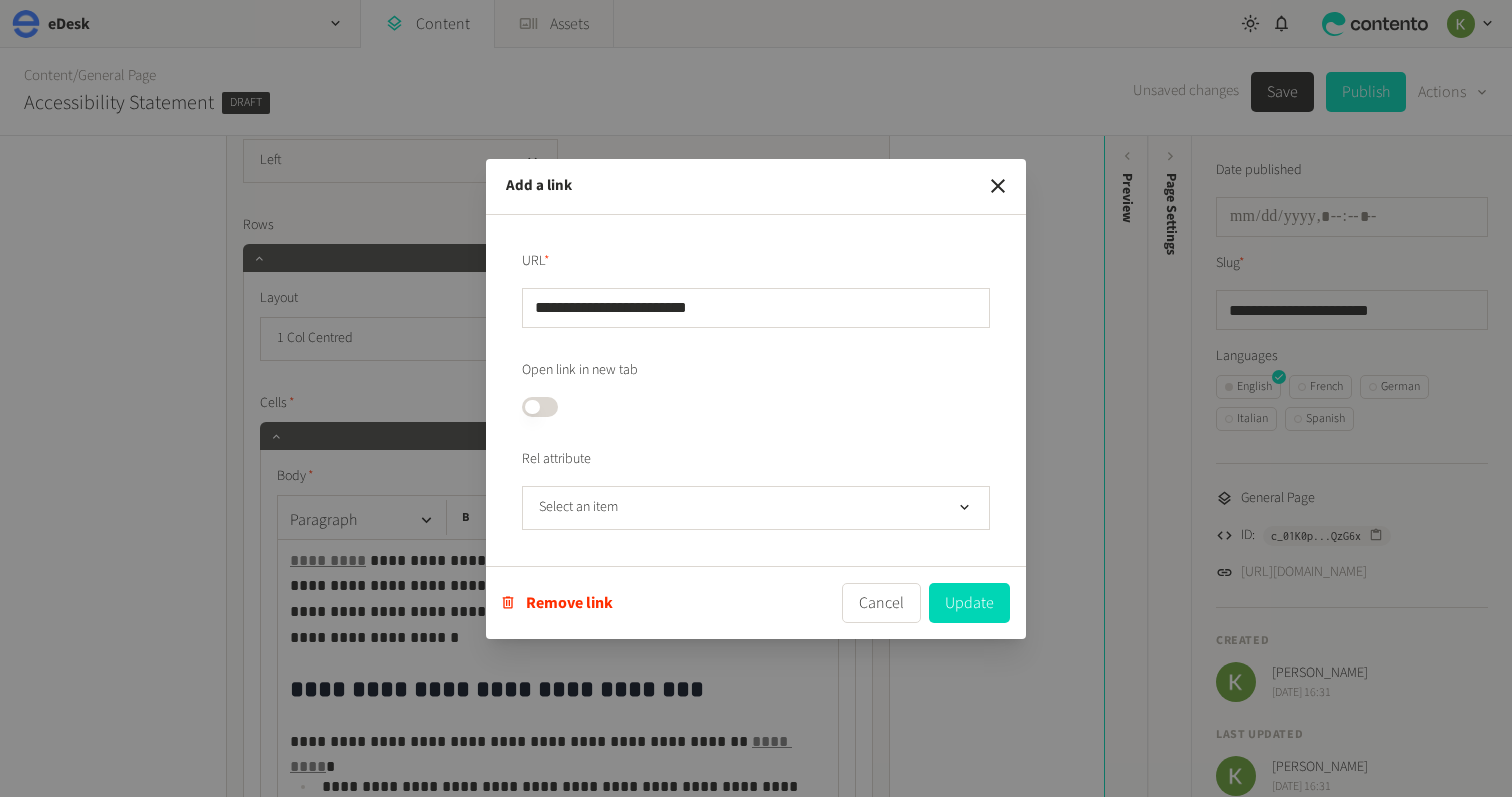 click on "**********" at bounding box center (756, 308) 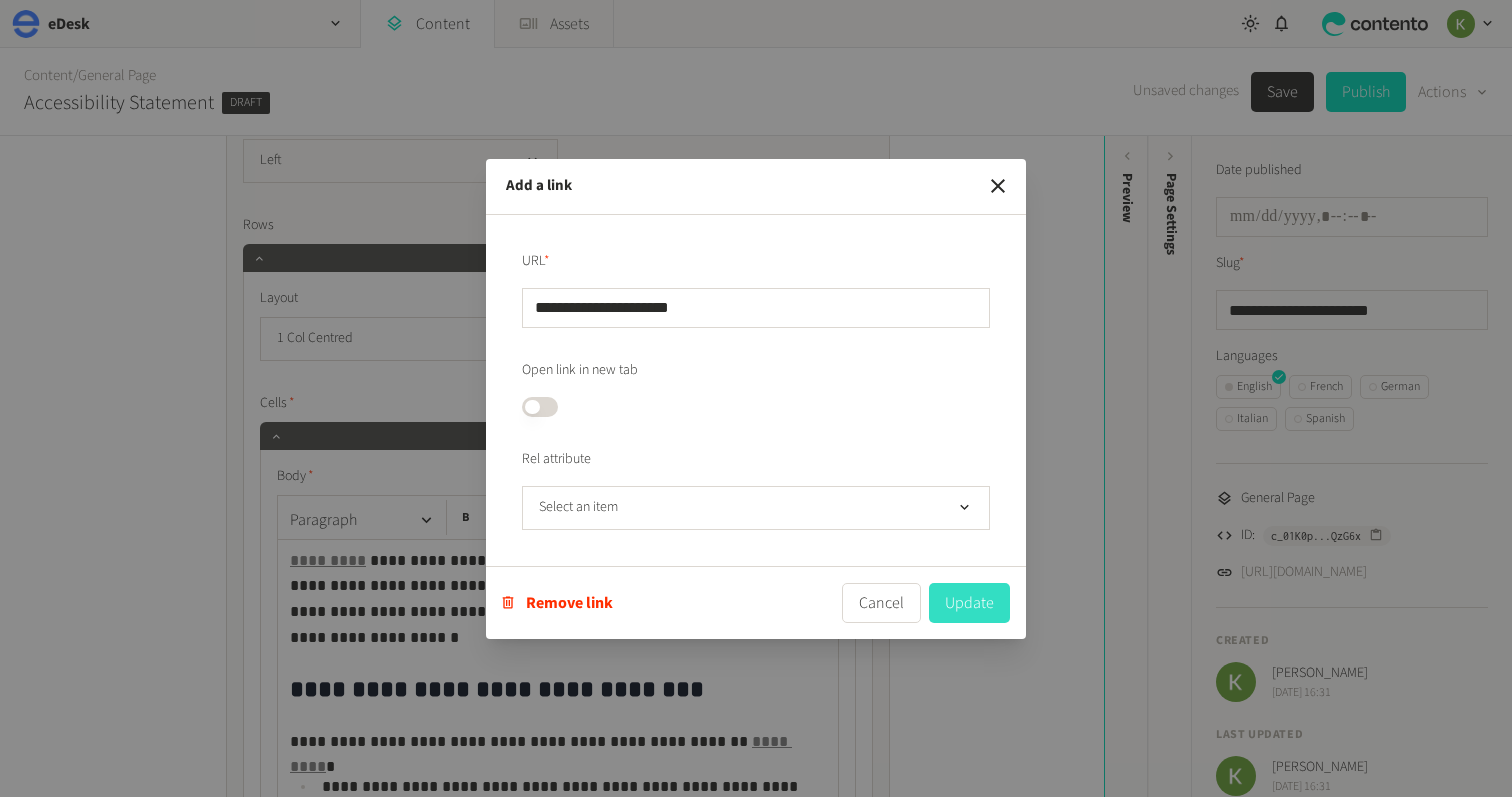 type on "**********" 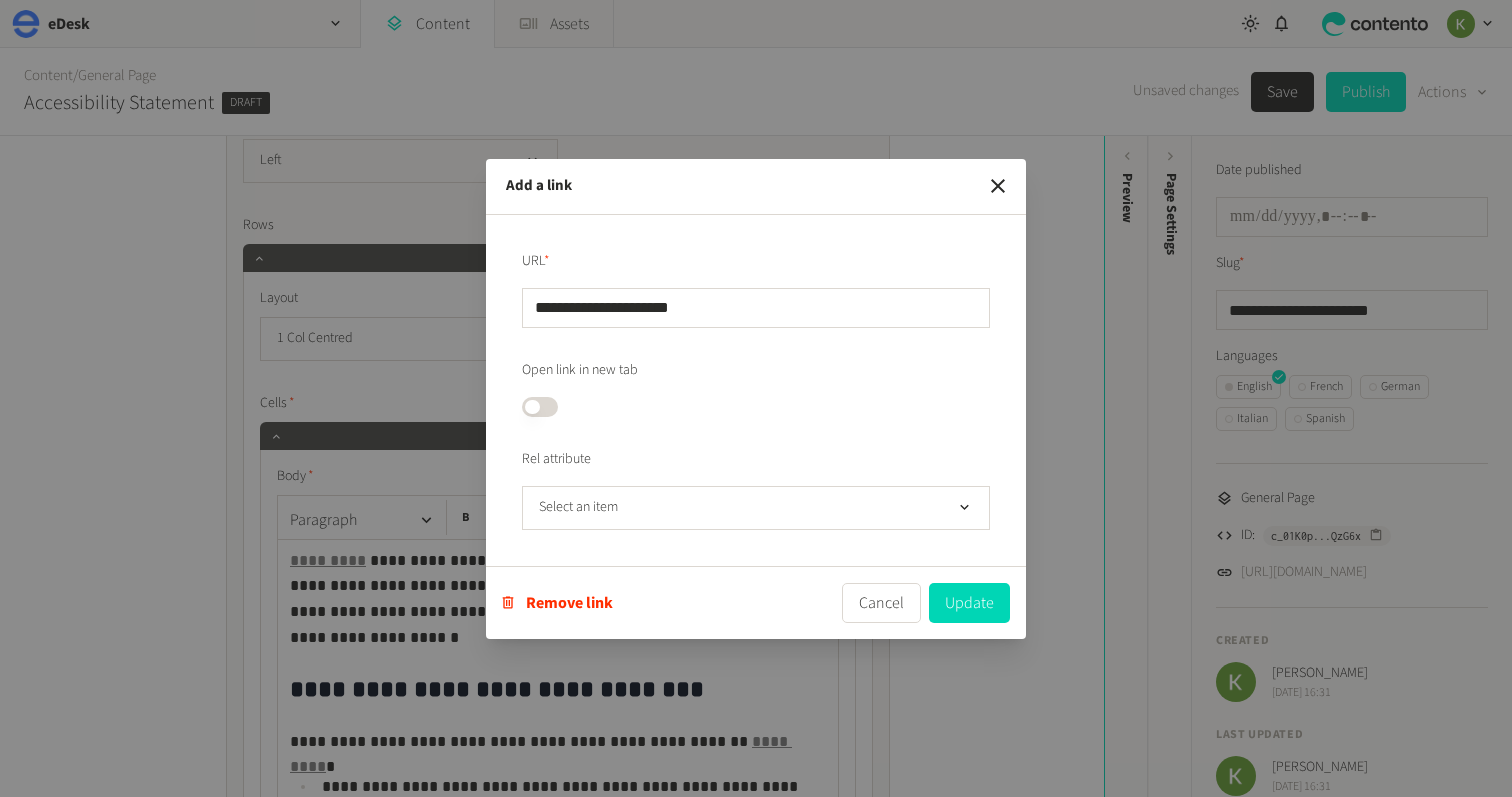 drag, startPoint x: 956, startPoint y: 599, endPoint x: 912, endPoint y: 591, distance: 44.72136 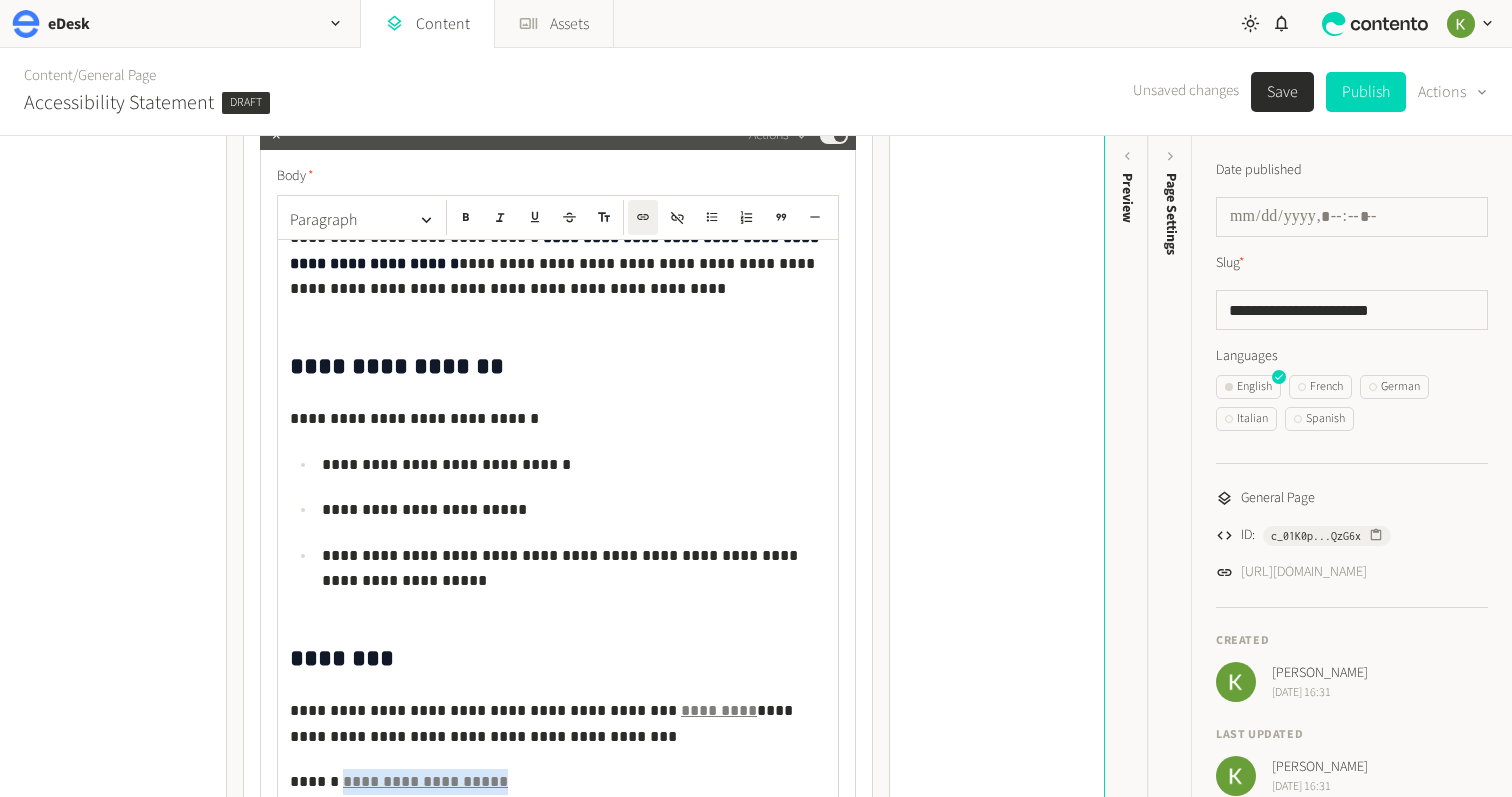 scroll, scrollTop: 759, scrollLeft: 0, axis: vertical 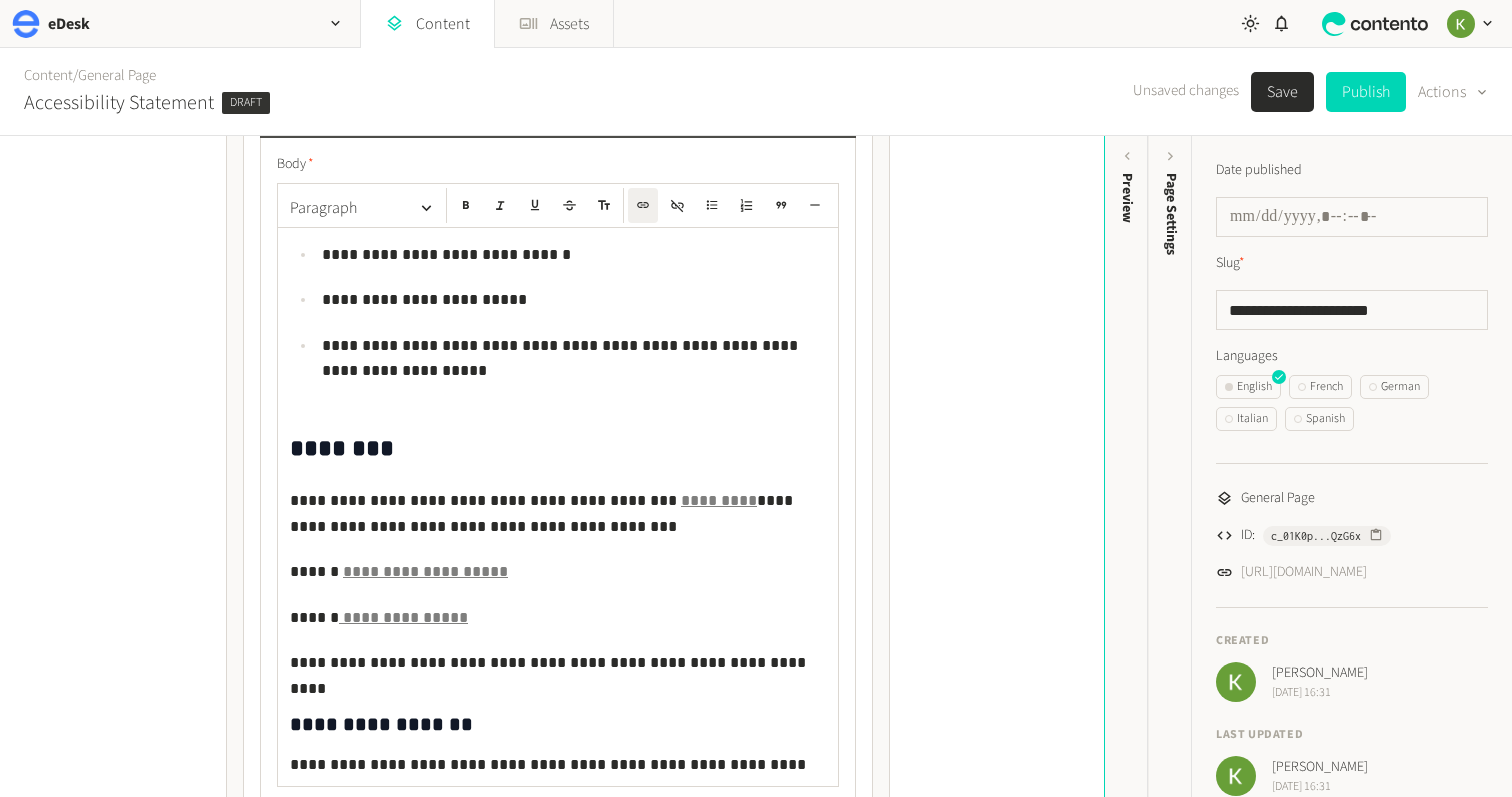 click on "**********" 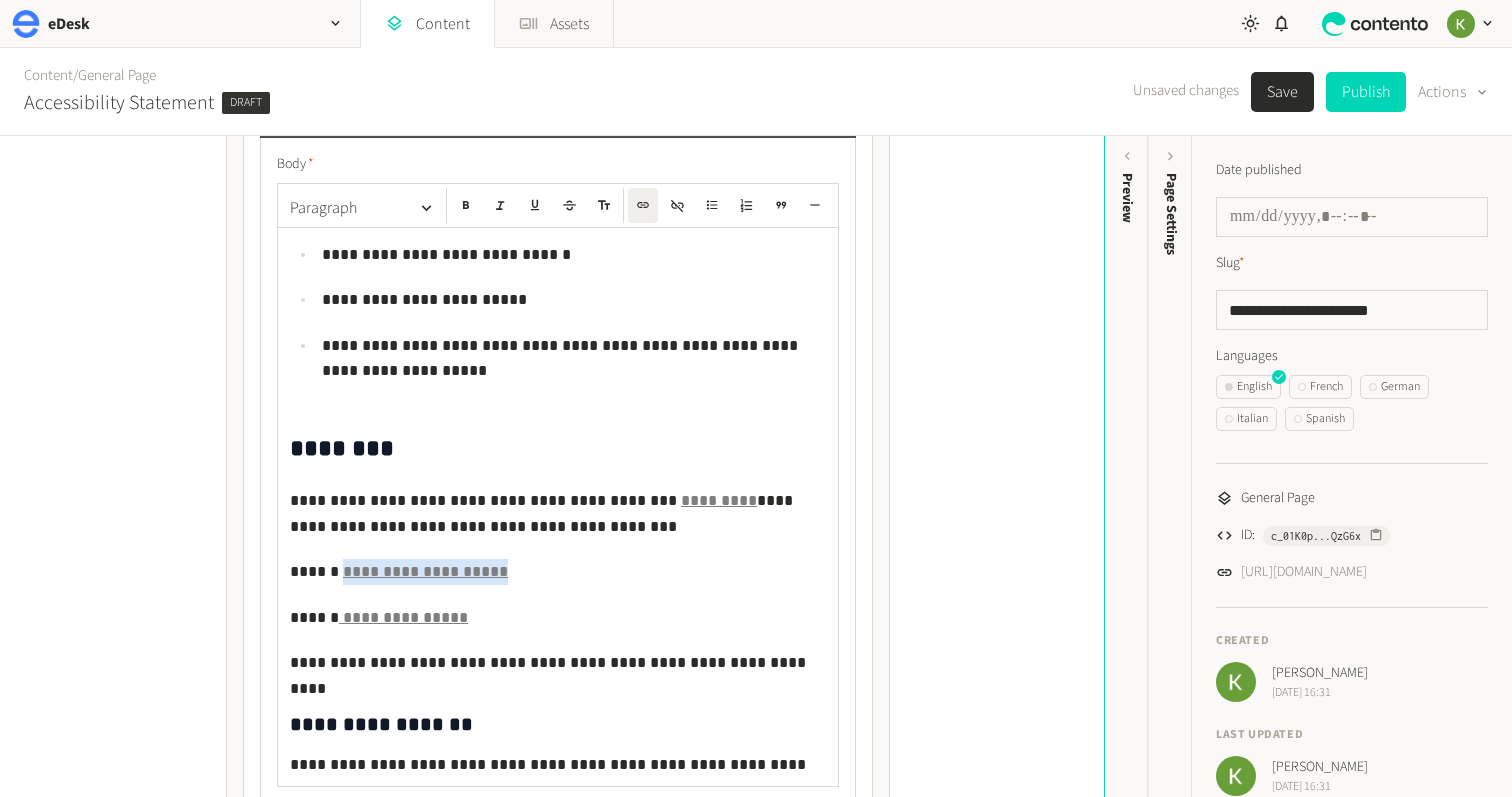 drag, startPoint x: 521, startPoint y: 572, endPoint x: 335, endPoint y: 570, distance: 186.01076 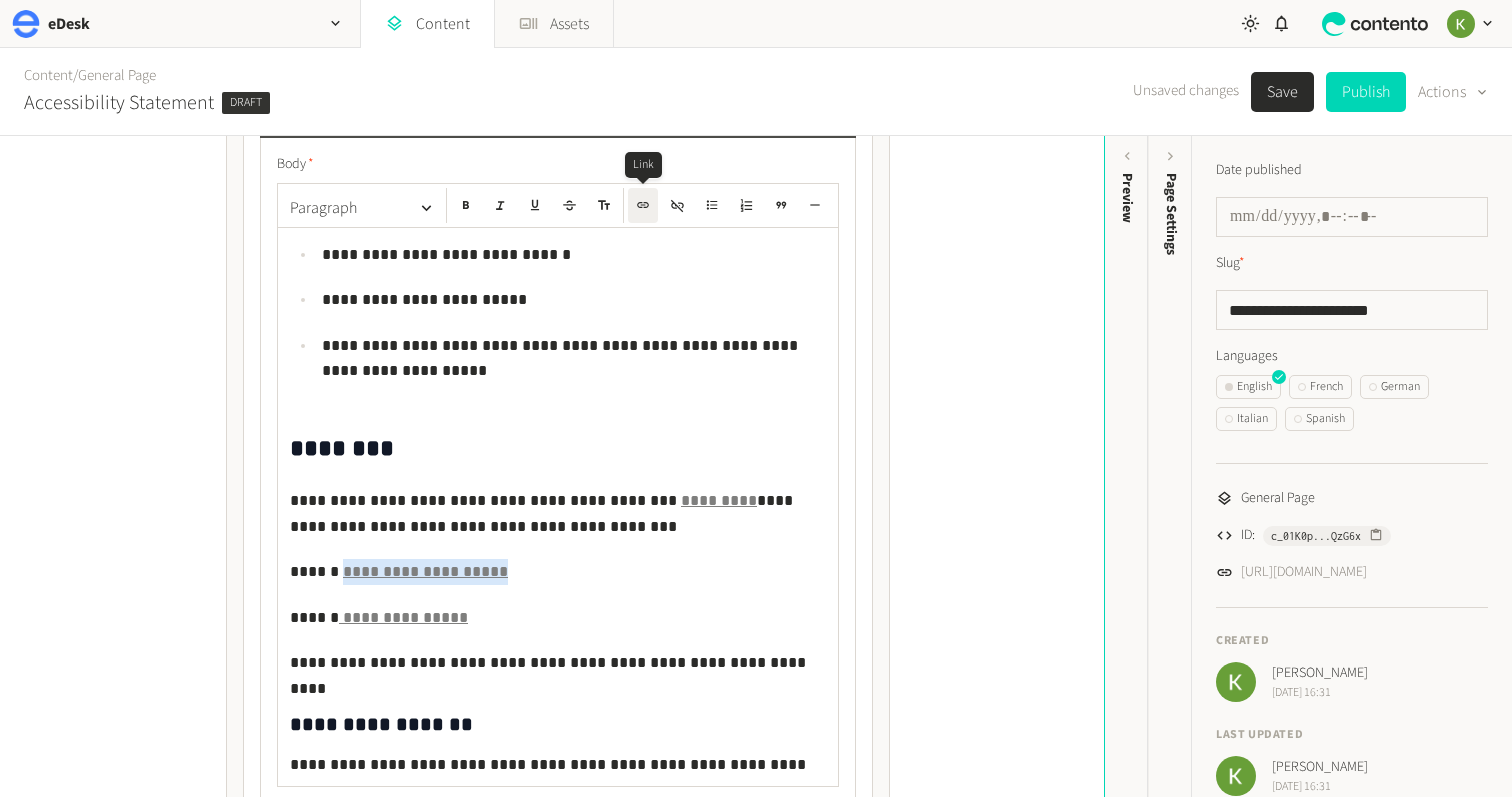 click 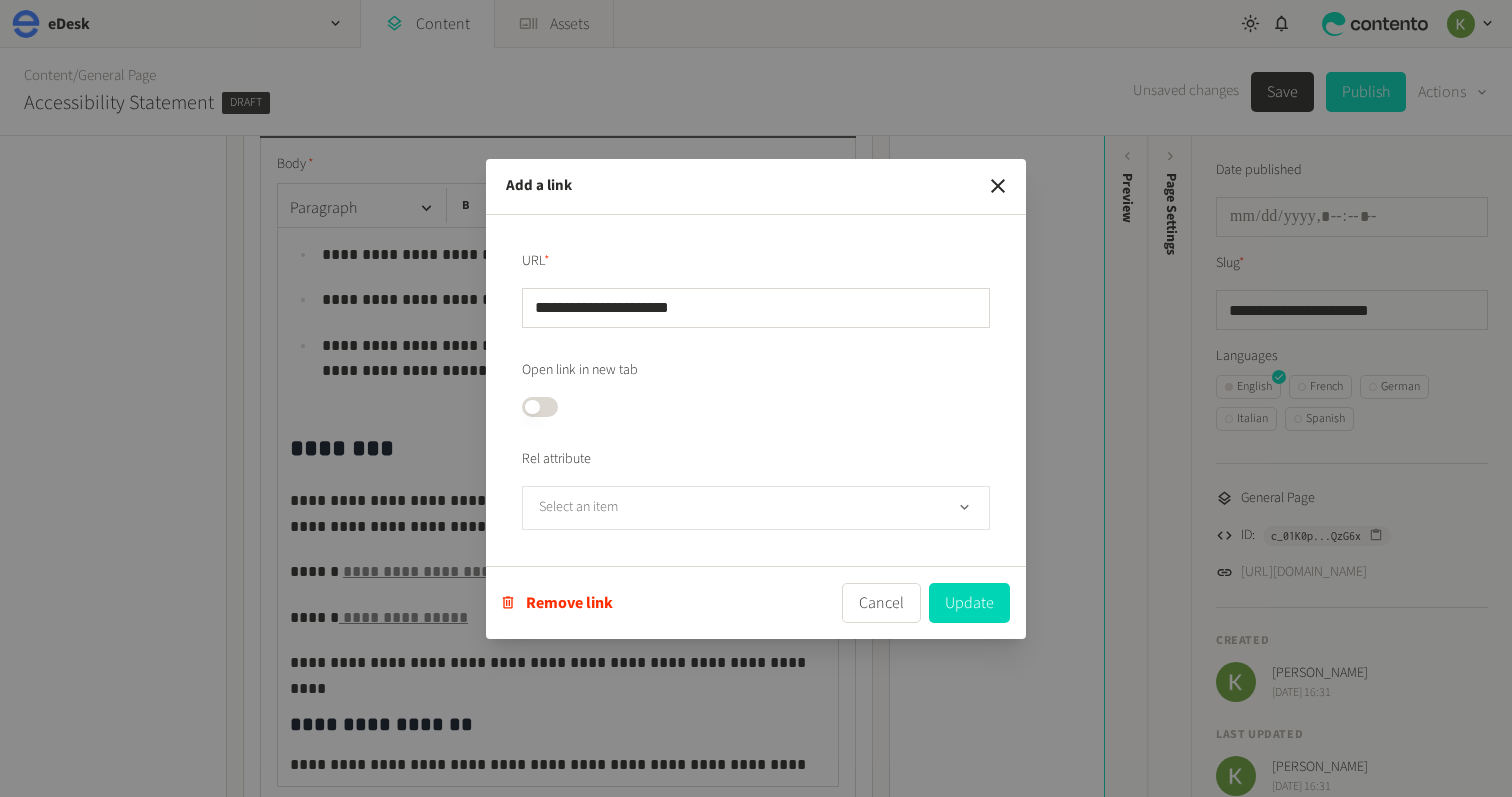 click on "Select an item" at bounding box center (756, 508) 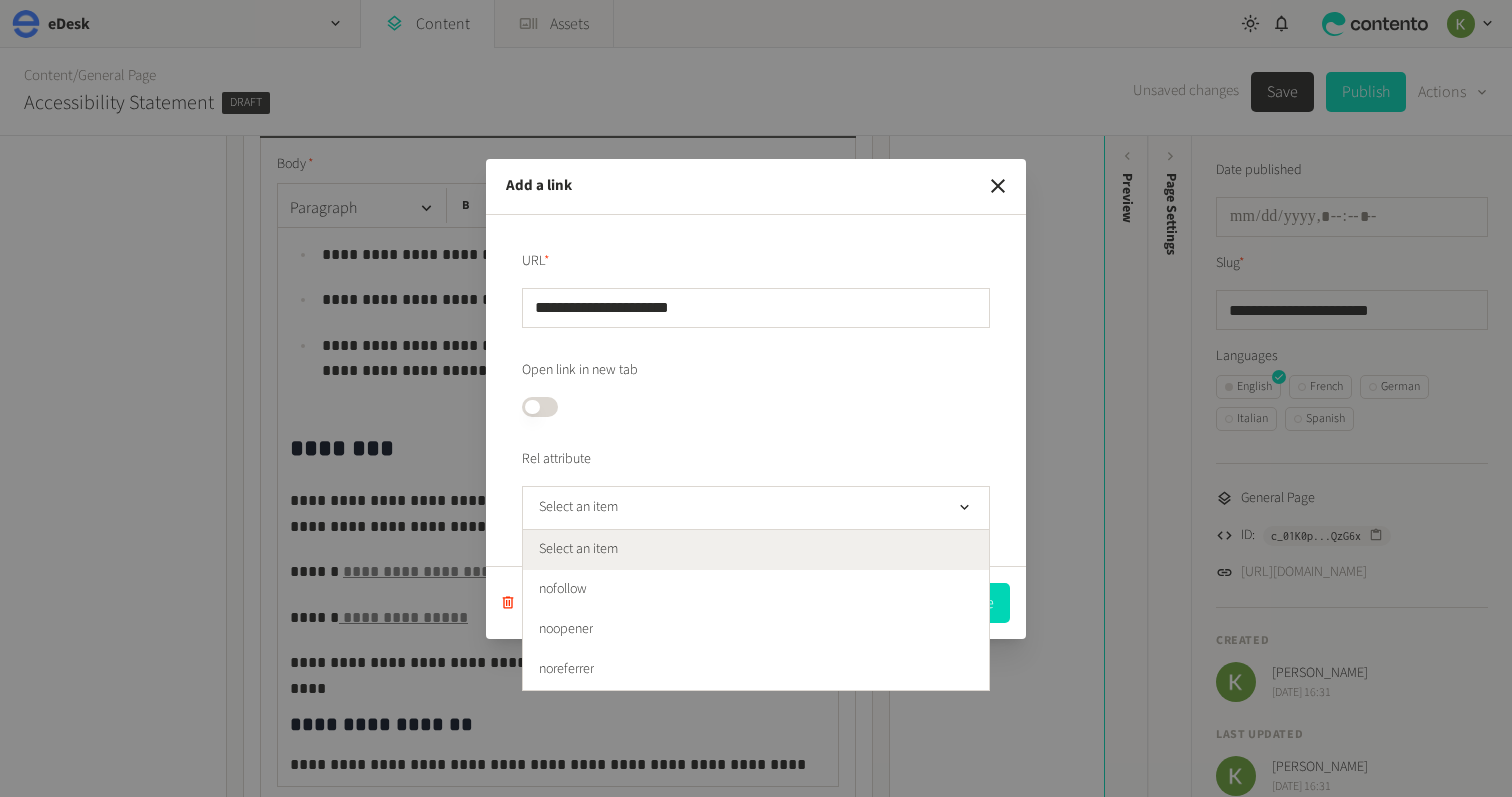 click on "**********" 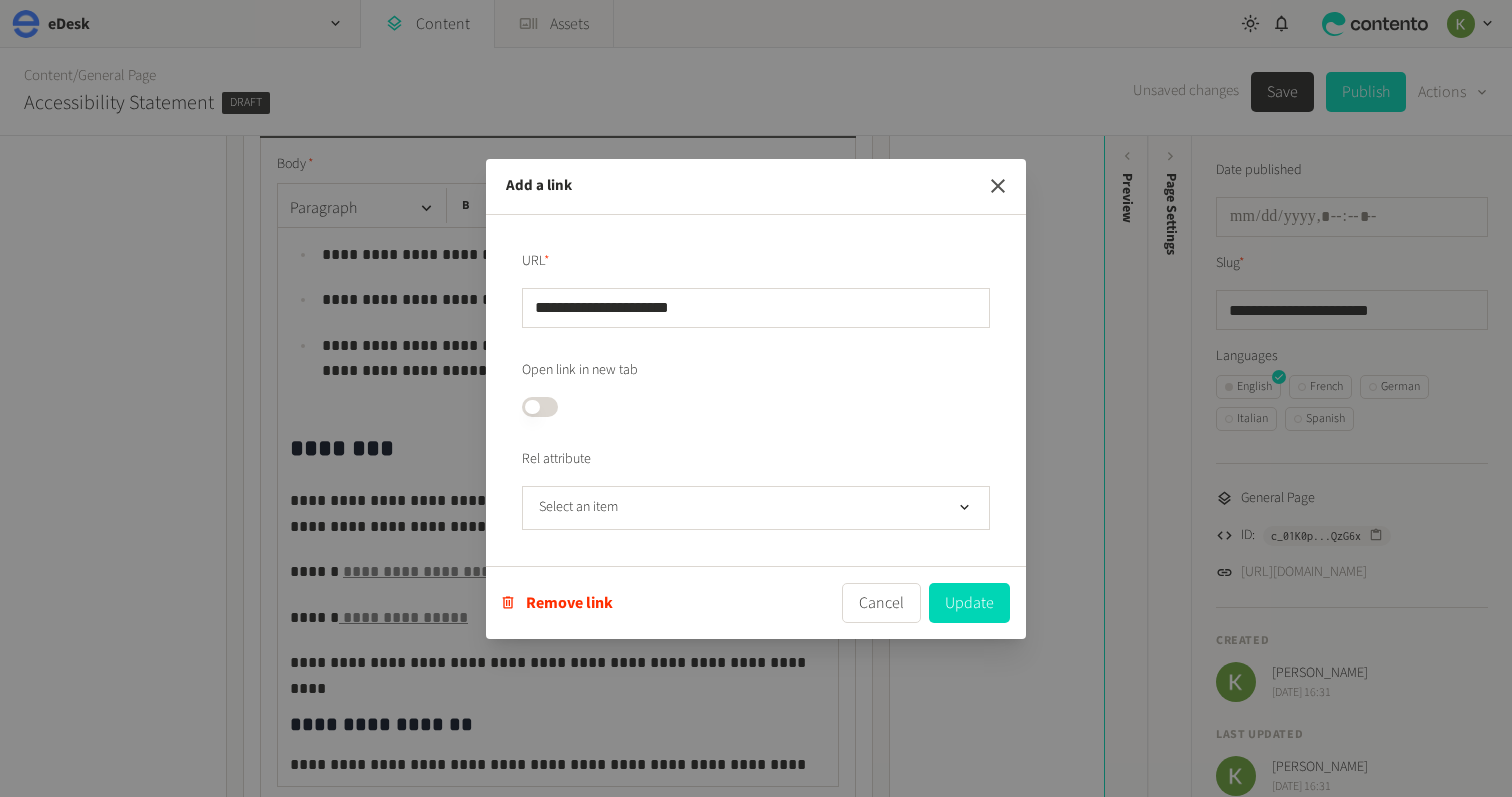 click 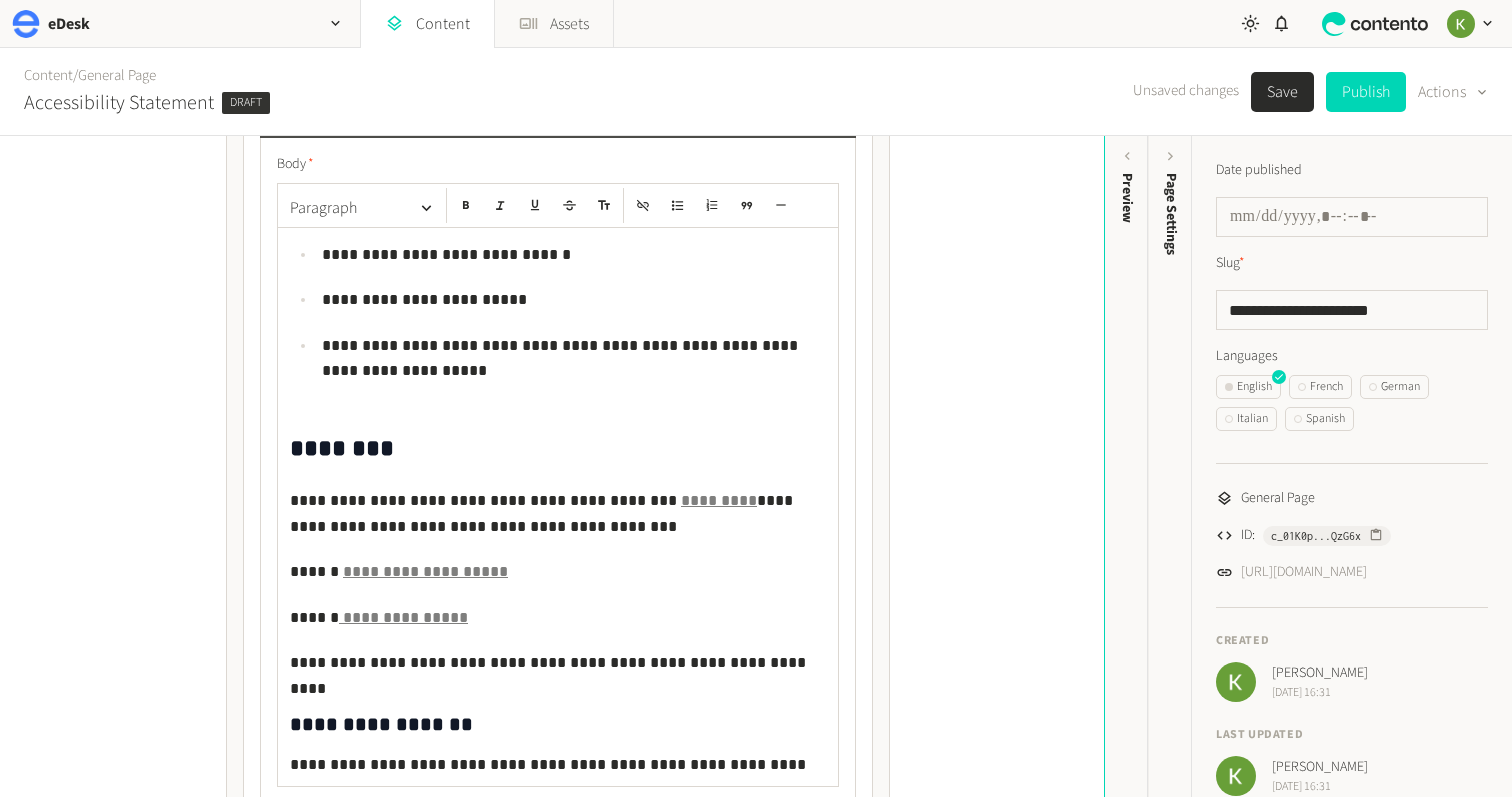 click on "**********" 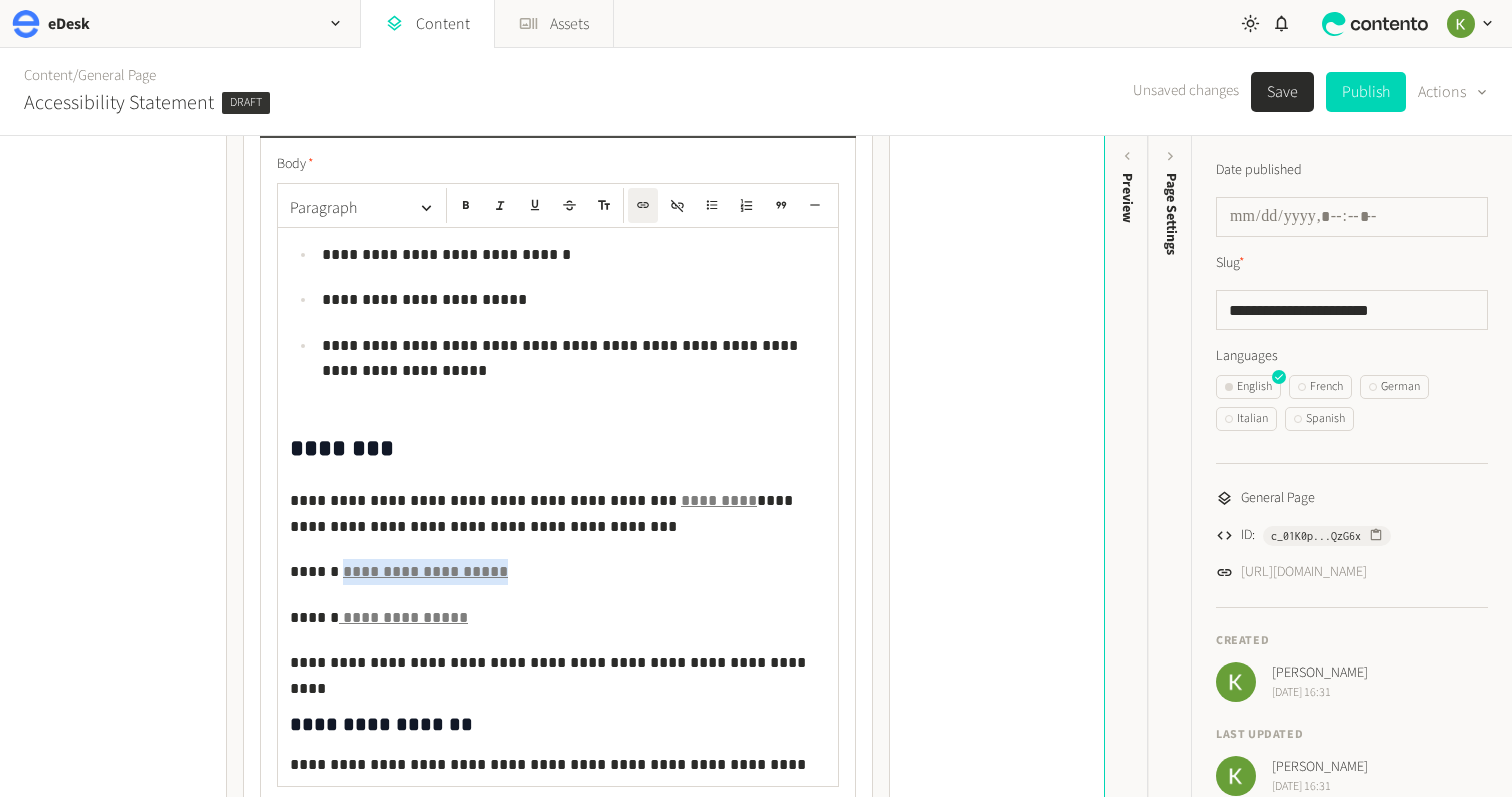 drag, startPoint x: 491, startPoint y: 568, endPoint x: 406, endPoint y: 529, distance: 93.52005 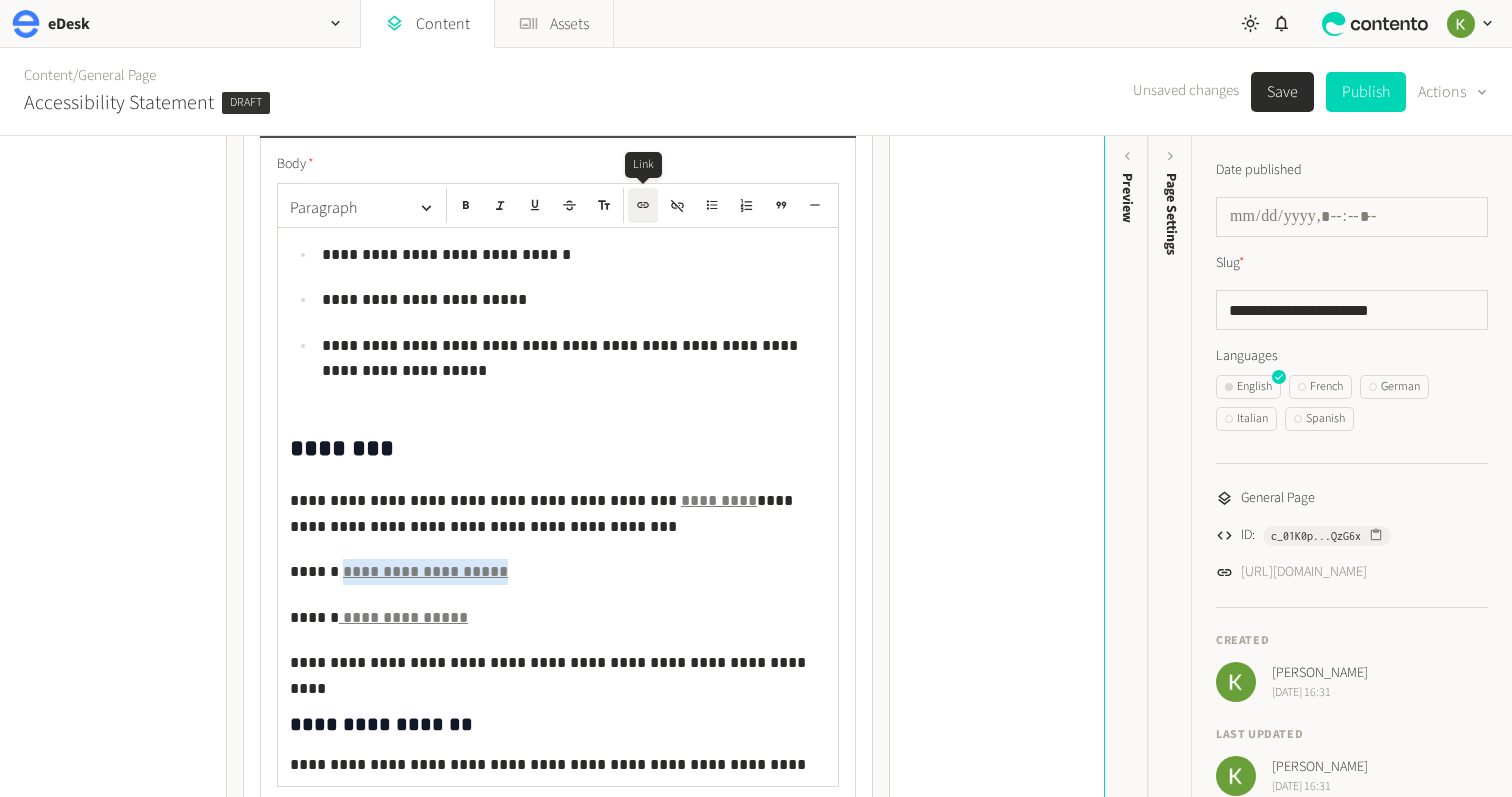 click 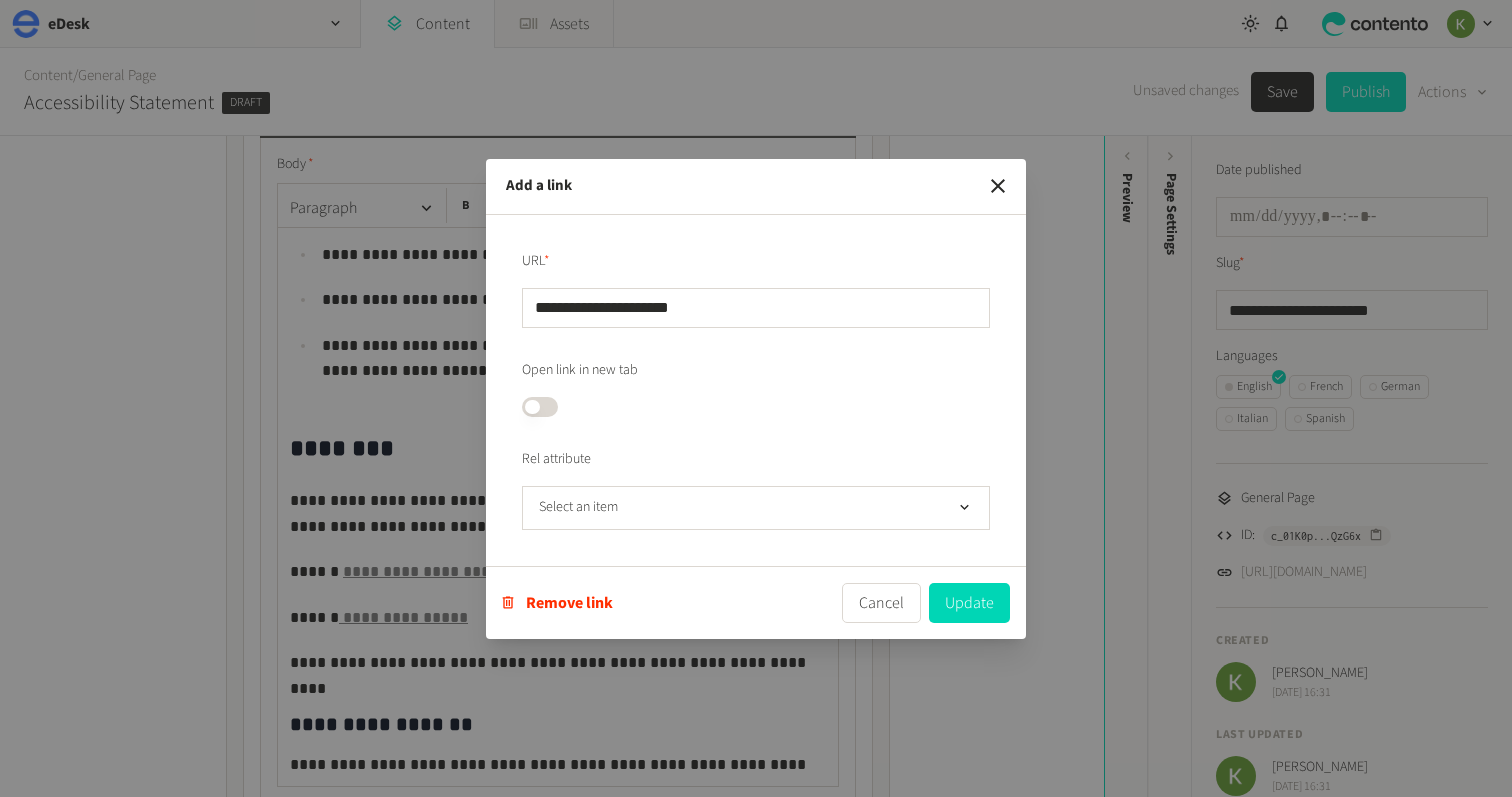 drag, startPoint x: 737, startPoint y: 300, endPoint x: 463, endPoint y: 309, distance: 274.14777 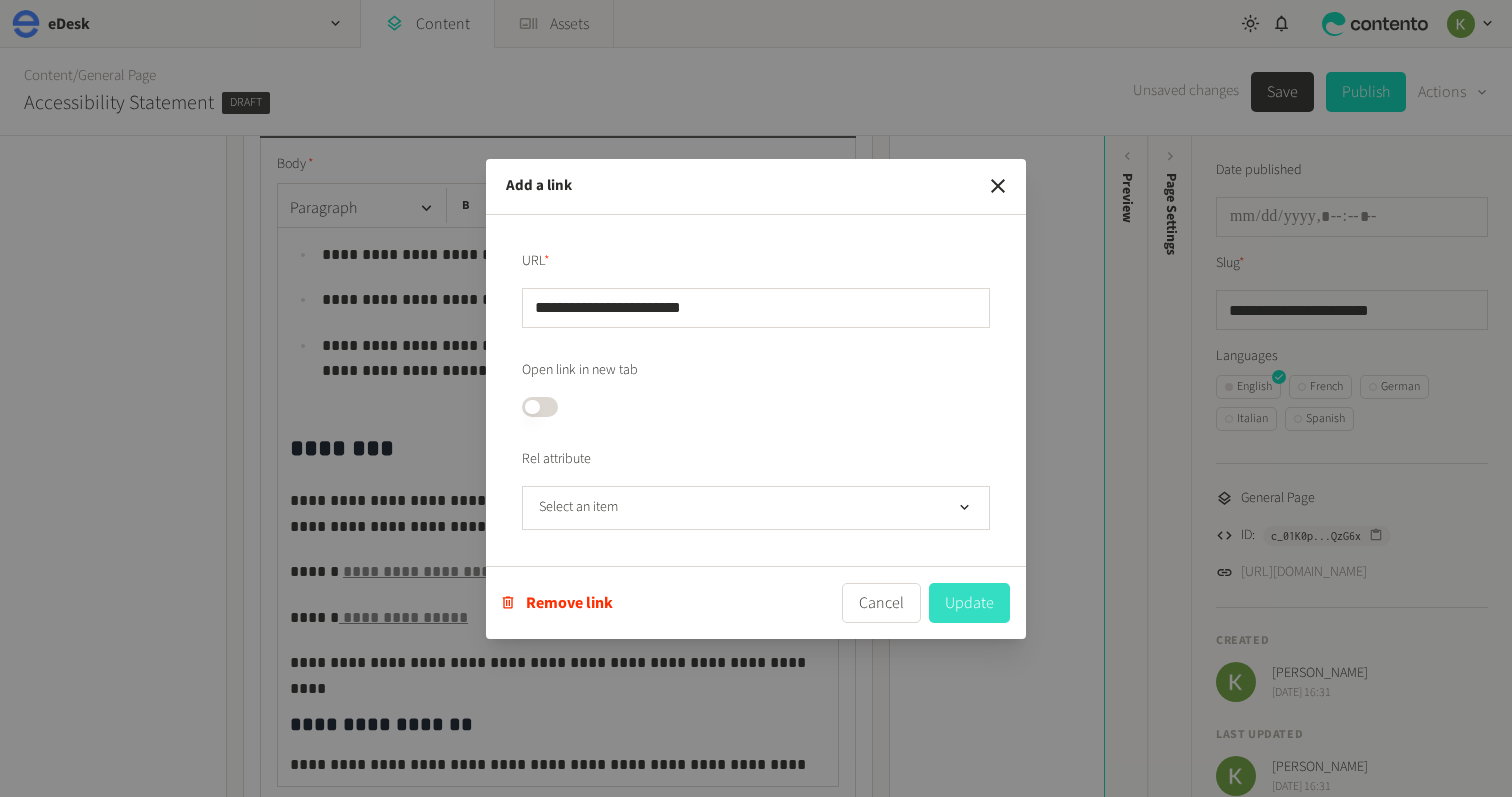 type on "**********" 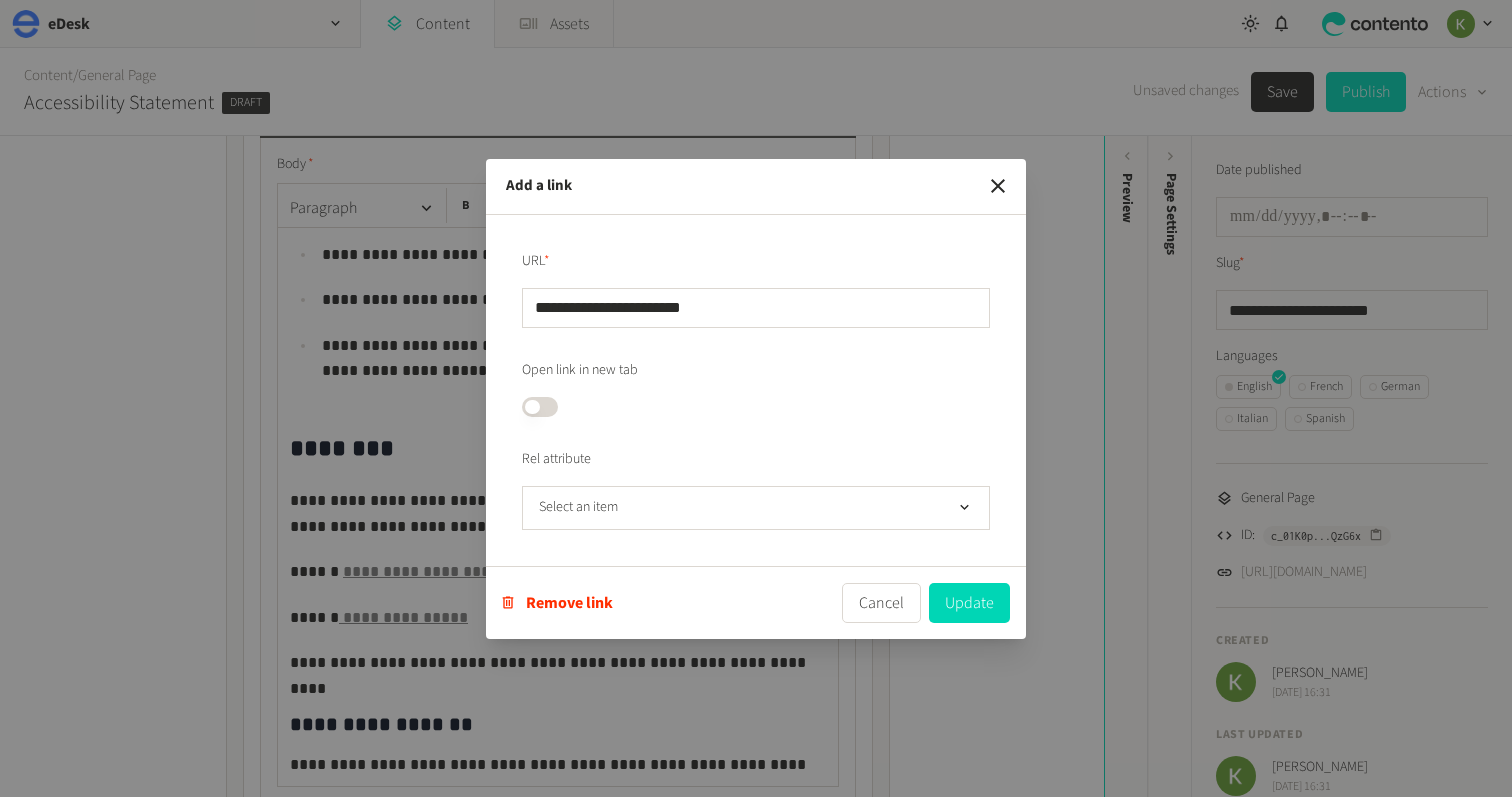 drag, startPoint x: 971, startPoint y: 595, endPoint x: 847, endPoint y: 574, distance: 125.765656 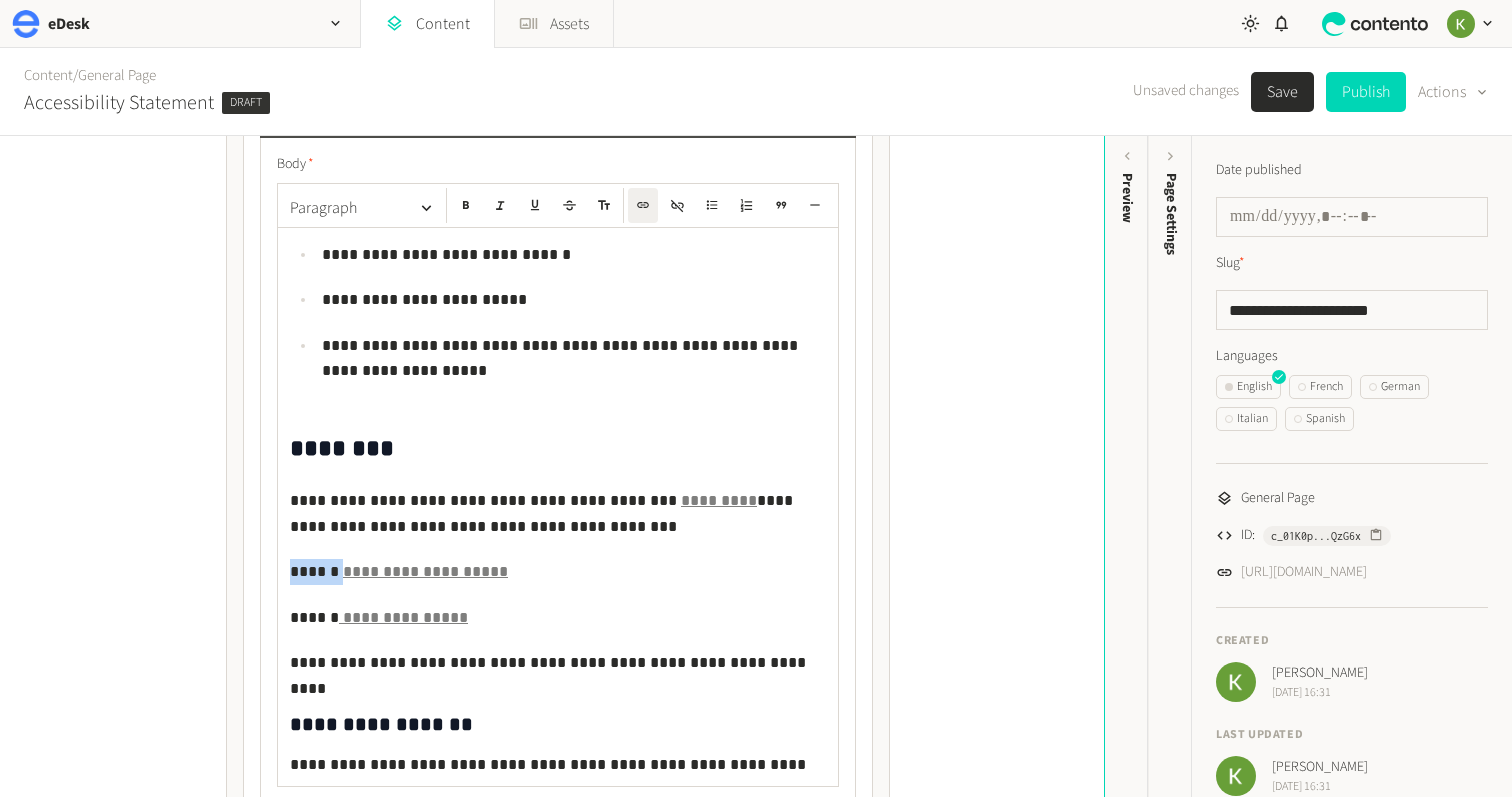 click on "**********" 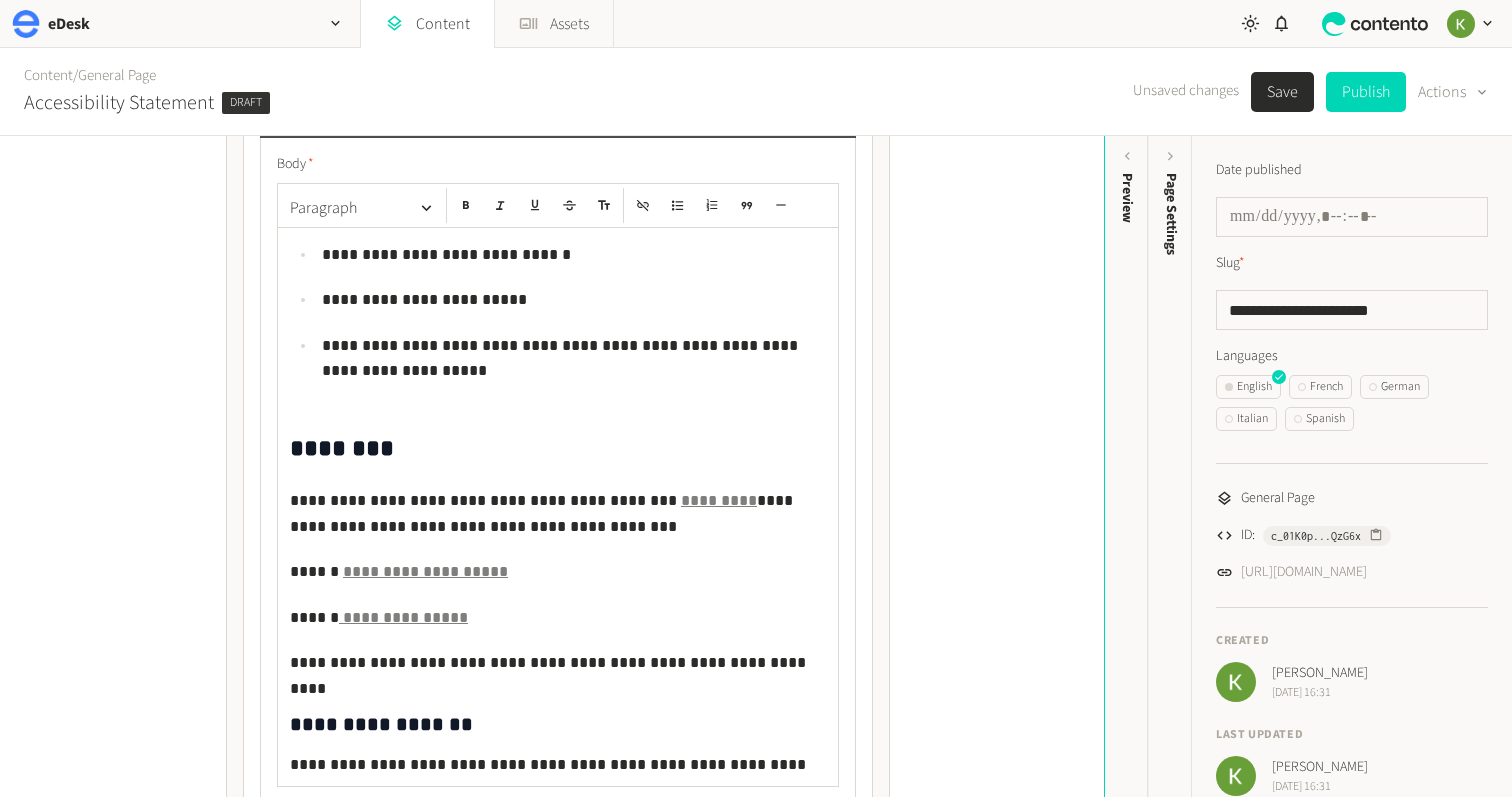 click on "**********" 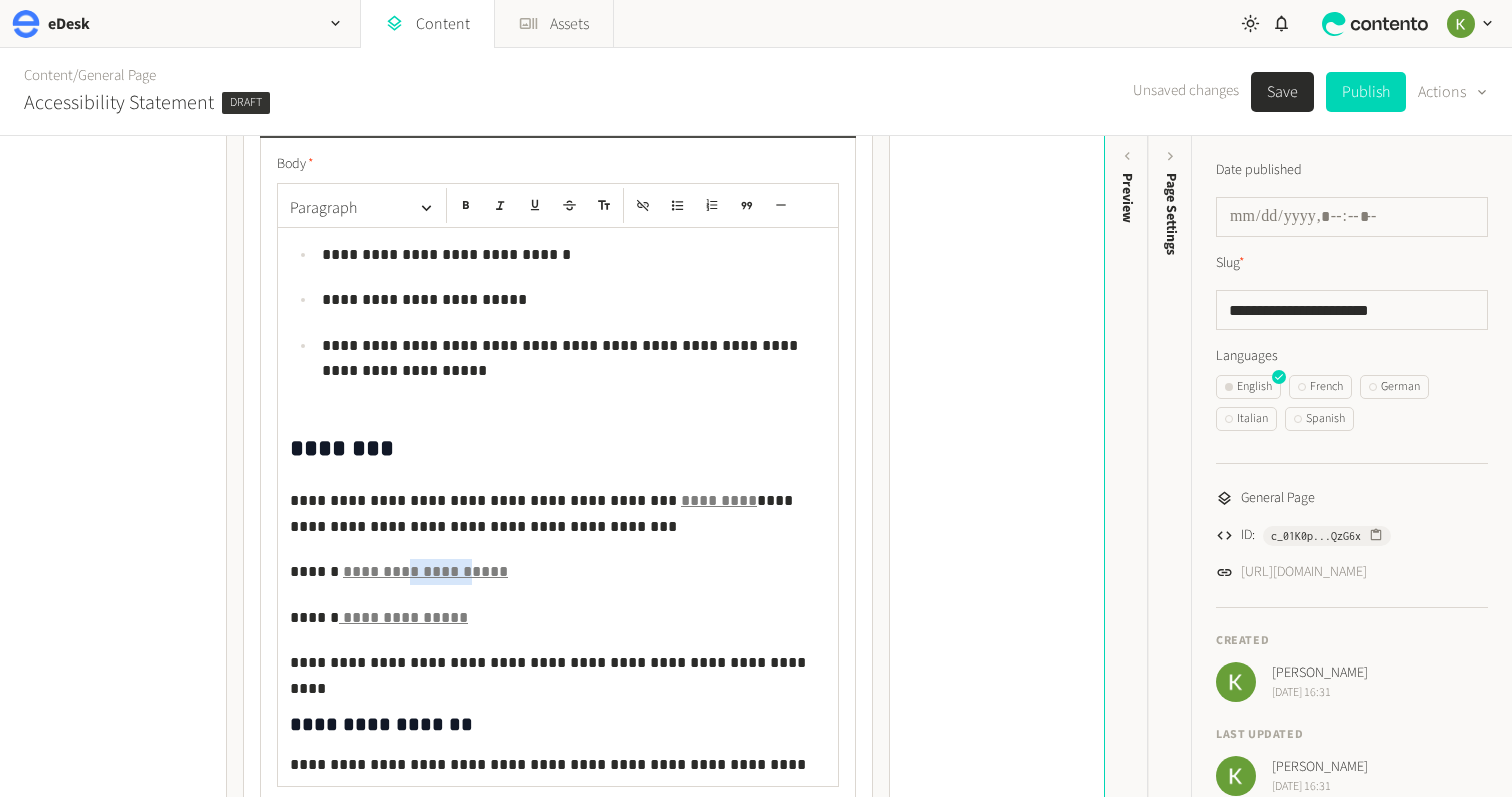 click on "**********" 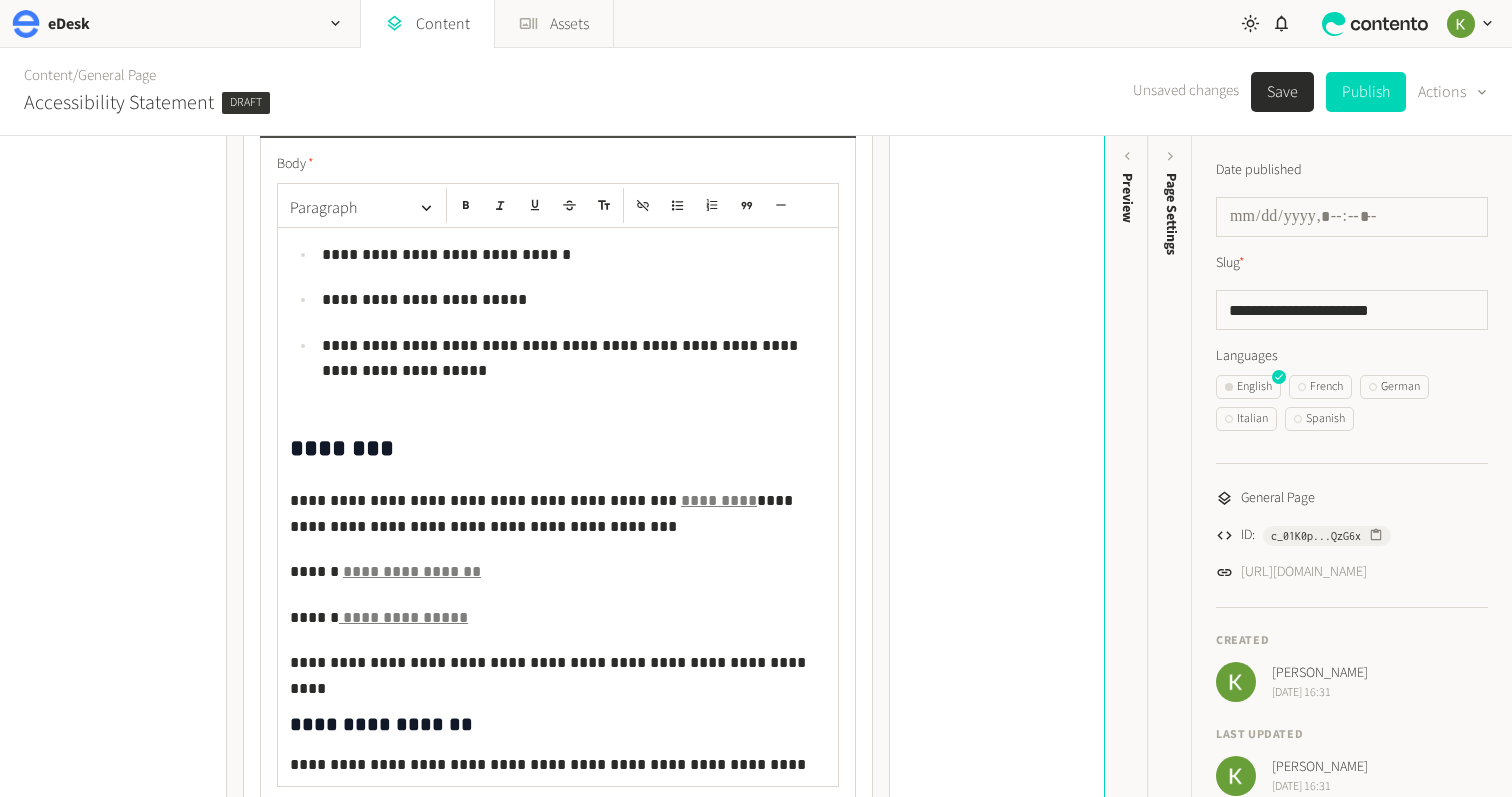 click on "**********" 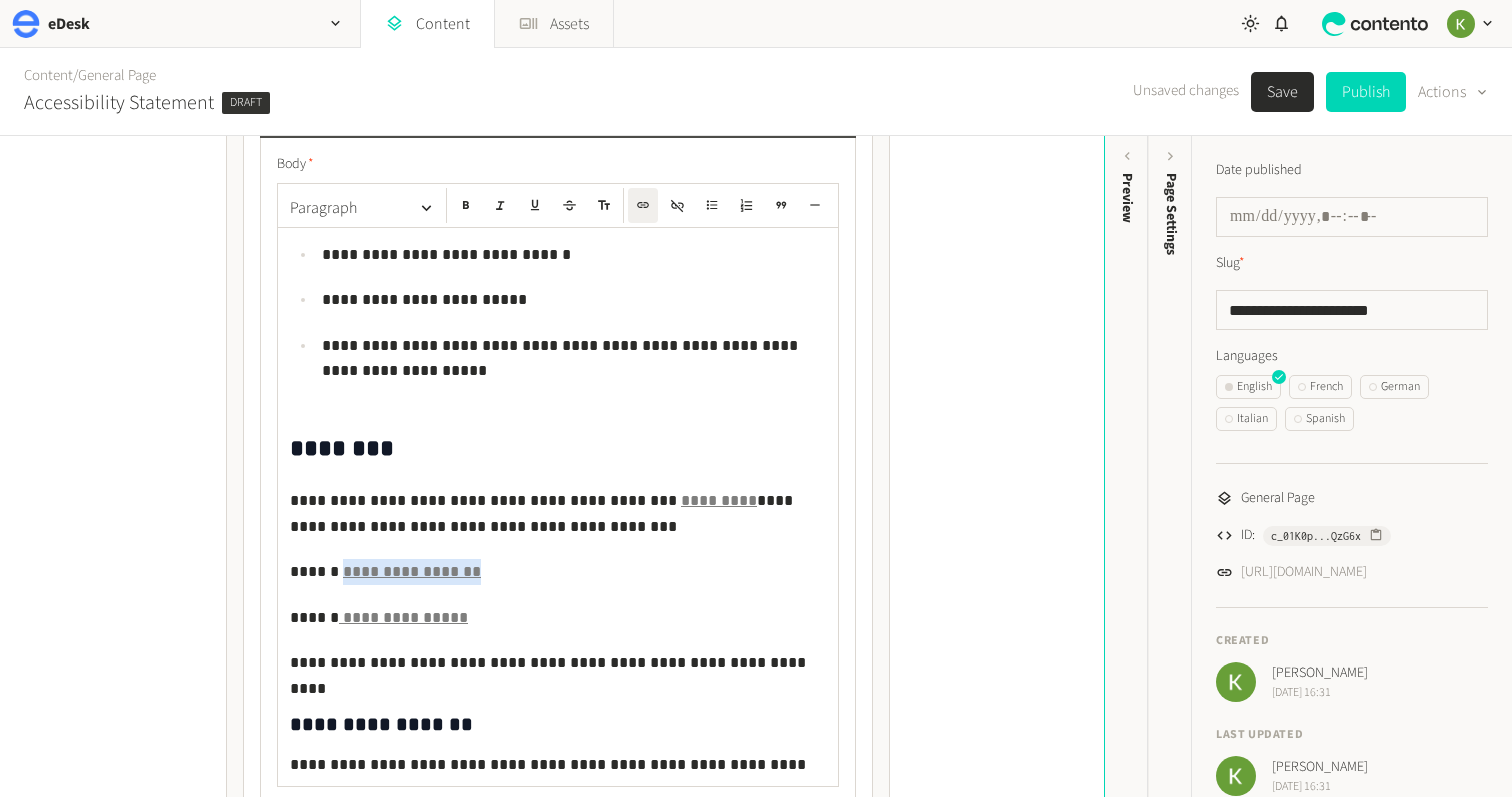 drag, startPoint x: 472, startPoint y: 569, endPoint x: 333, endPoint y: 571, distance: 139.01439 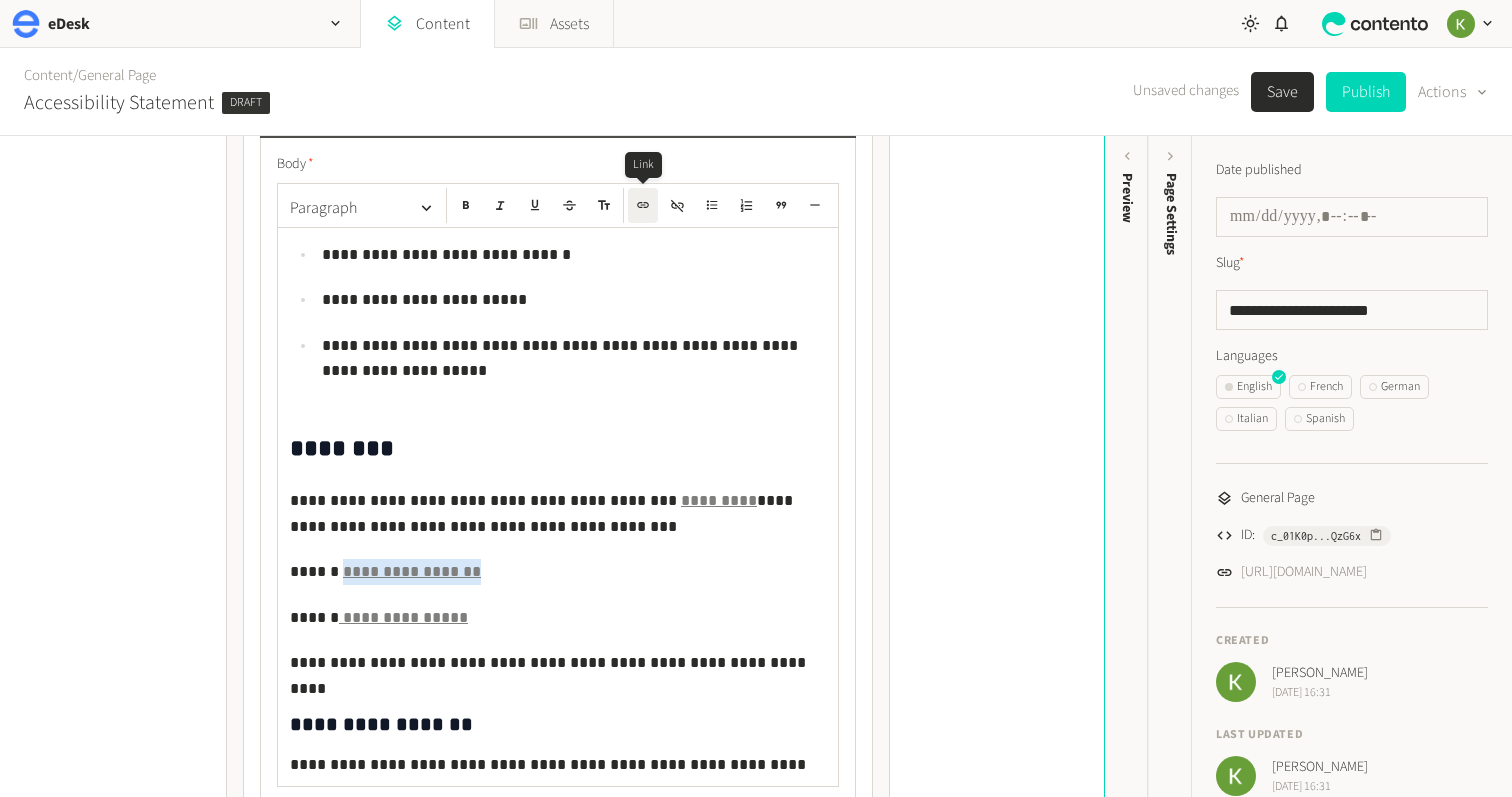 click 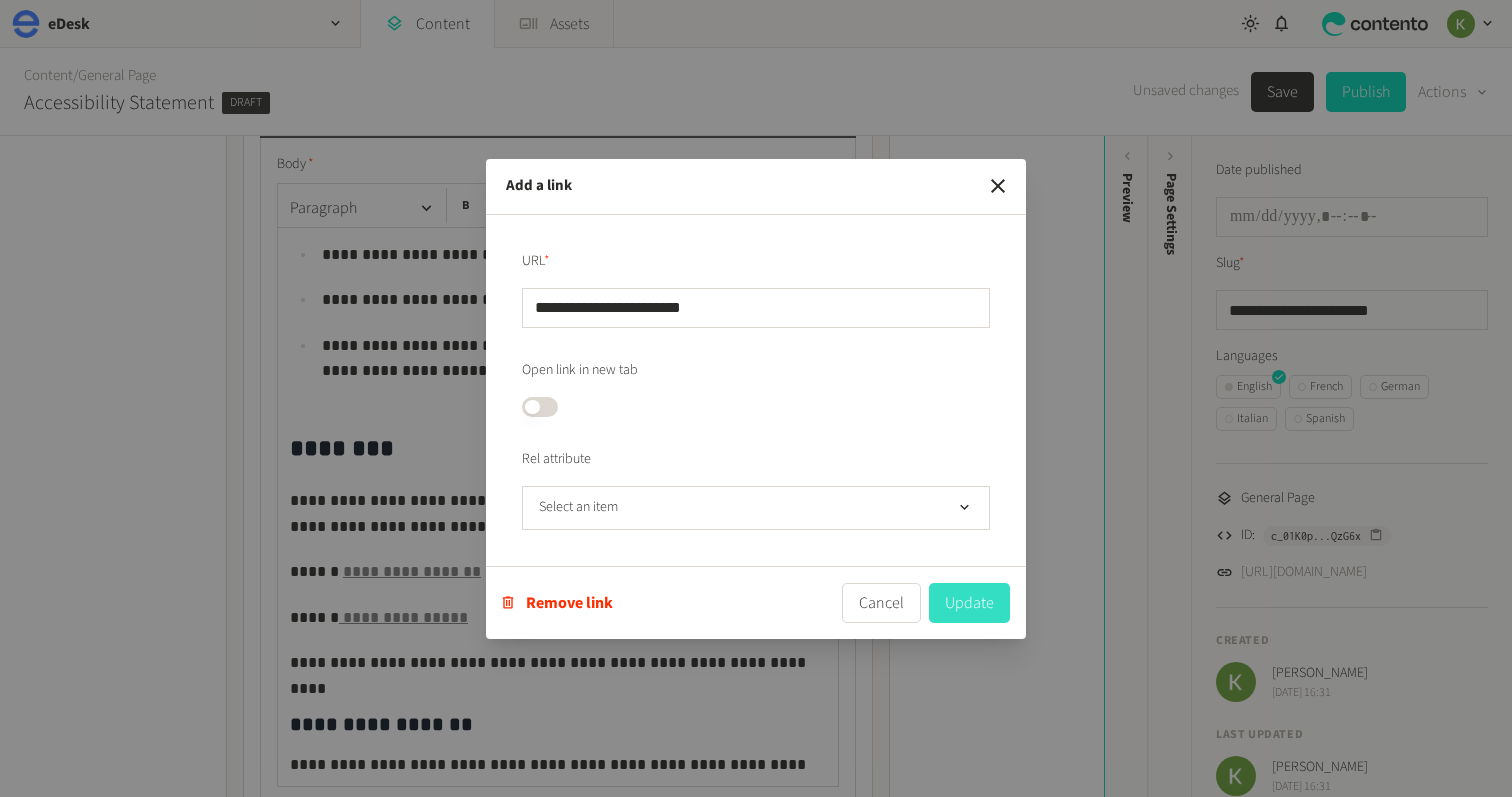 click on "Update" at bounding box center (969, 603) 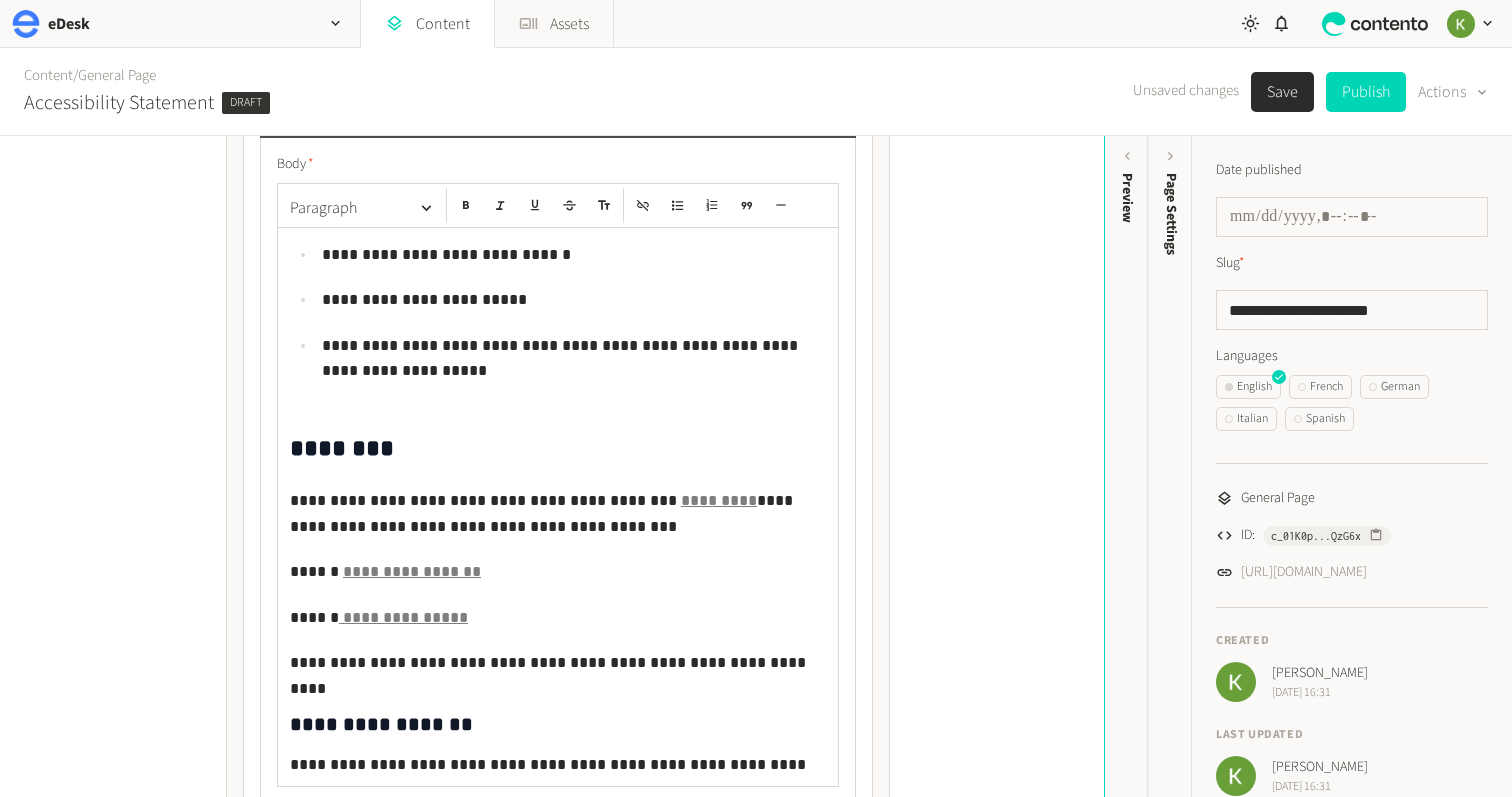 click on "**********" 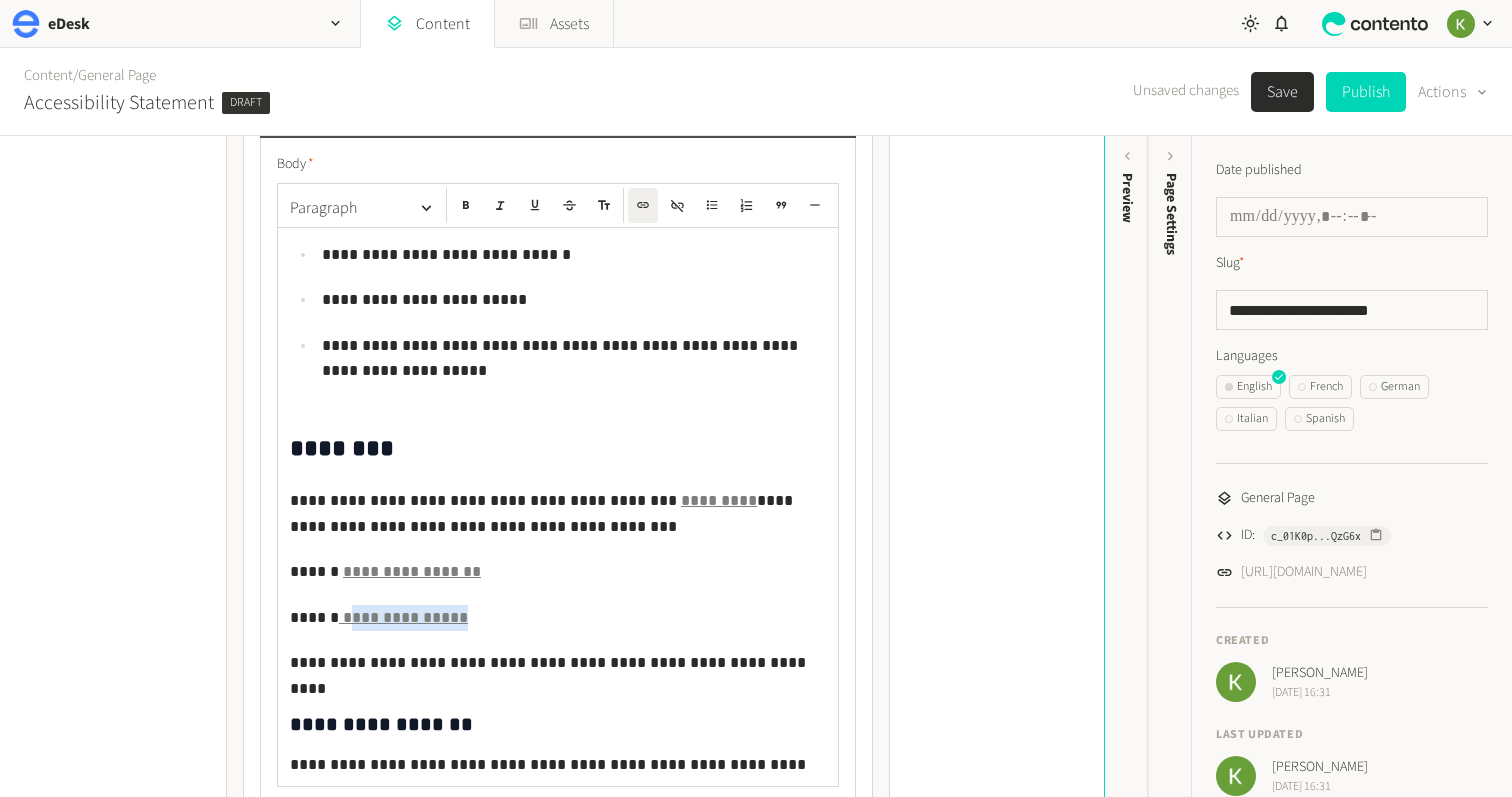 drag, startPoint x: 445, startPoint y: 618, endPoint x: 344, endPoint y: 618, distance: 101 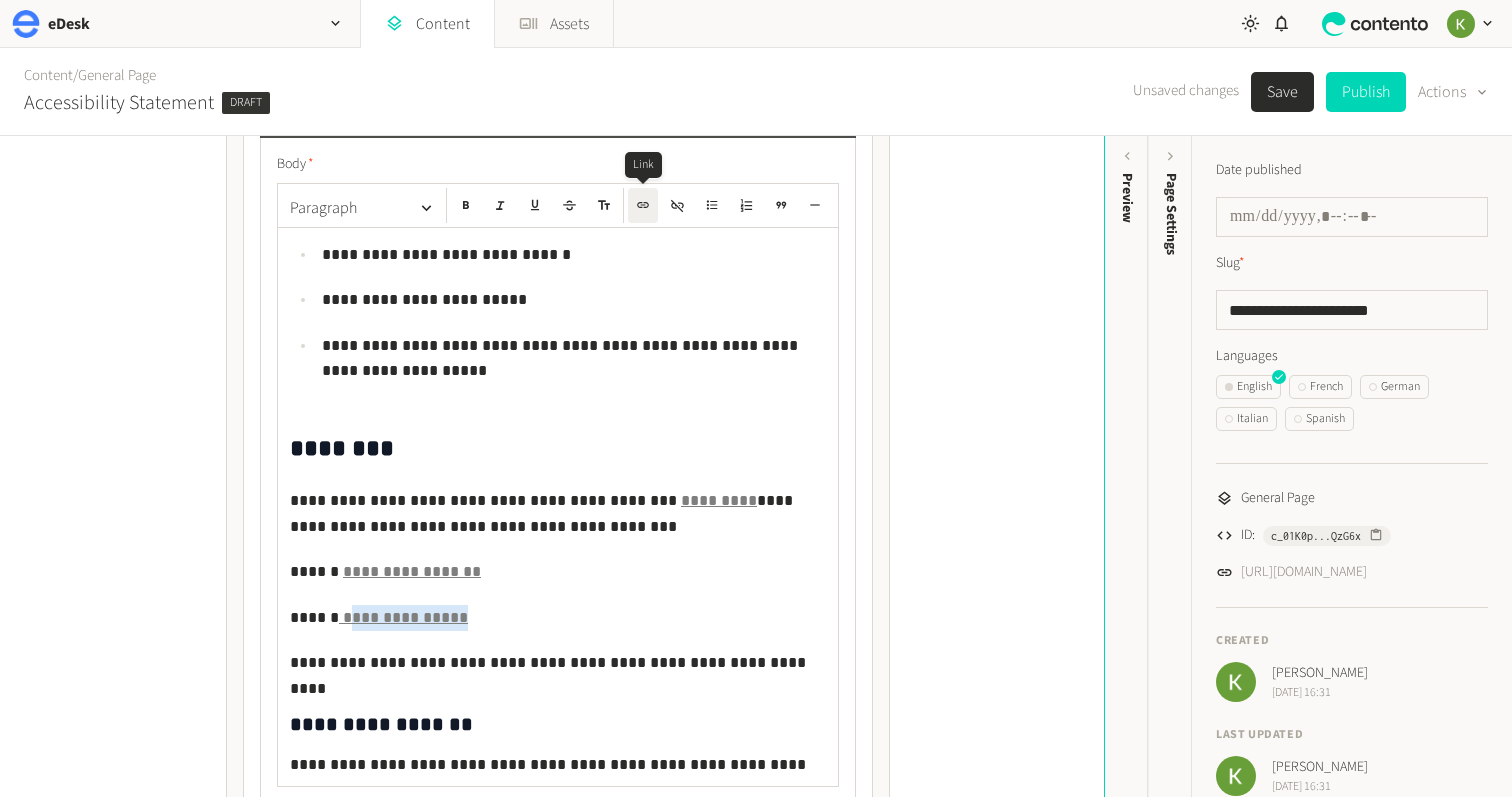 click 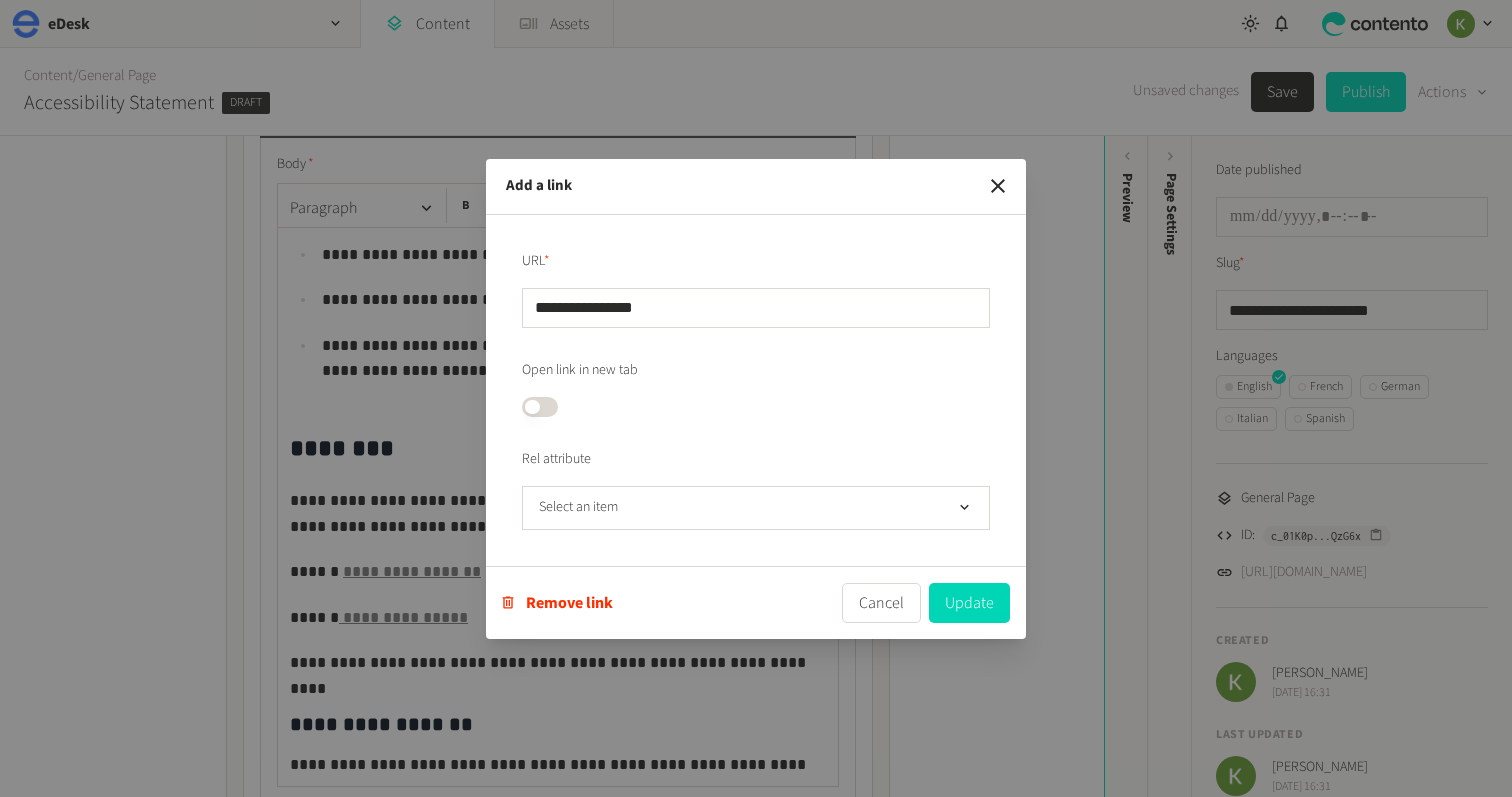 drag, startPoint x: 600, startPoint y: 311, endPoint x: 744, endPoint y: 302, distance: 144.28098 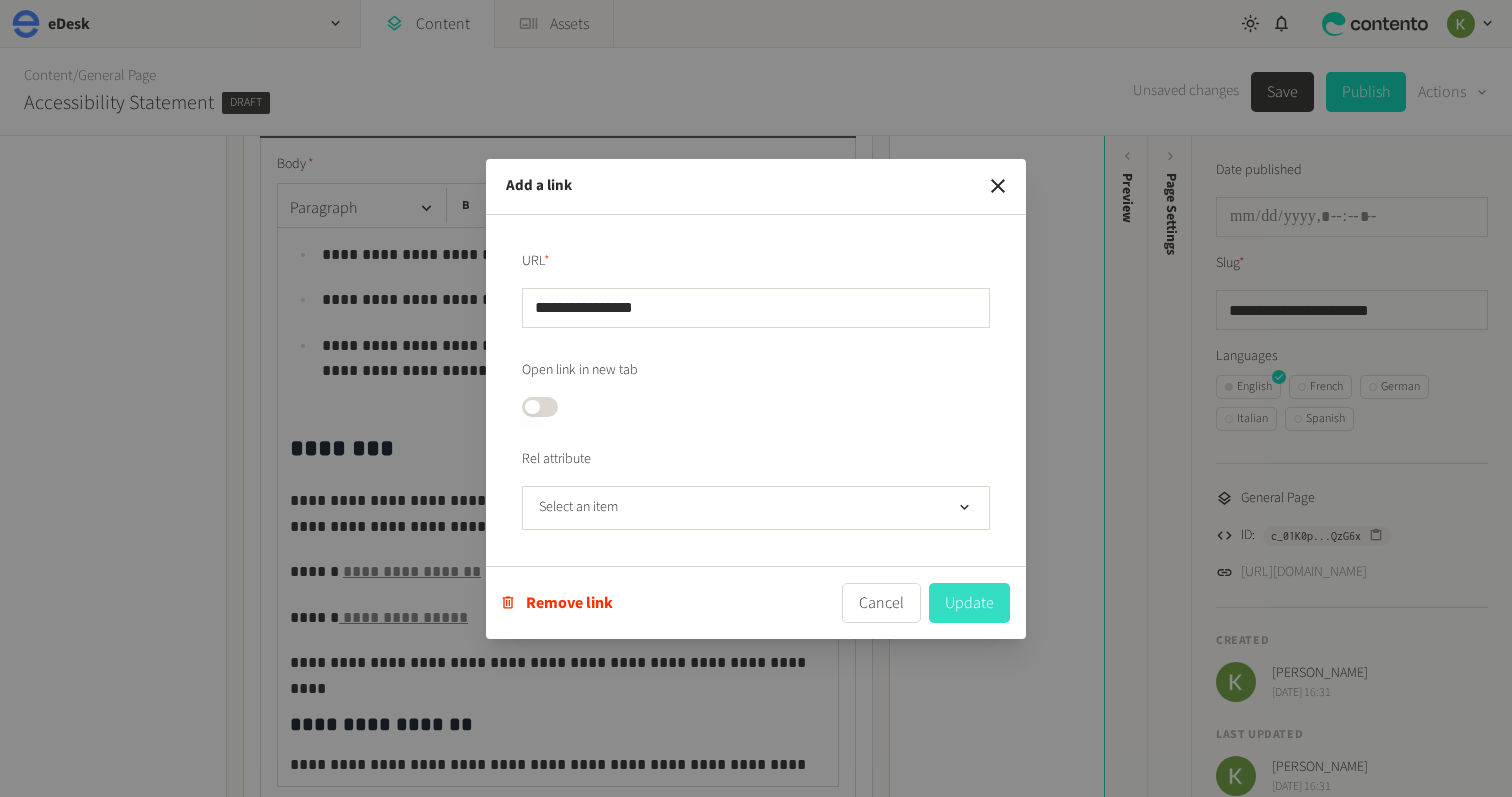 type on "**********" 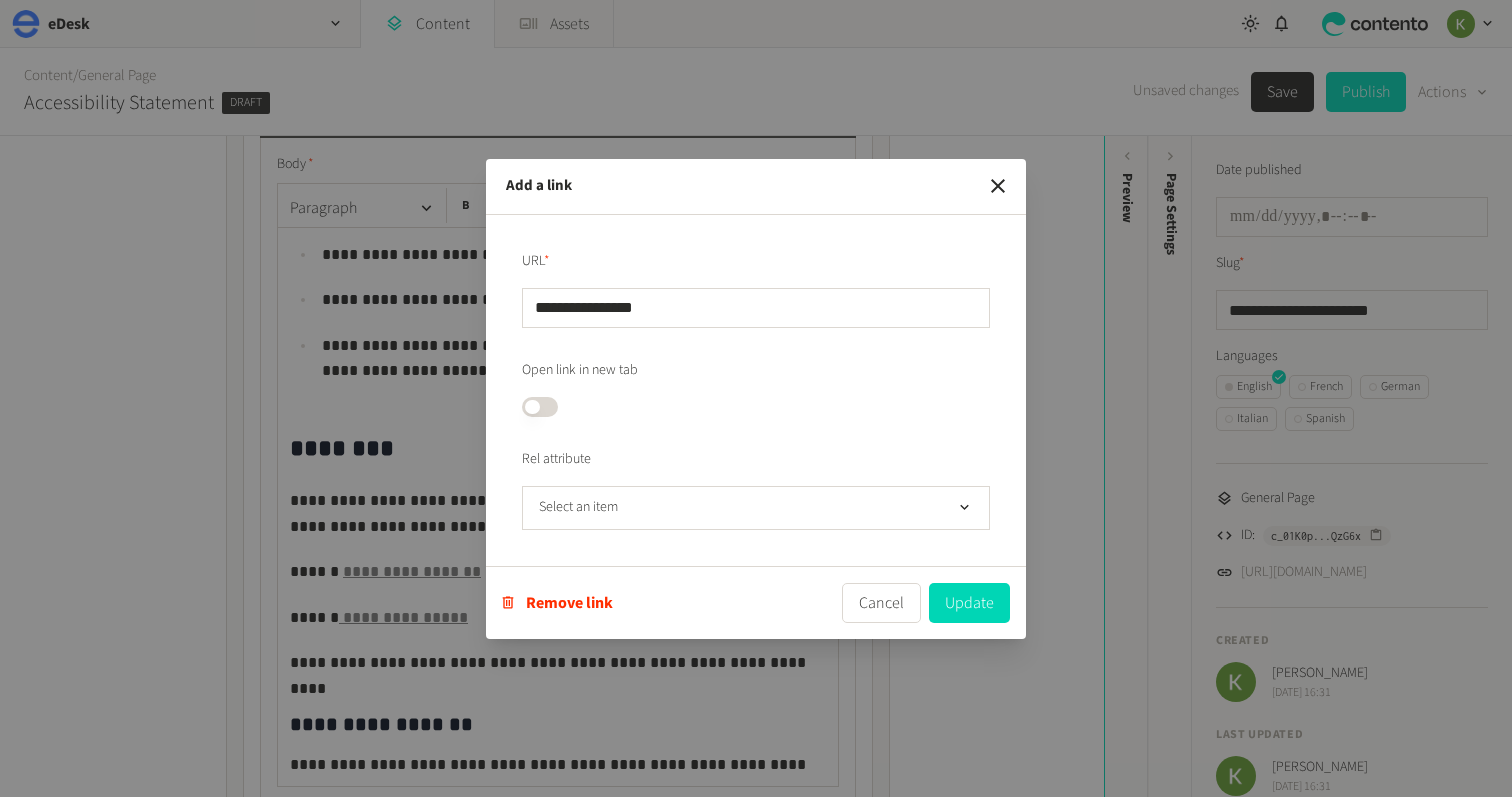 click on "Update" at bounding box center [969, 603] 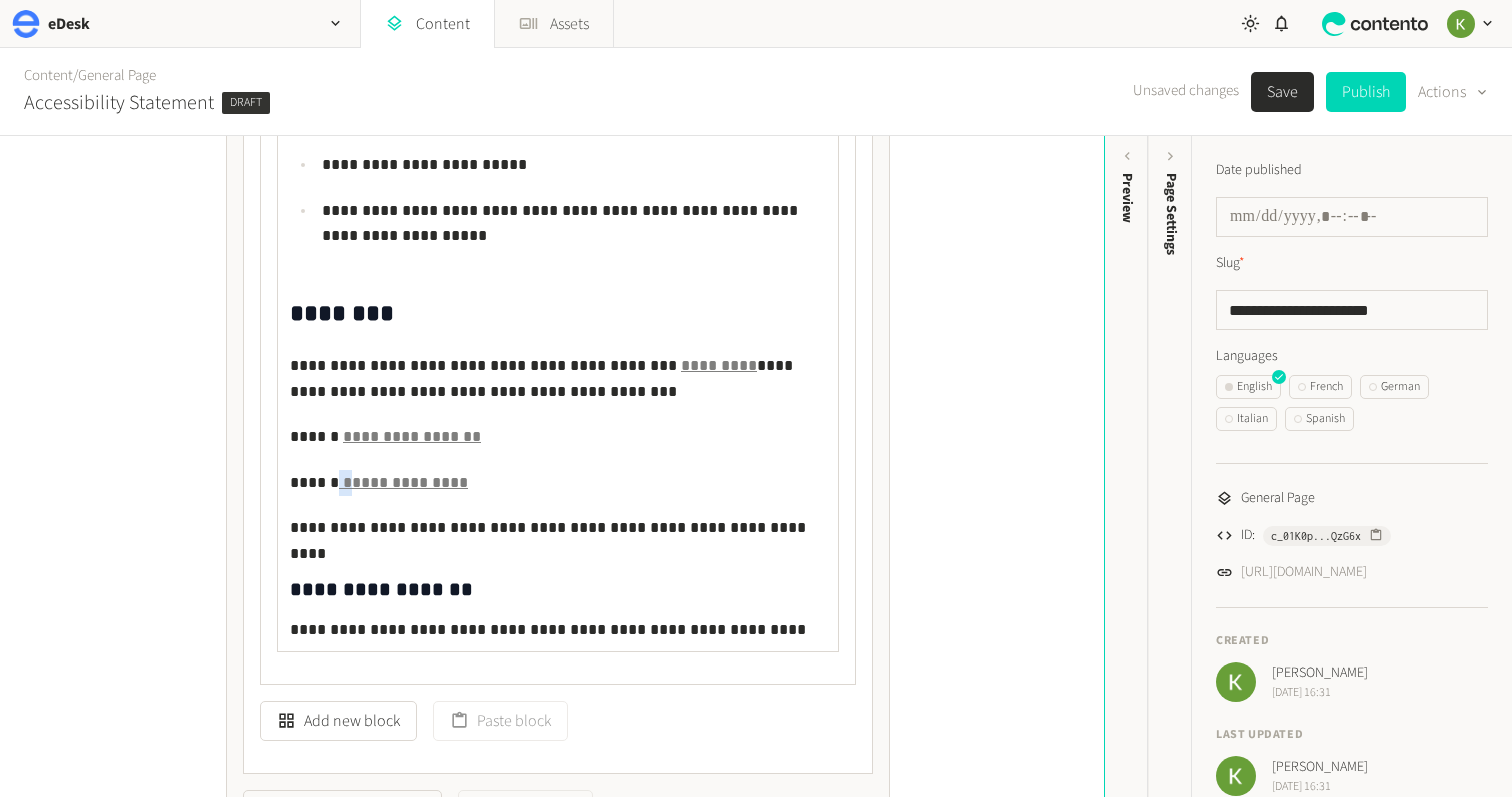 scroll, scrollTop: 1116, scrollLeft: 0, axis: vertical 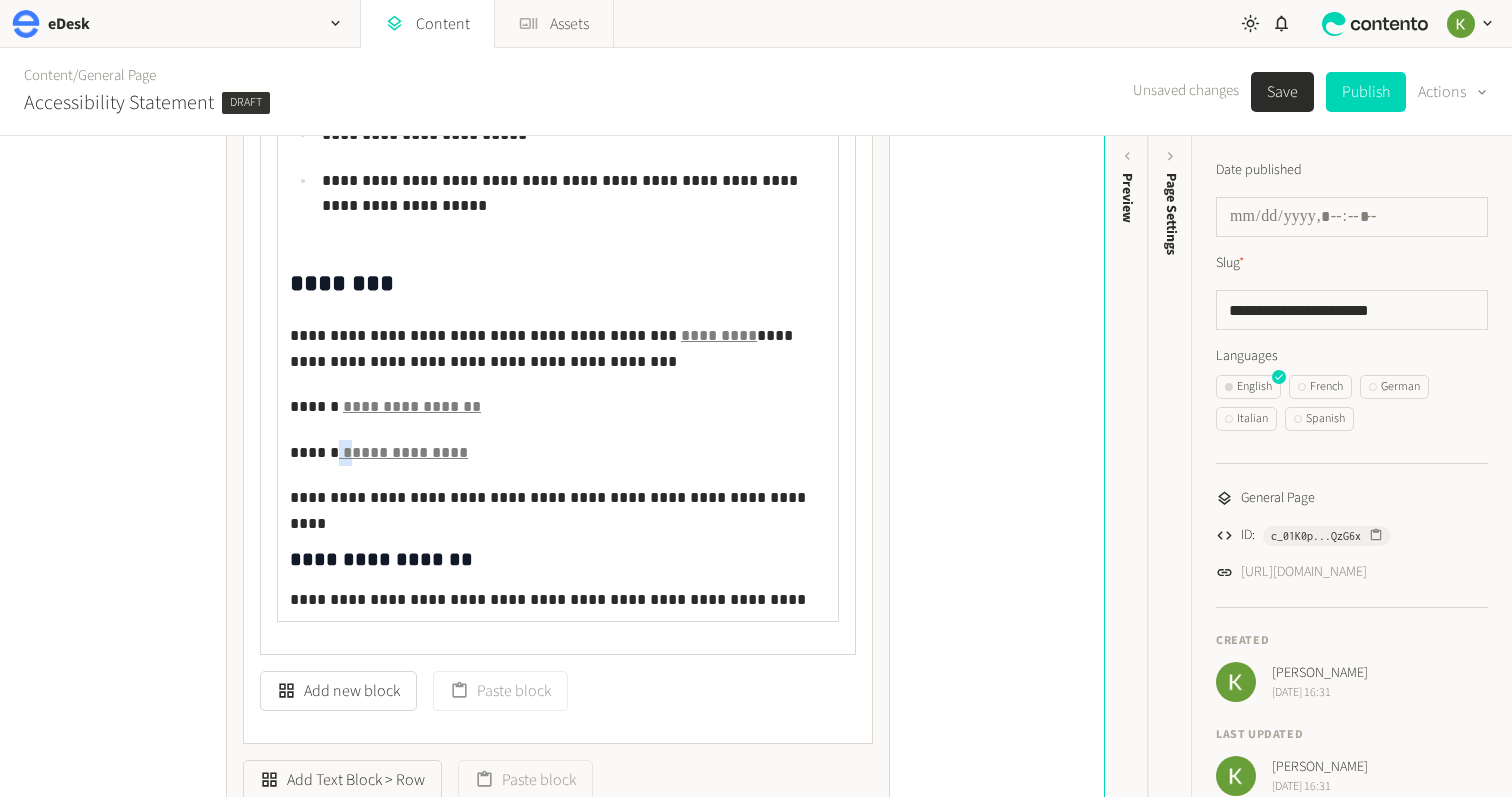 click on "Save" 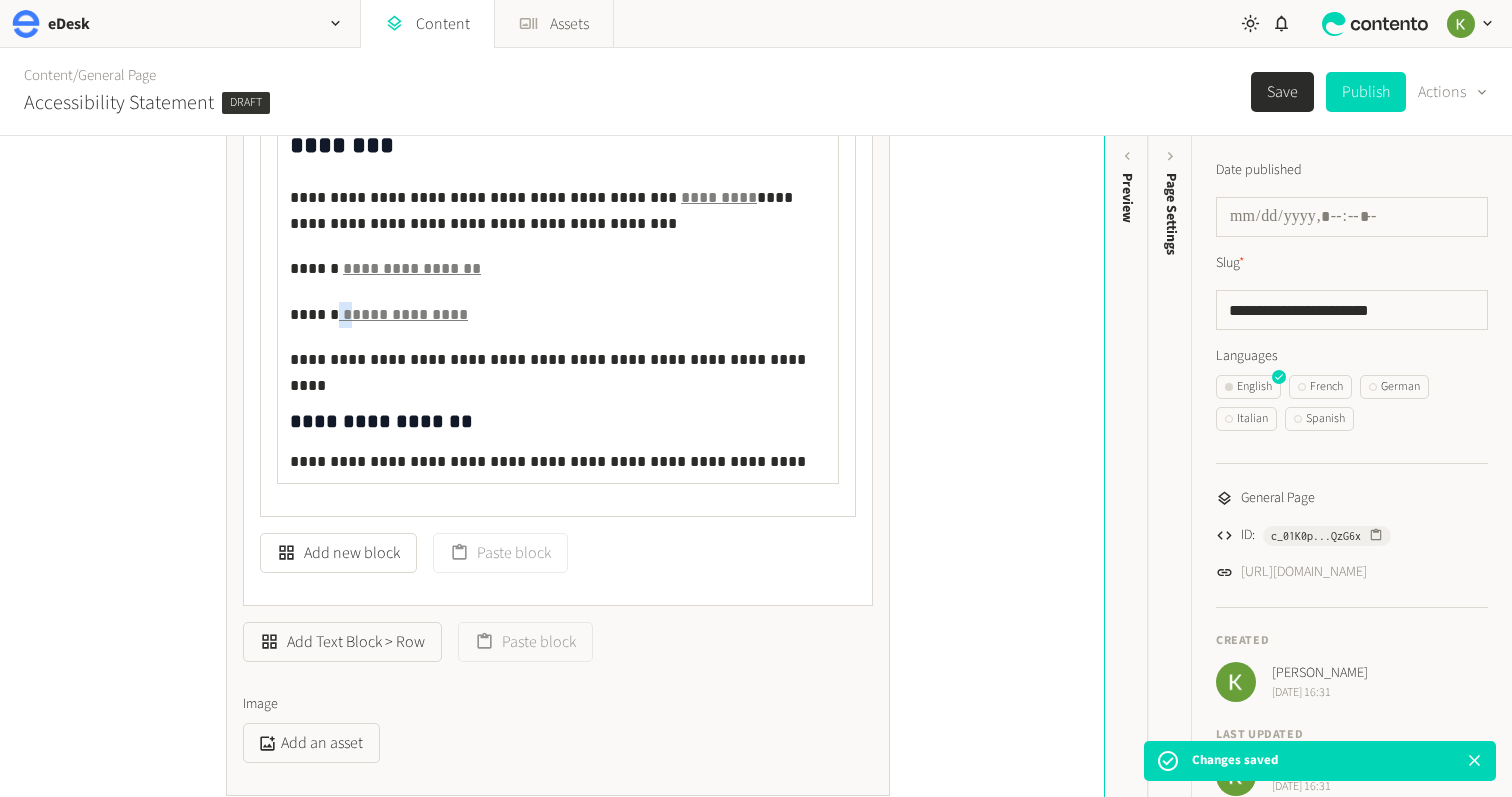 scroll, scrollTop: 1187, scrollLeft: 0, axis: vertical 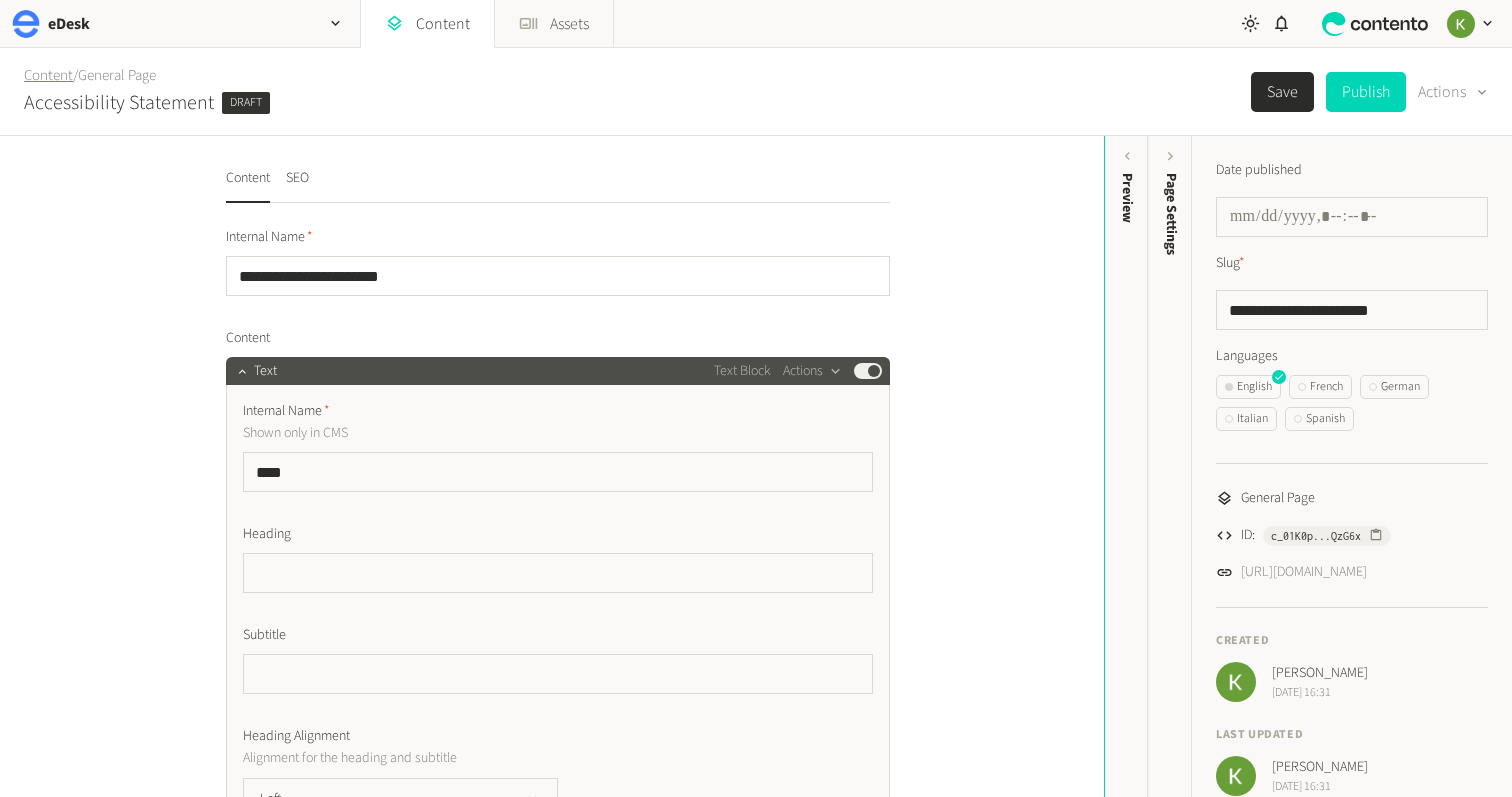 click on "Content" 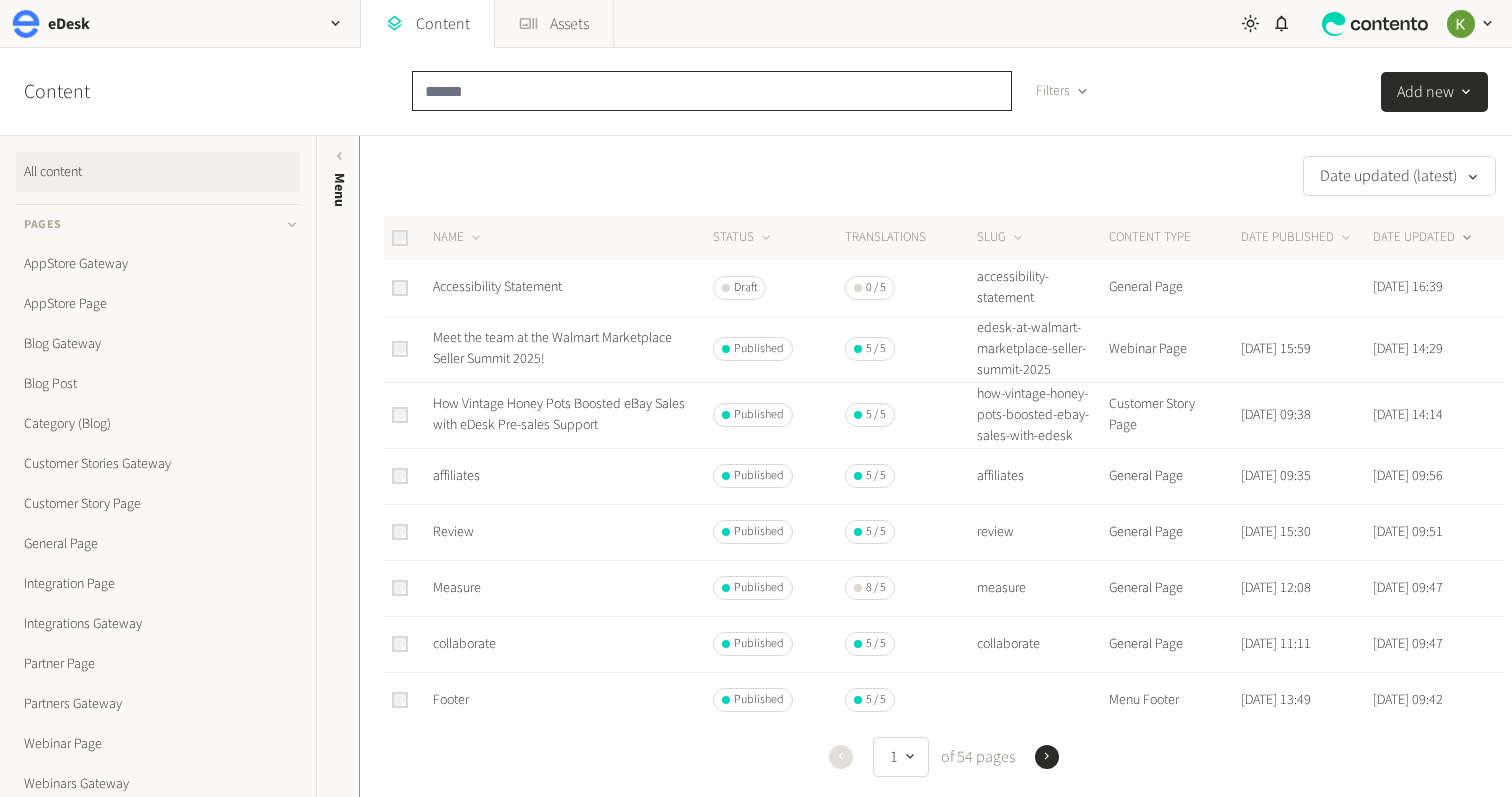 click 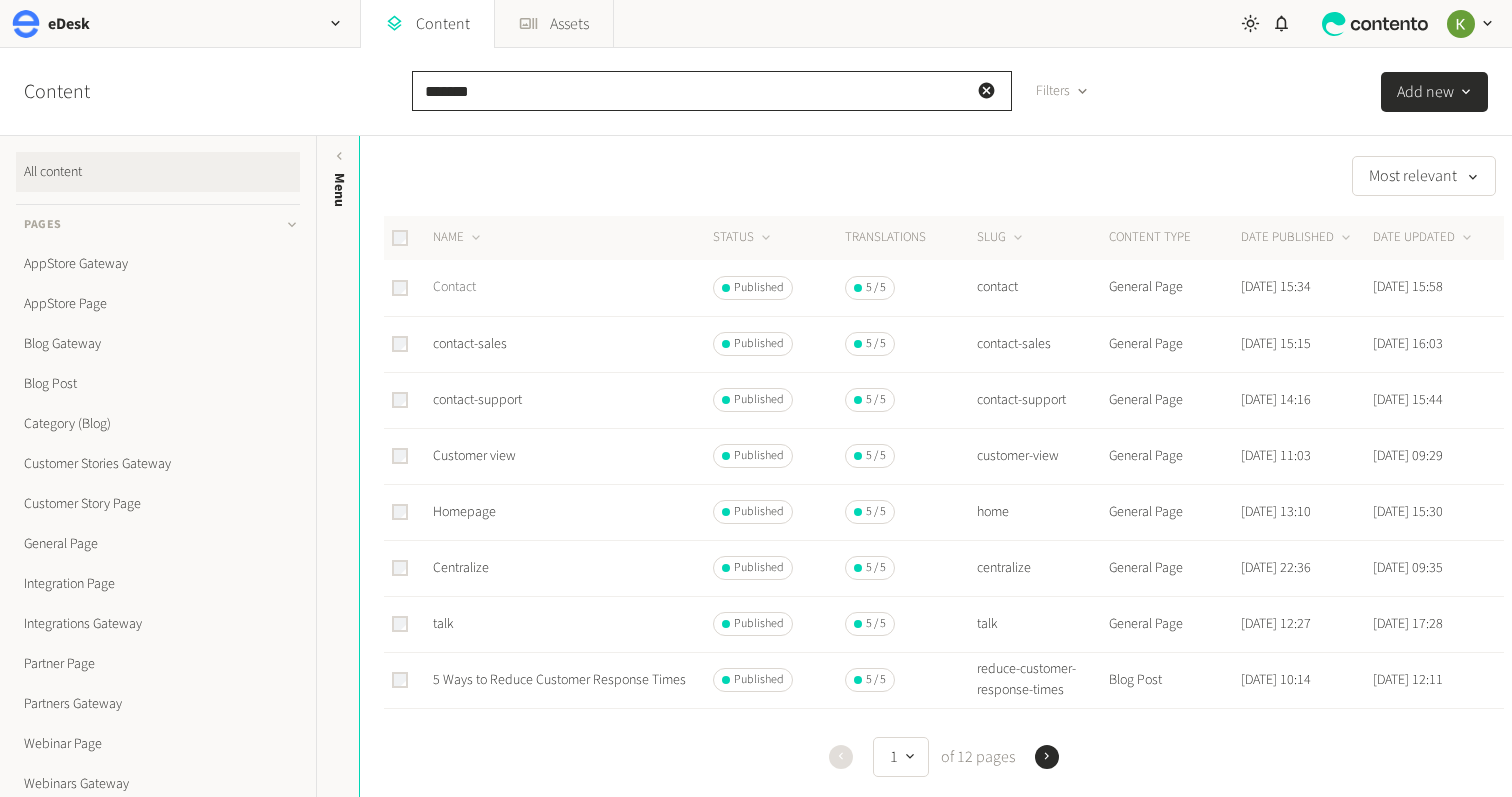 type on "*******" 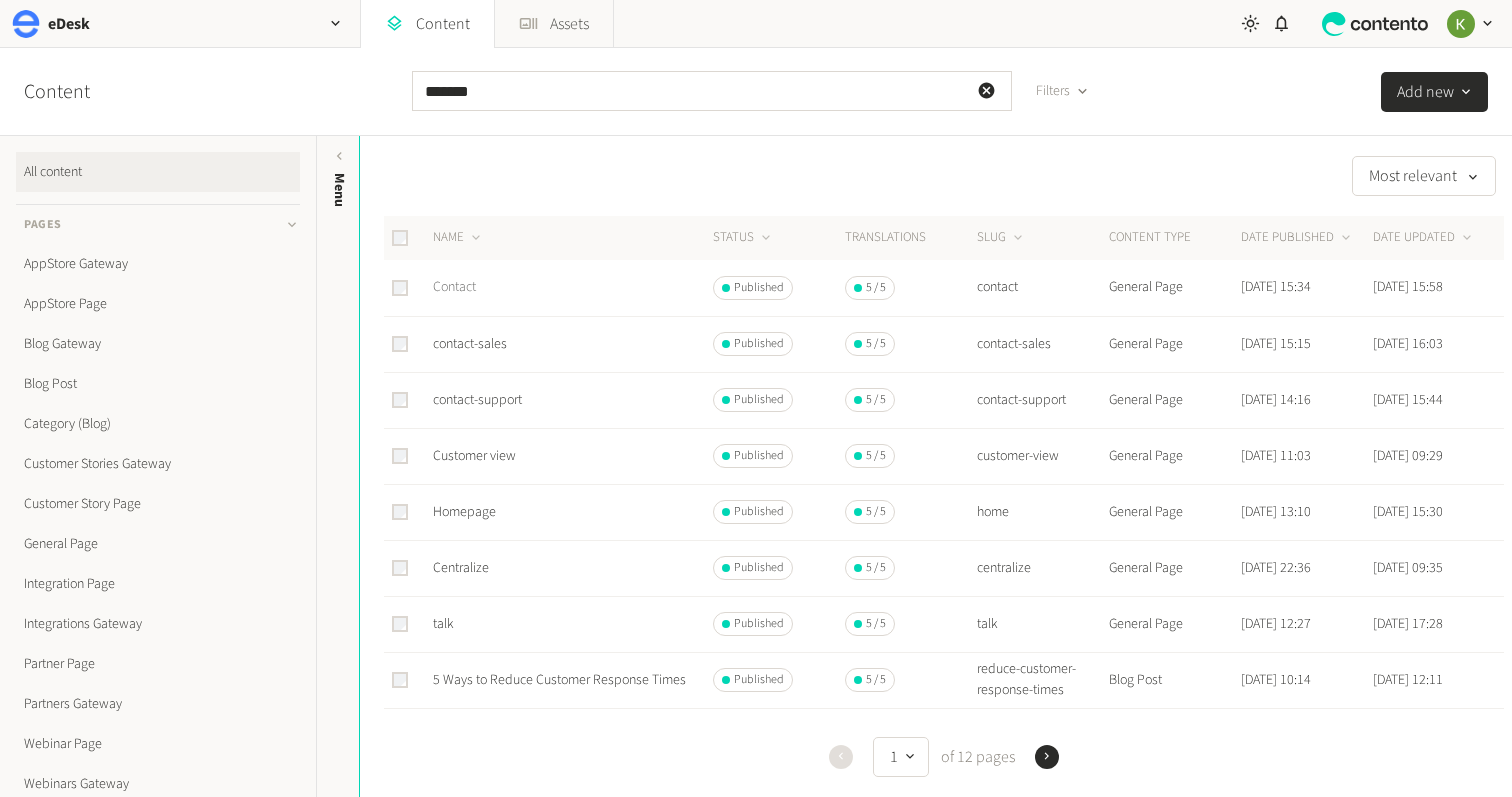 click on "Contact" 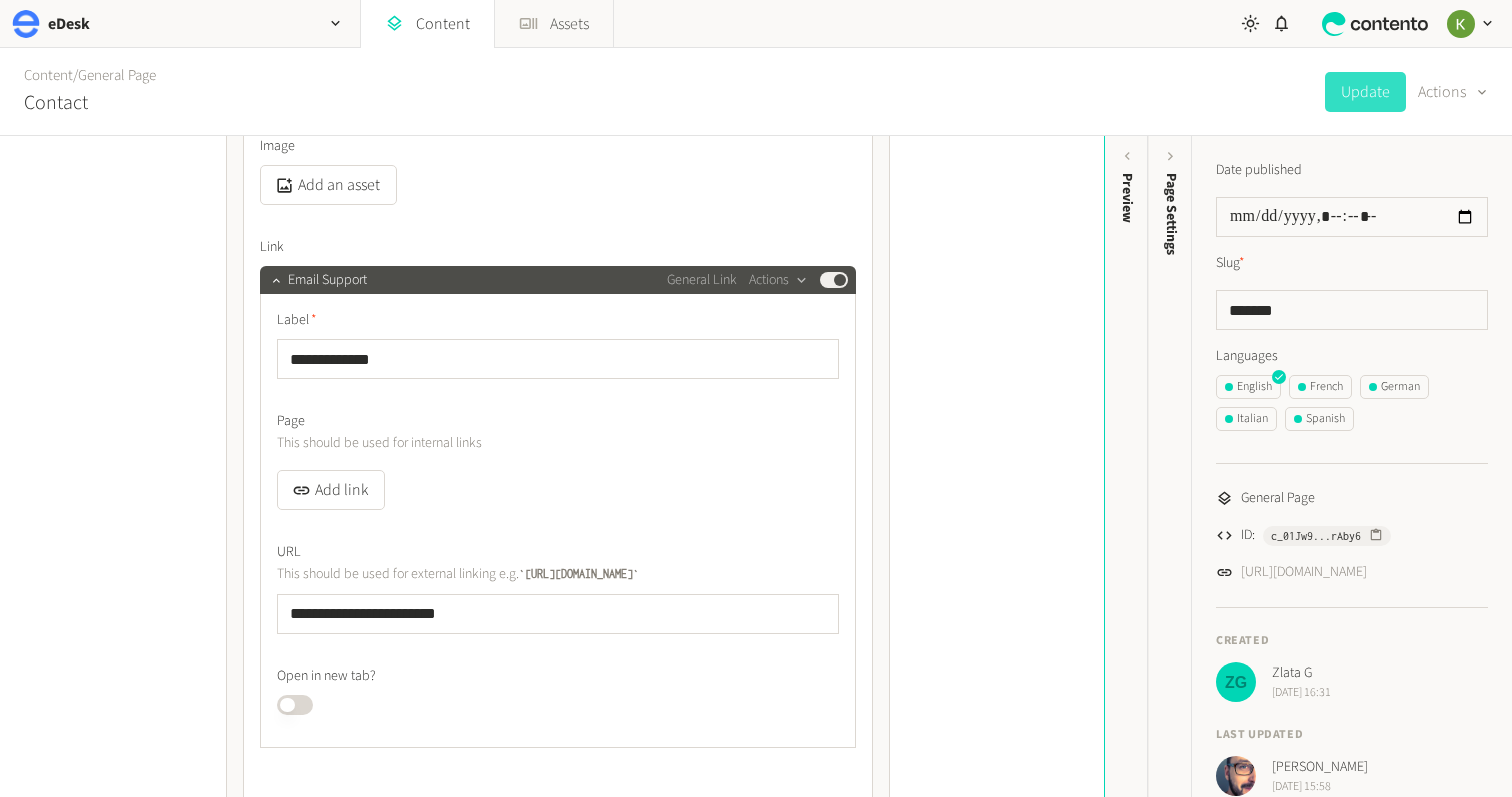 scroll, scrollTop: 2071, scrollLeft: 0, axis: vertical 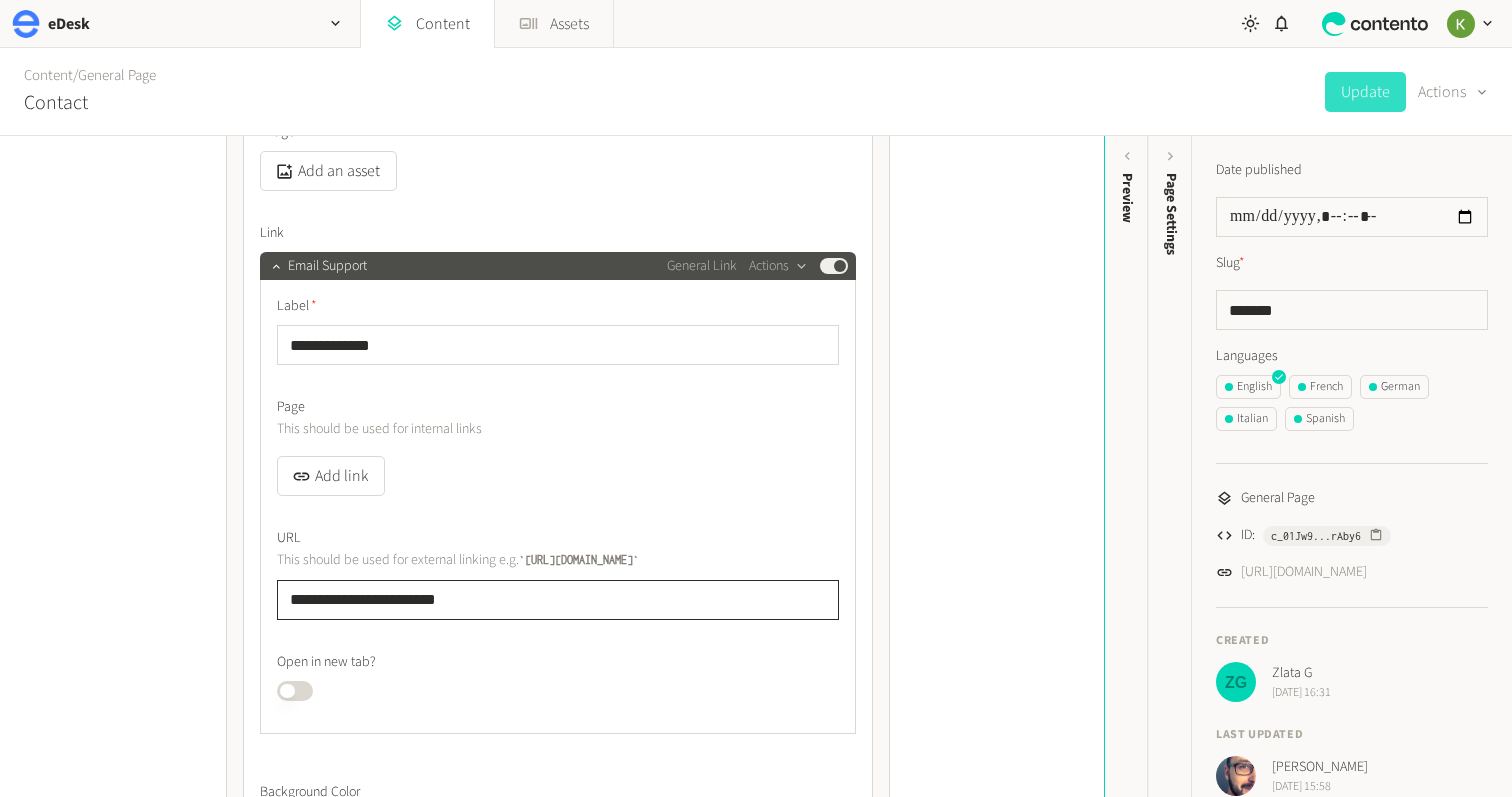 drag, startPoint x: 339, startPoint y: 604, endPoint x: 398, endPoint y: 559, distance: 74.20242 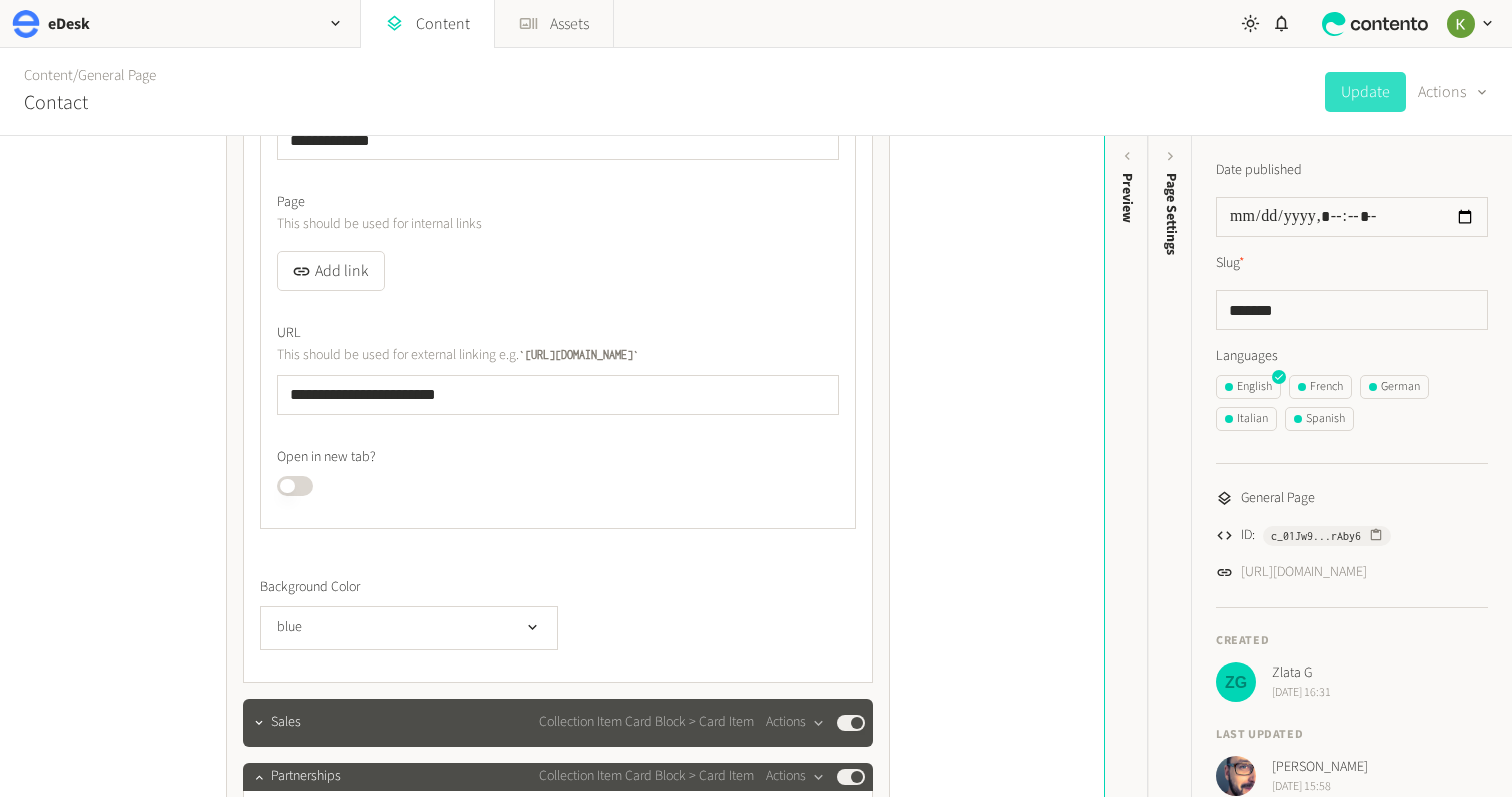 scroll, scrollTop: 2391, scrollLeft: 0, axis: vertical 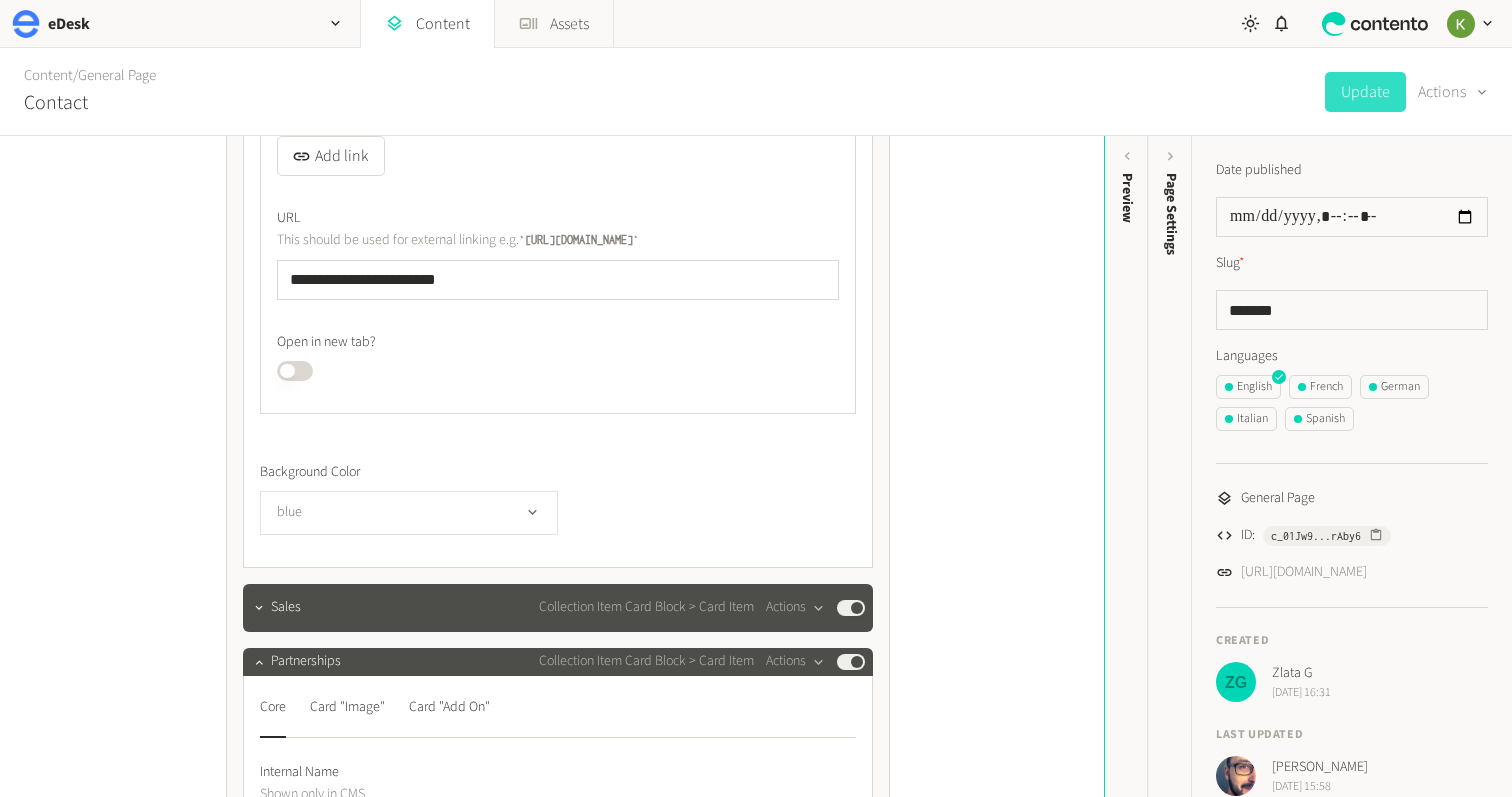 click on "blue" 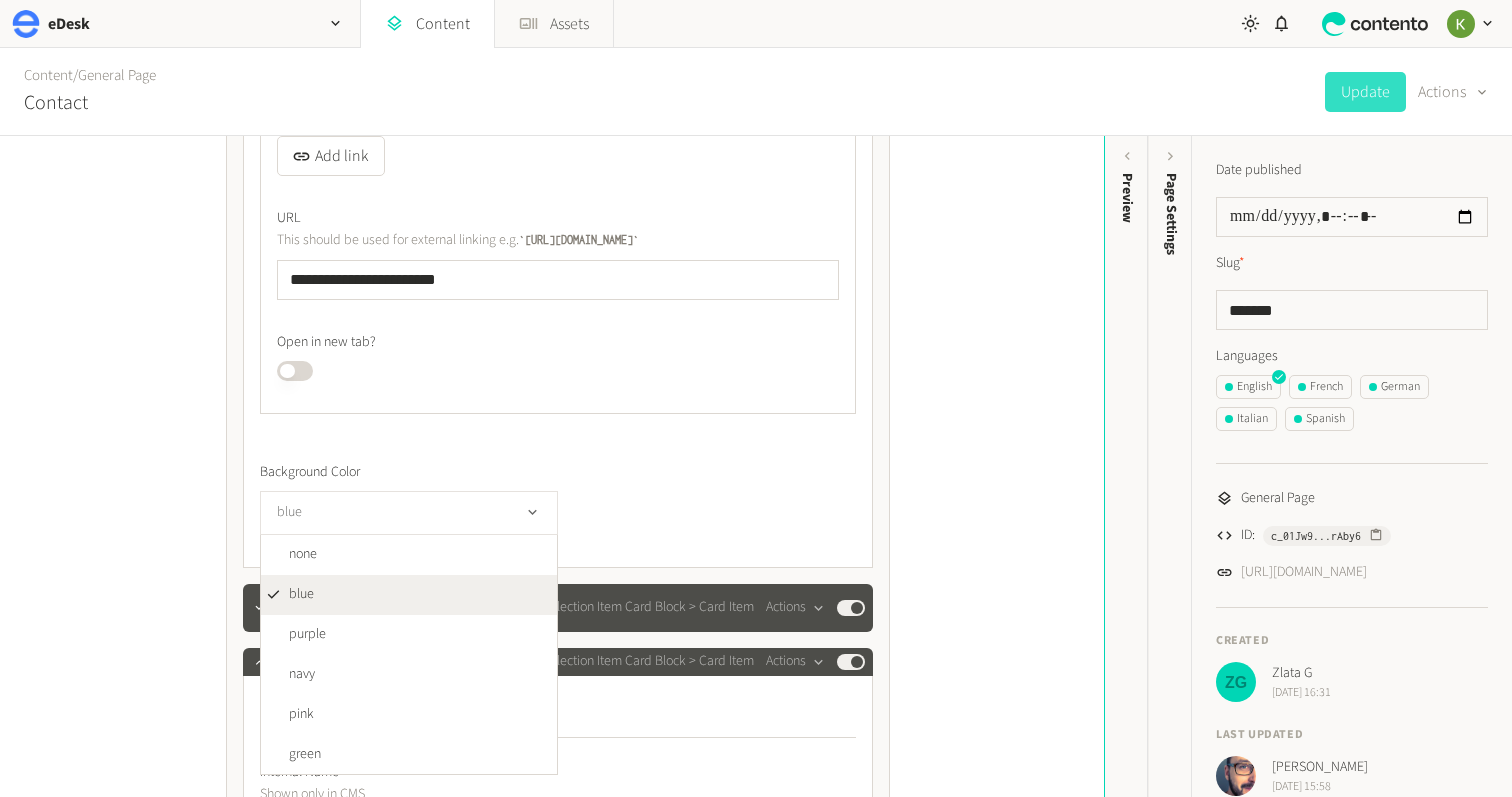 click on "blue" 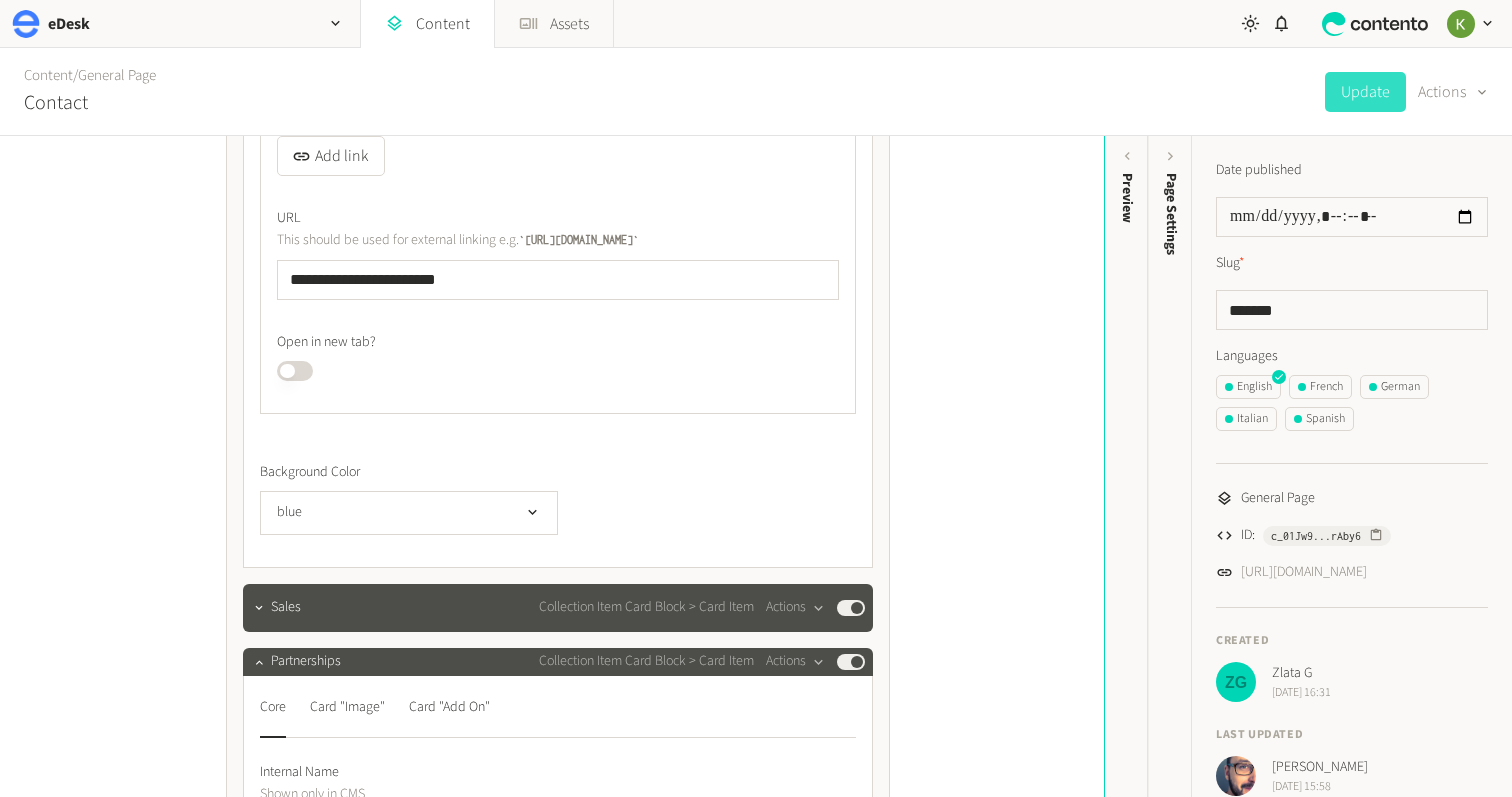 click on "Background Color blue" 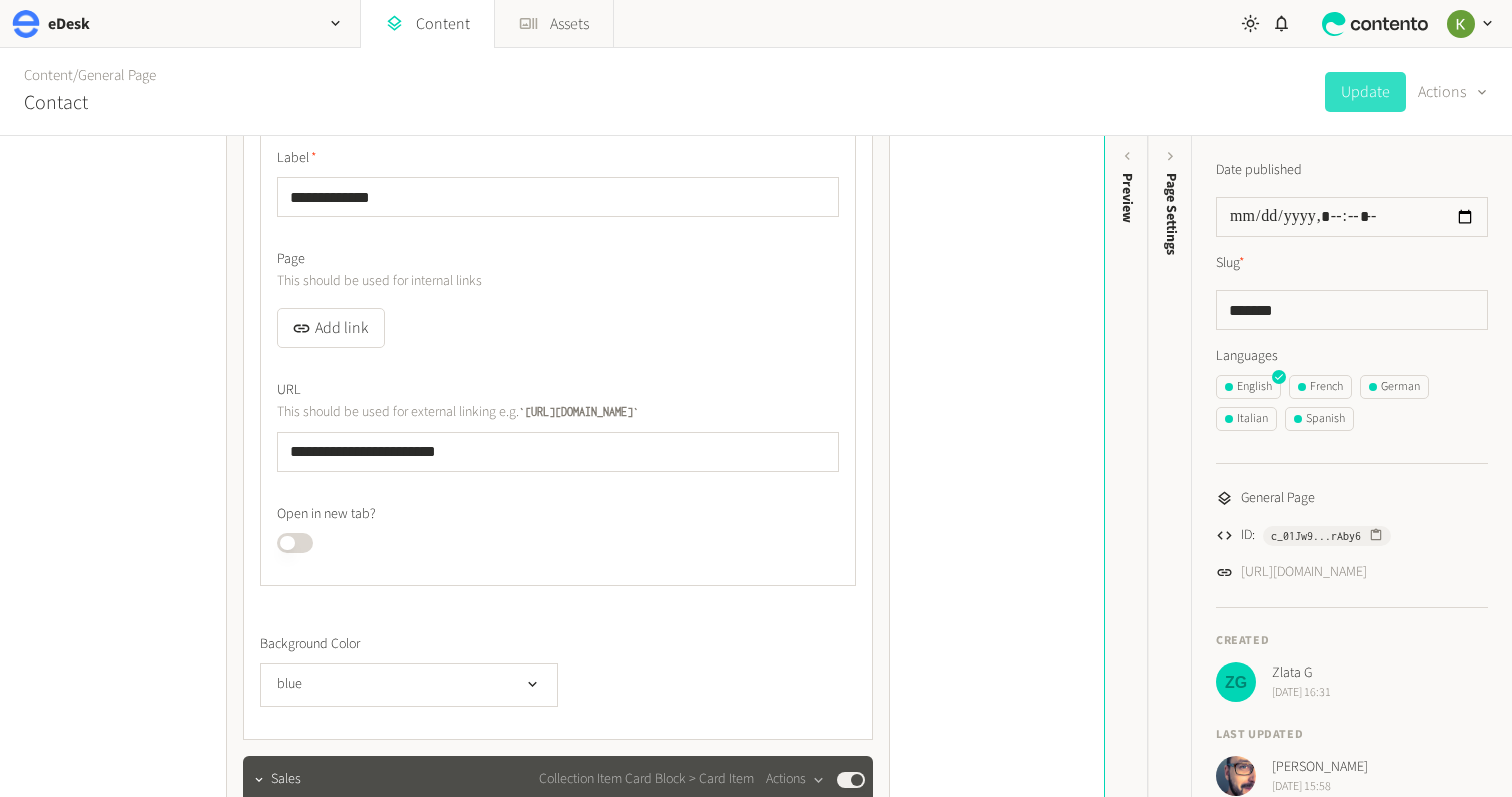 scroll, scrollTop: 2066, scrollLeft: 0, axis: vertical 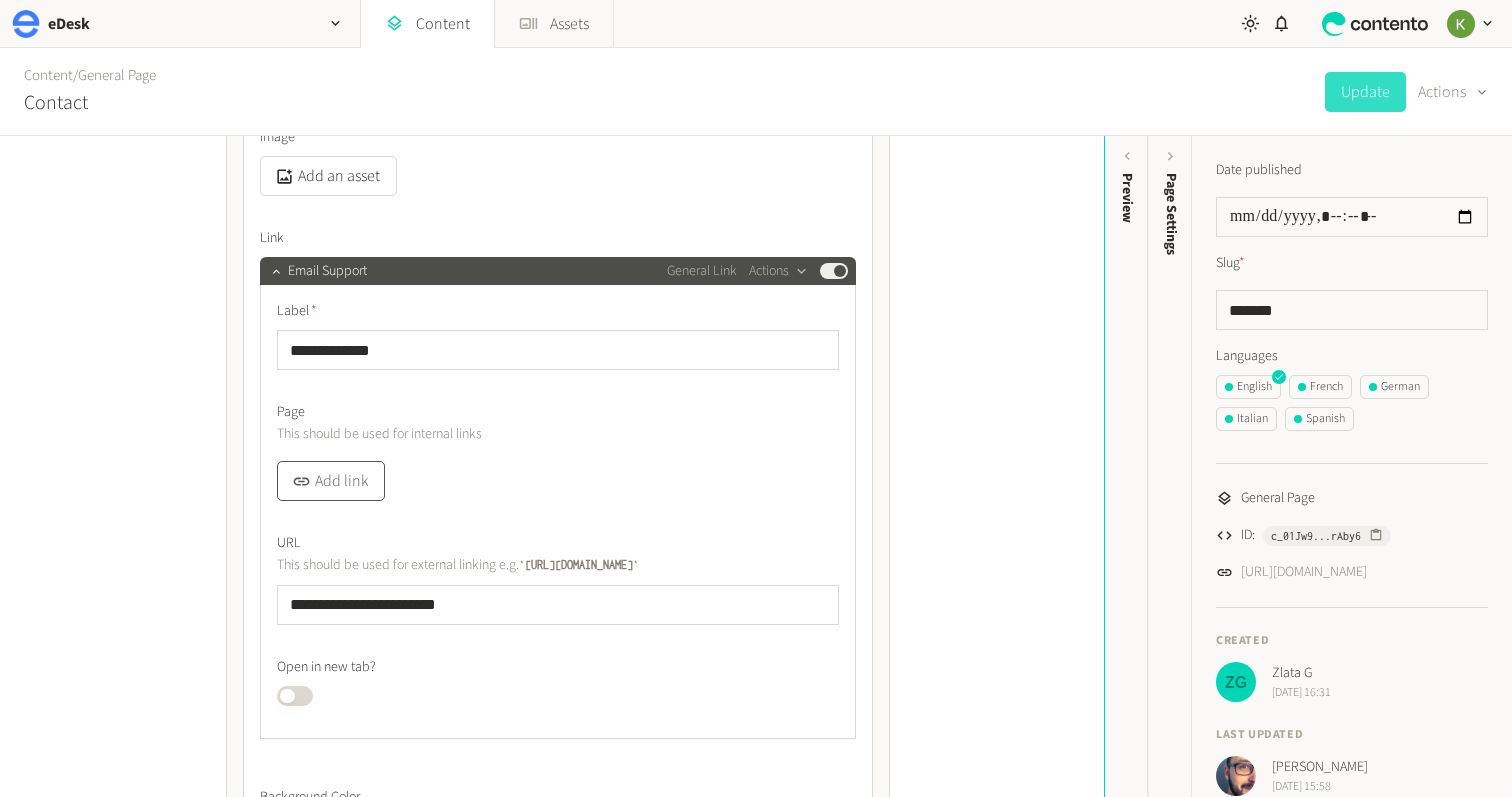 click on "Add link" 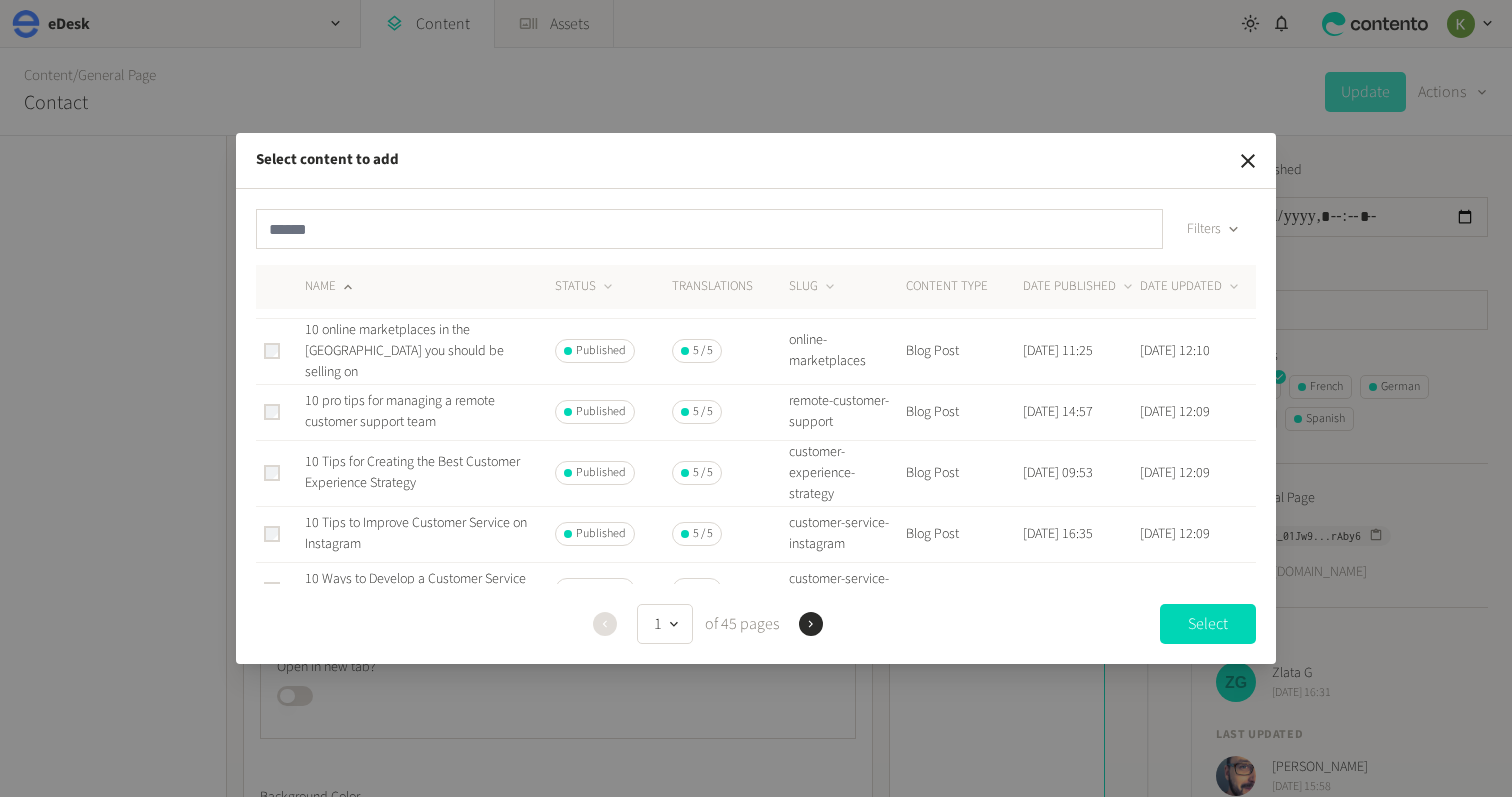 scroll, scrollTop: 338, scrollLeft: 0, axis: vertical 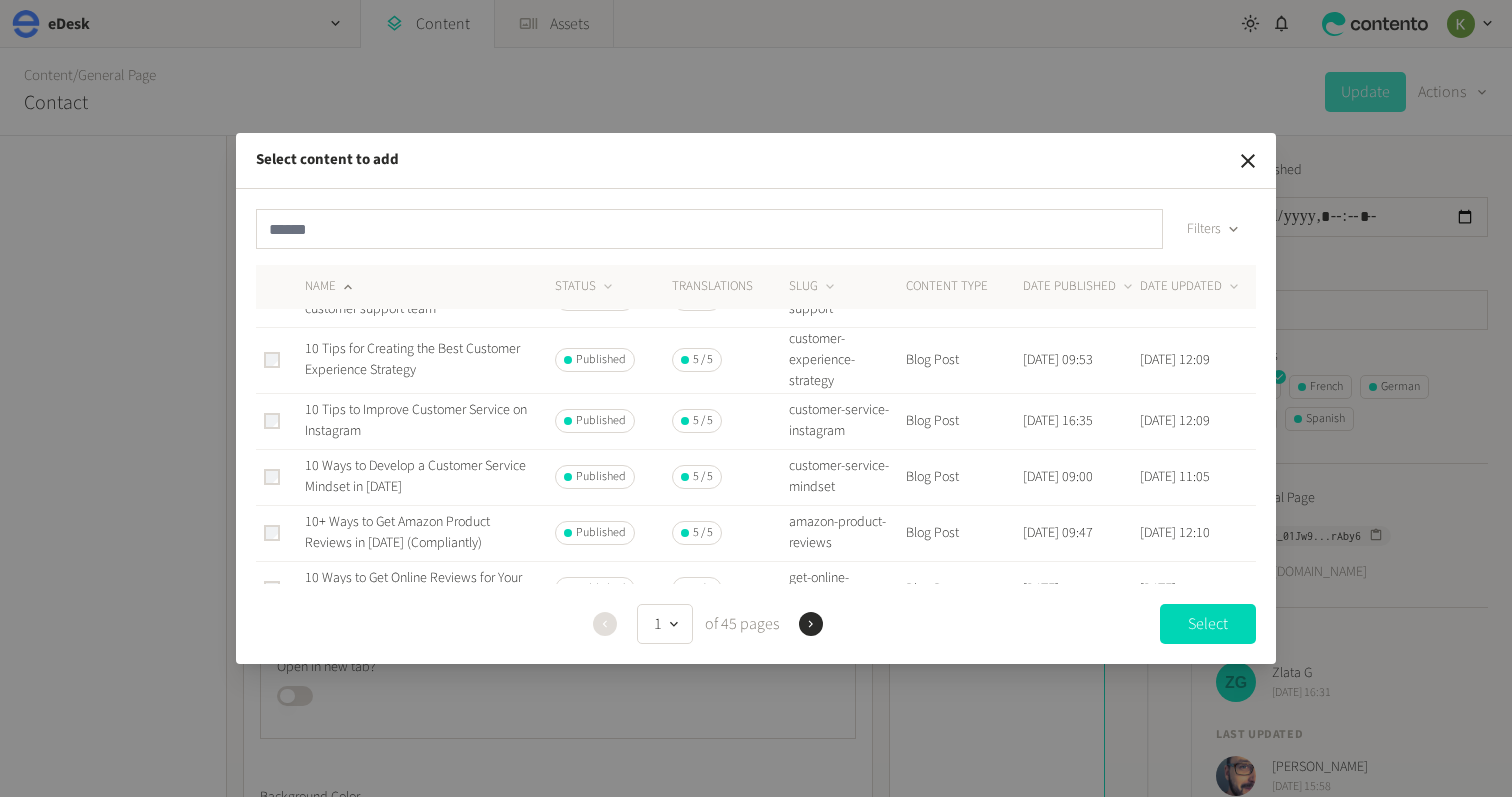 click 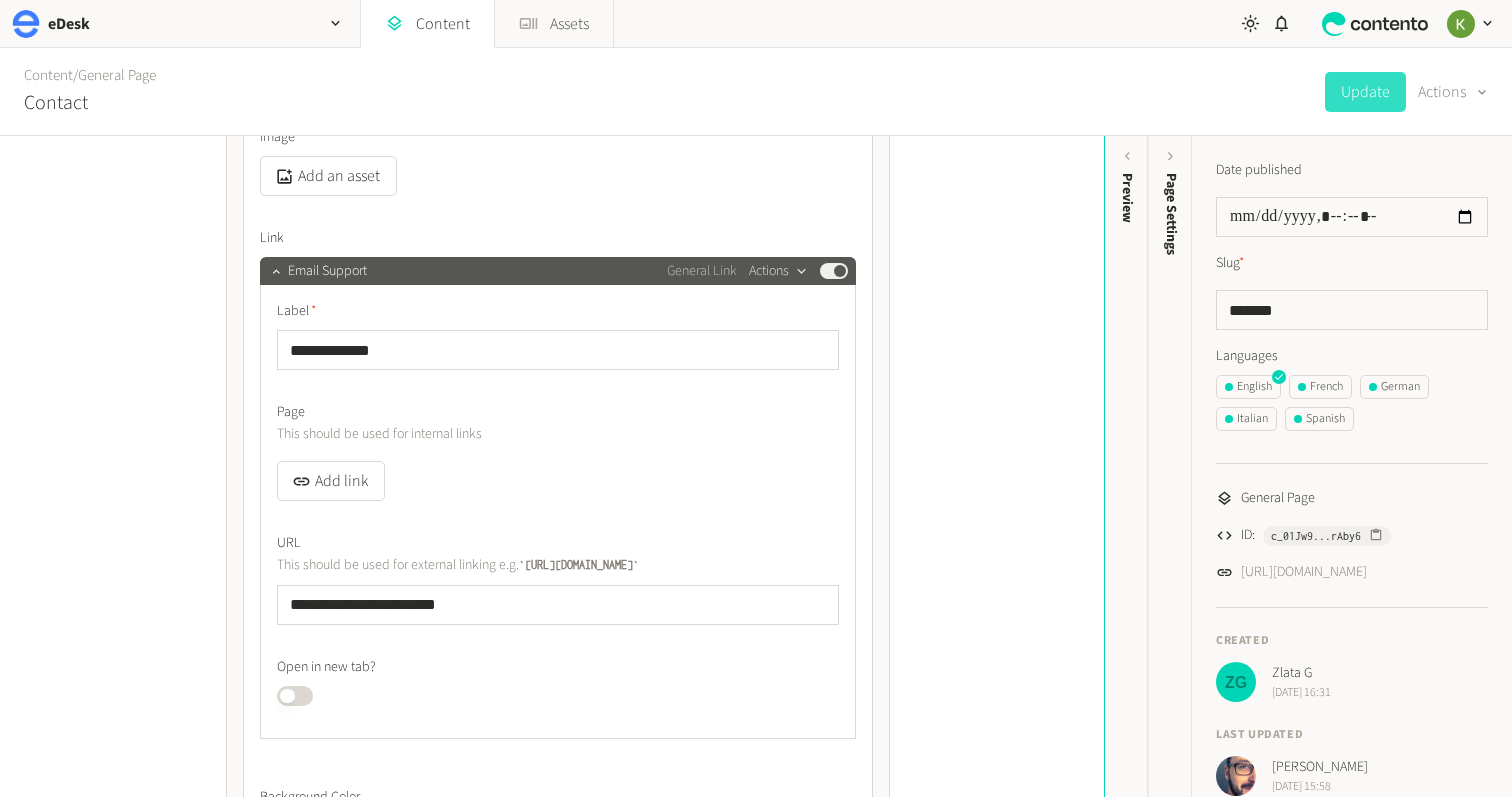 click 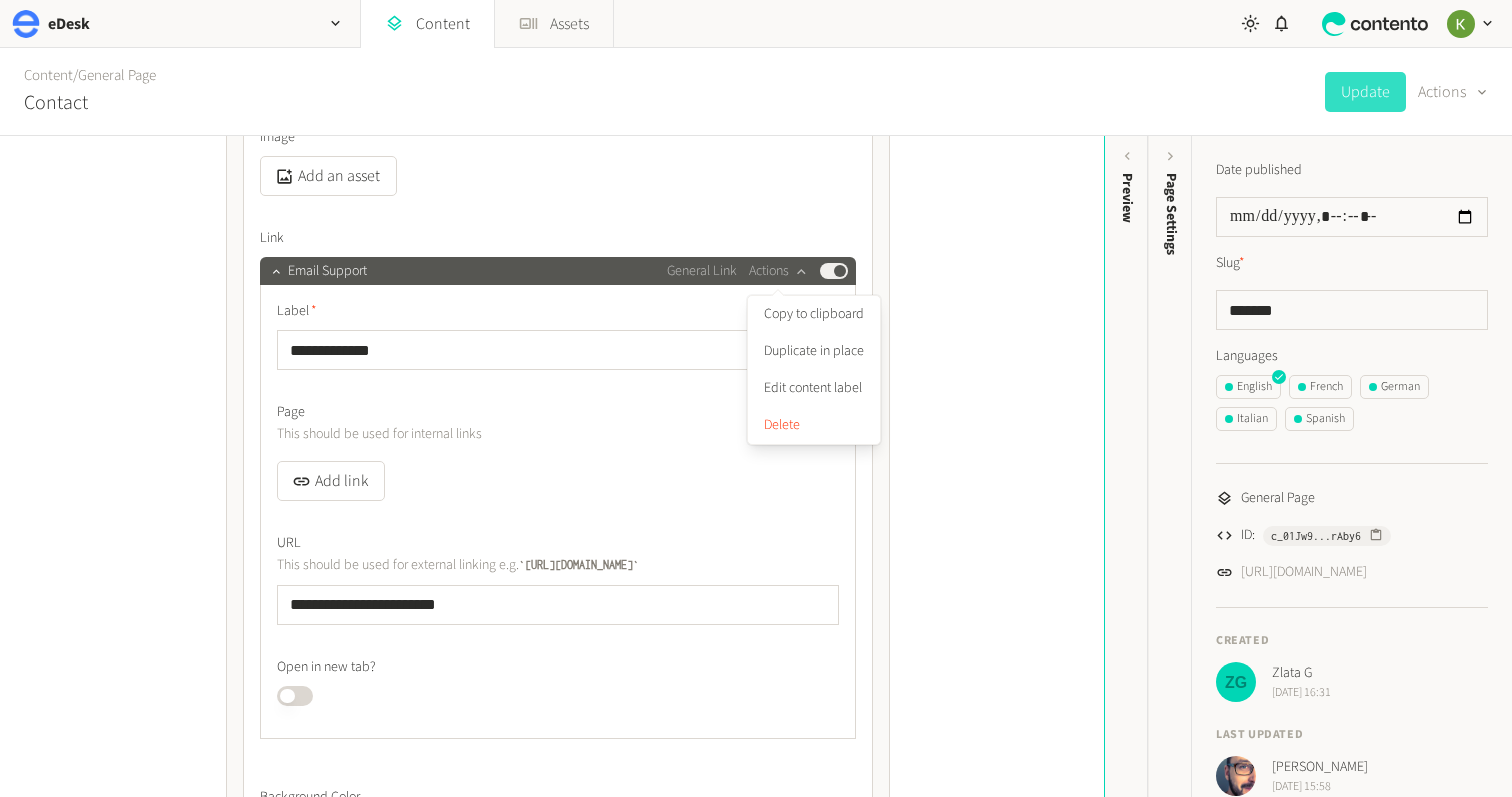 click on "General Link" 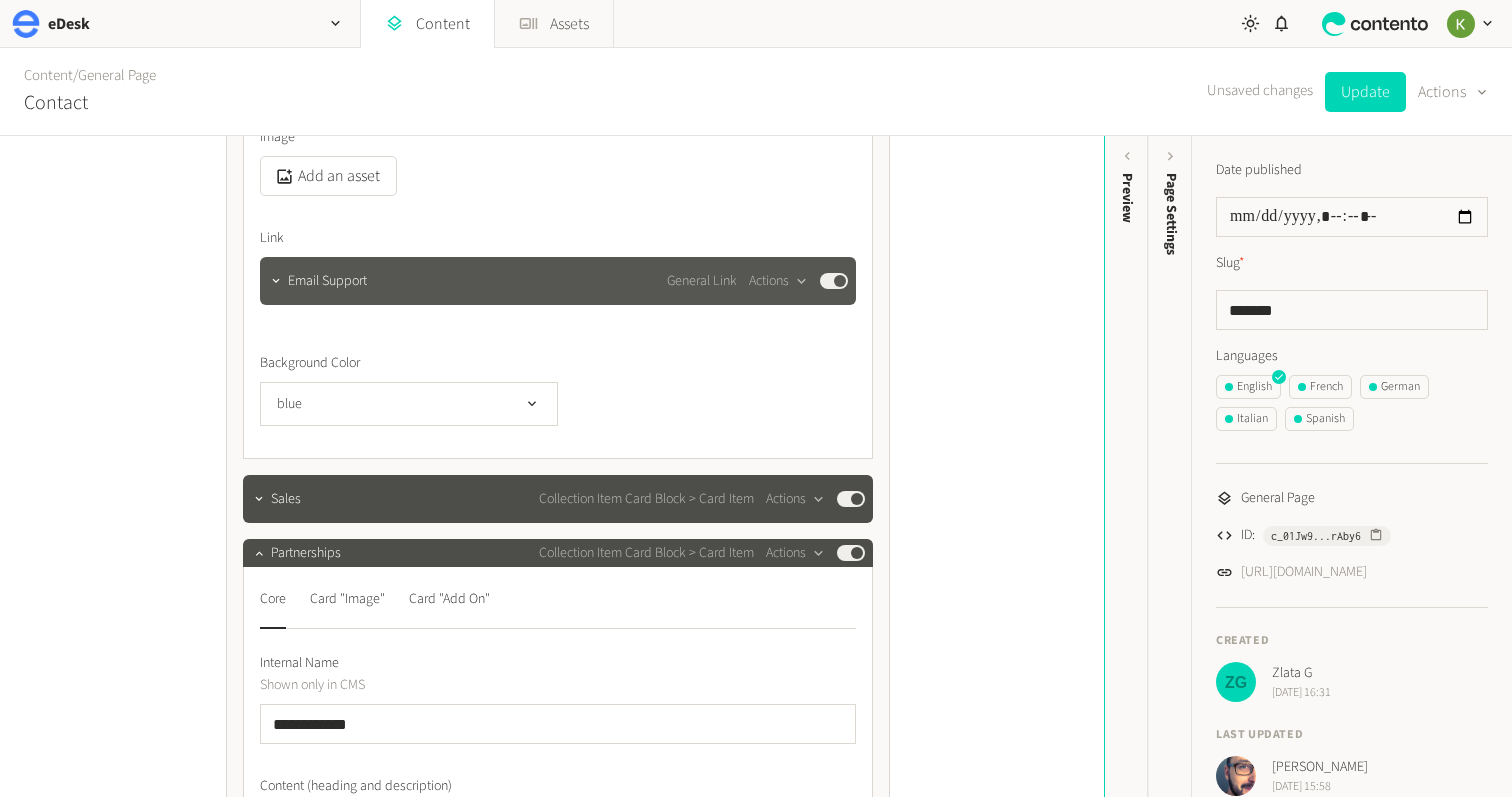 click on "General Link" 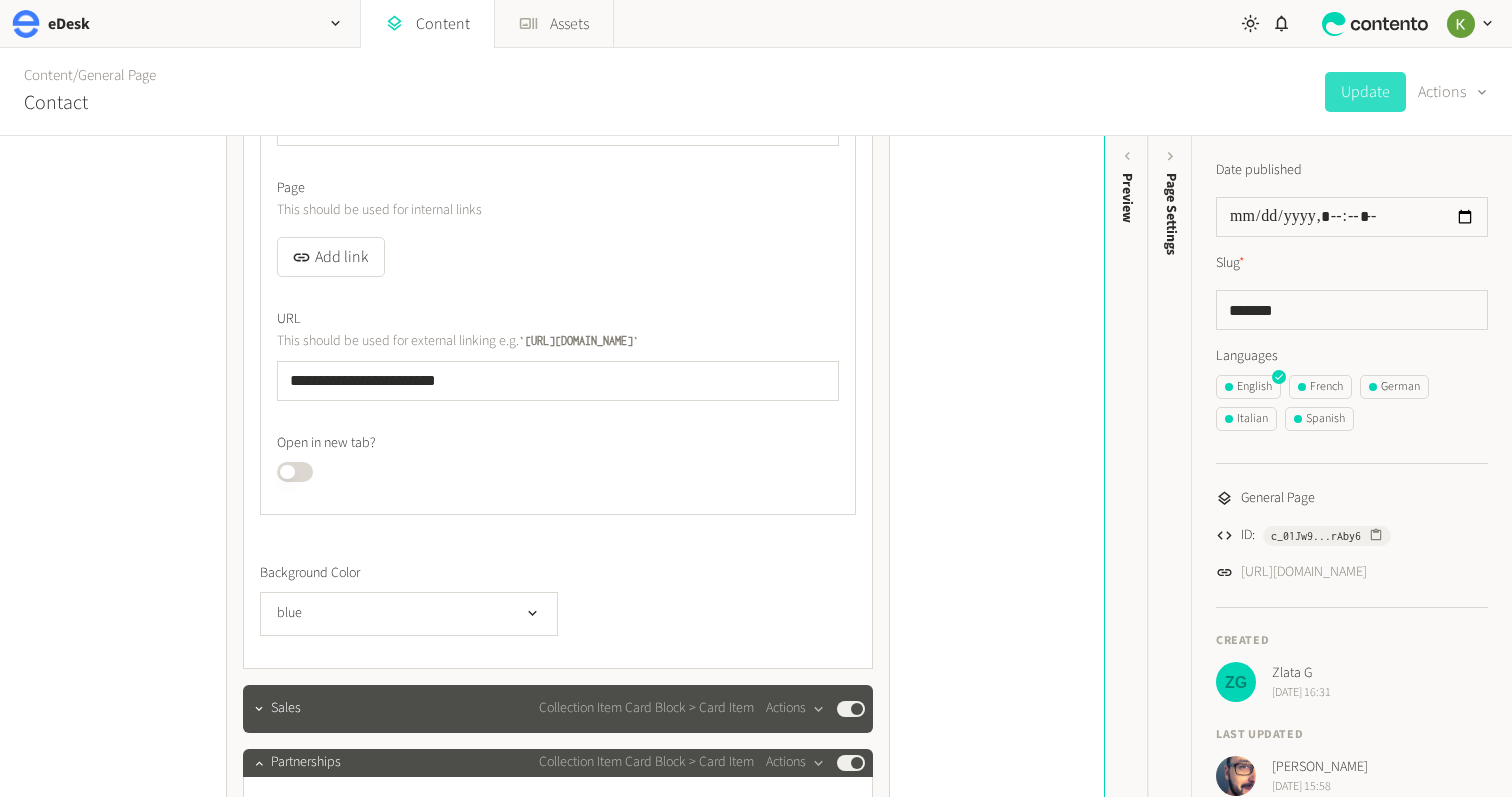 scroll, scrollTop: 2274, scrollLeft: 0, axis: vertical 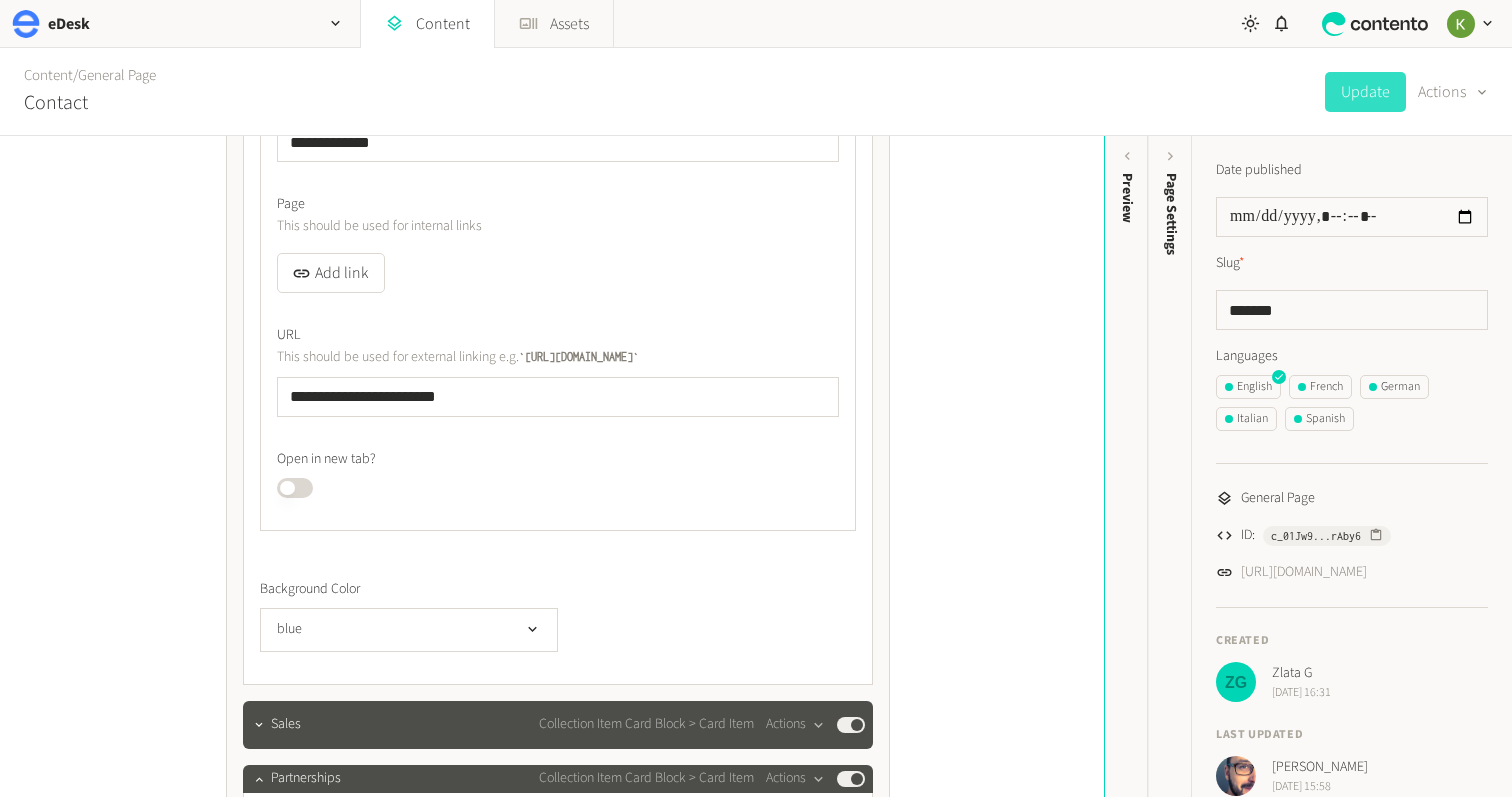 click on "**********" 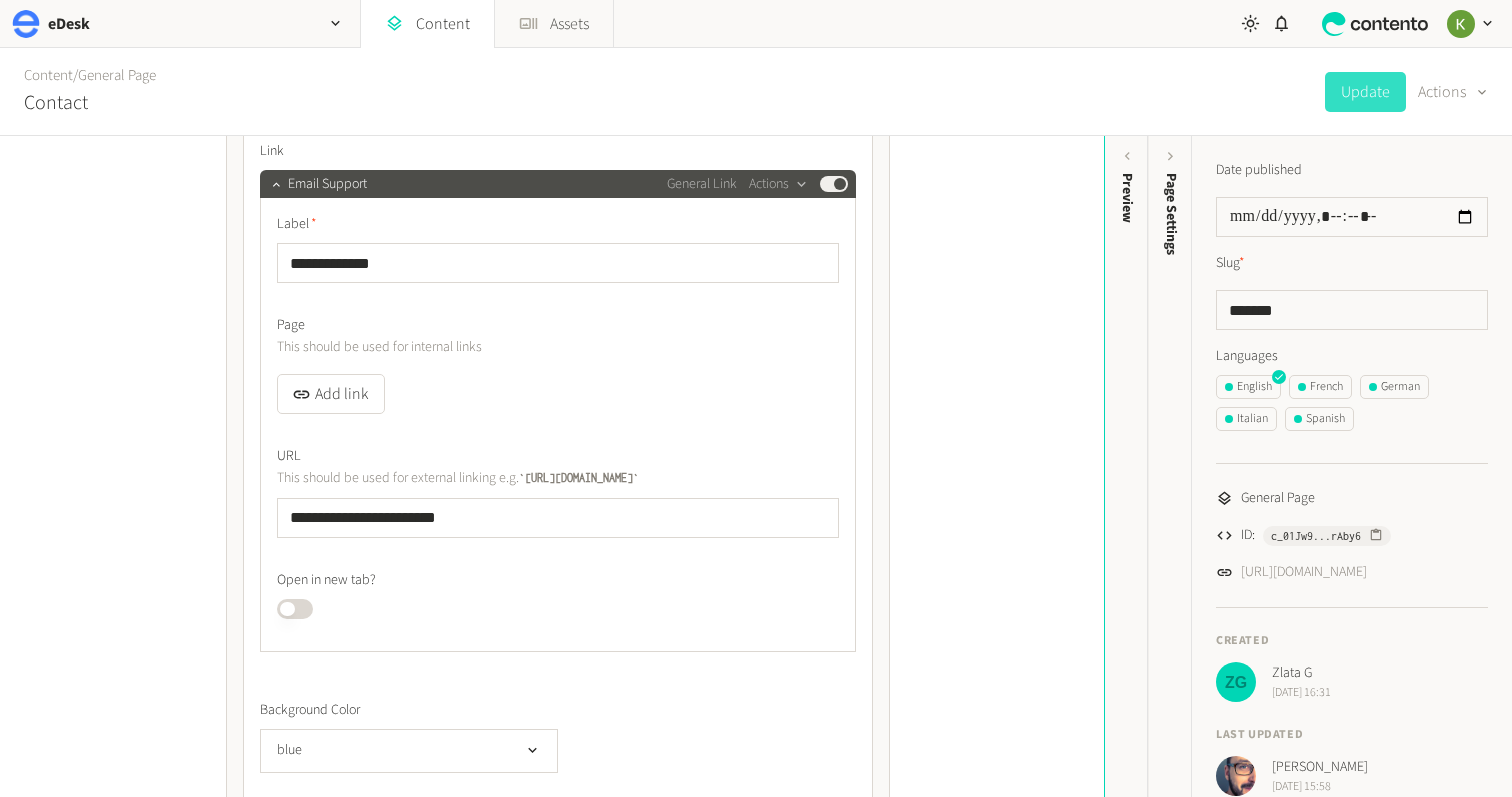 scroll, scrollTop: 2076, scrollLeft: 0, axis: vertical 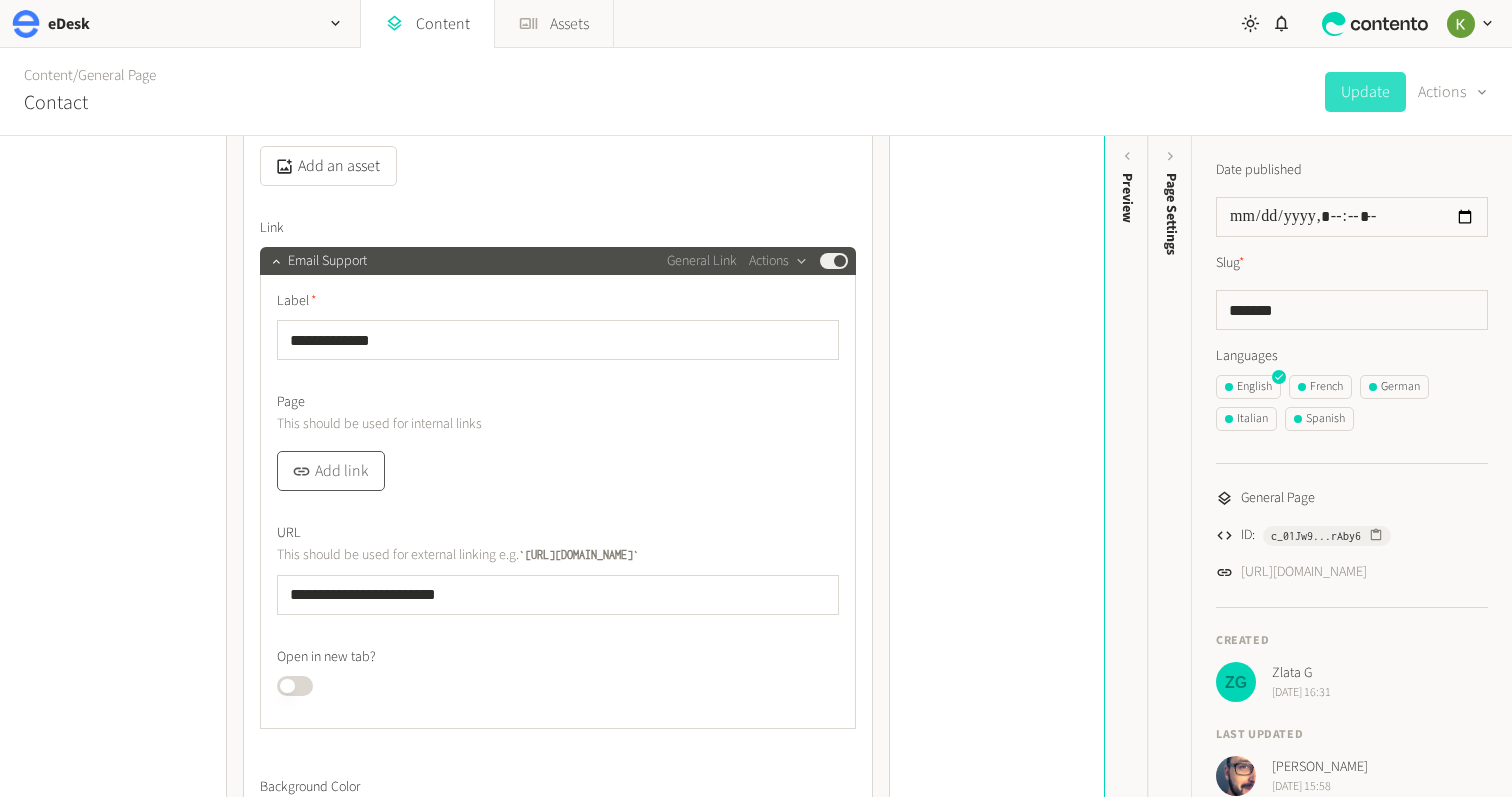 click on "Add link" 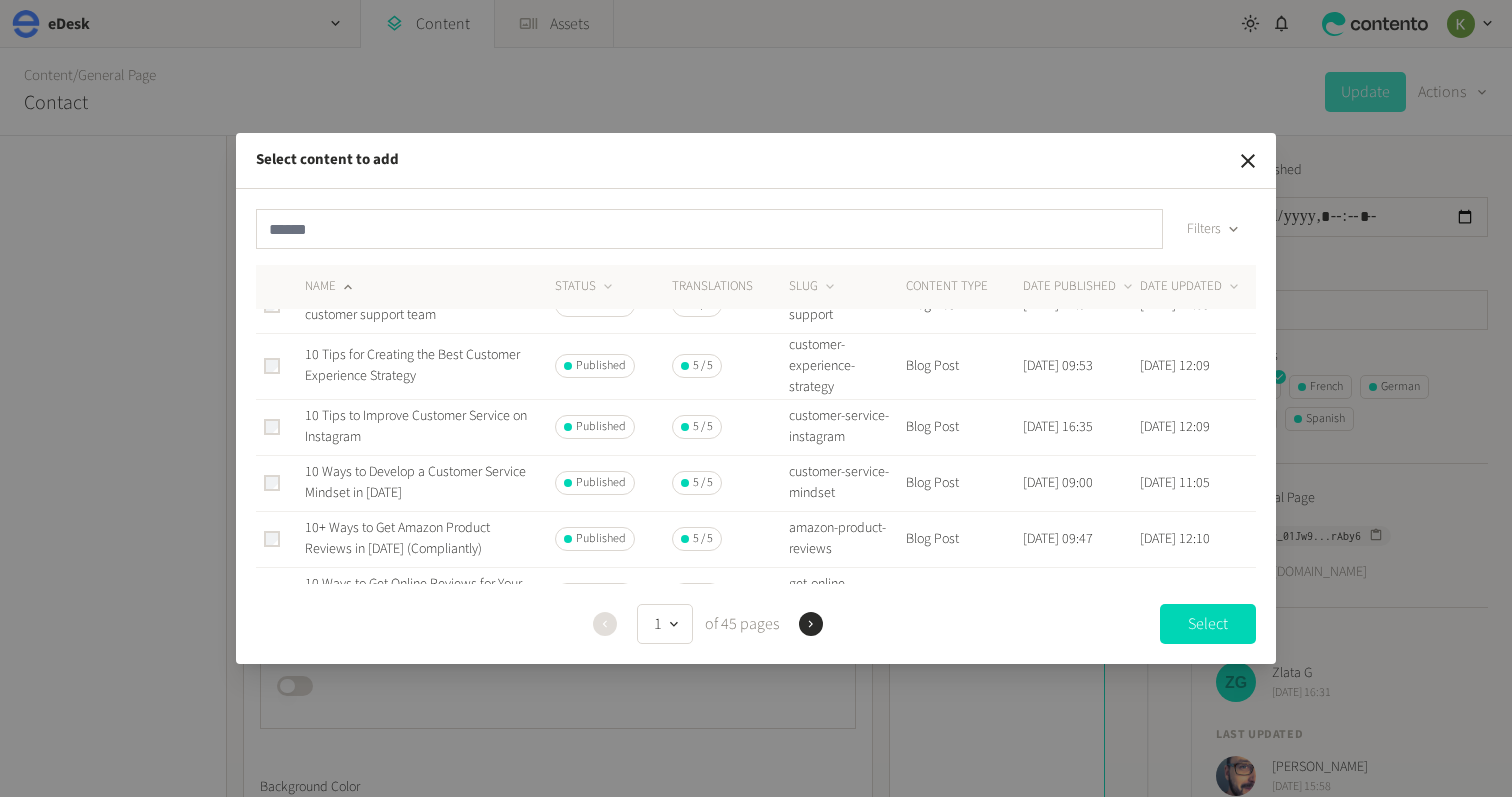 scroll, scrollTop: 0, scrollLeft: 0, axis: both 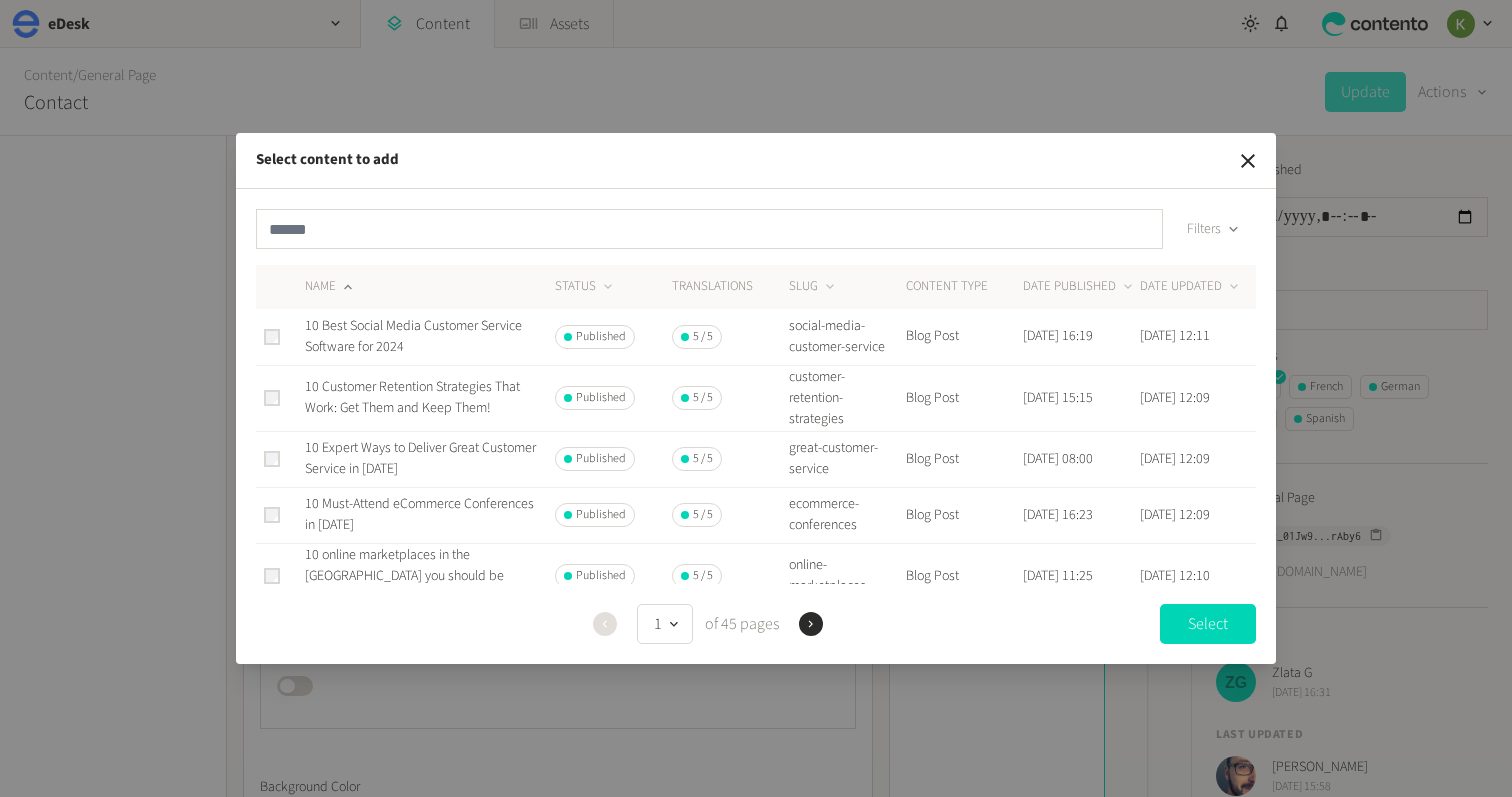 drag, startPoint x: 1252, startPoint y: 159, endPoint x: 1230, endPoint y: 162, distance: 22.203604 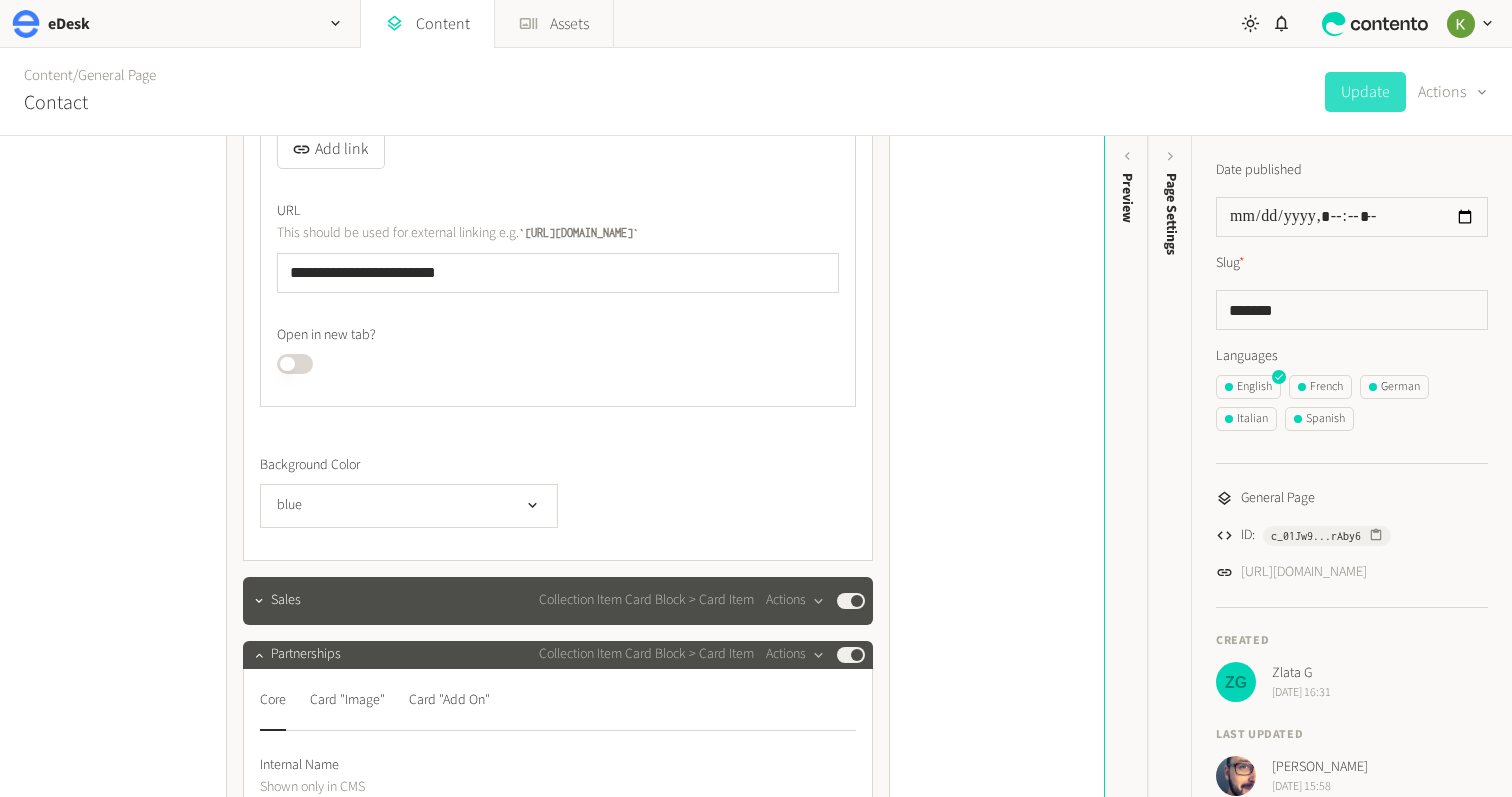 scroll, scrollTop: 2428, scrollLeft: 0, axis: vertical 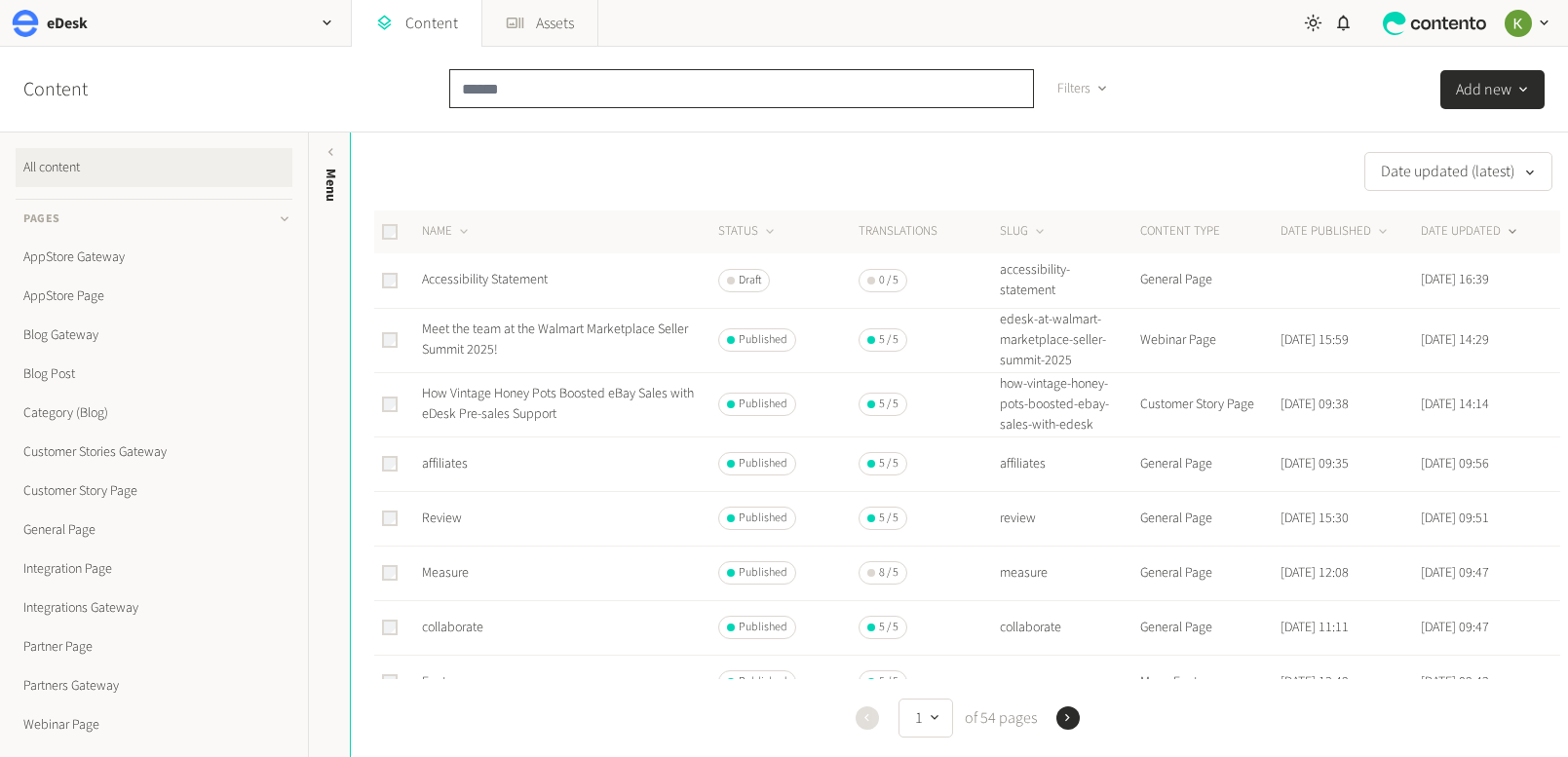 click 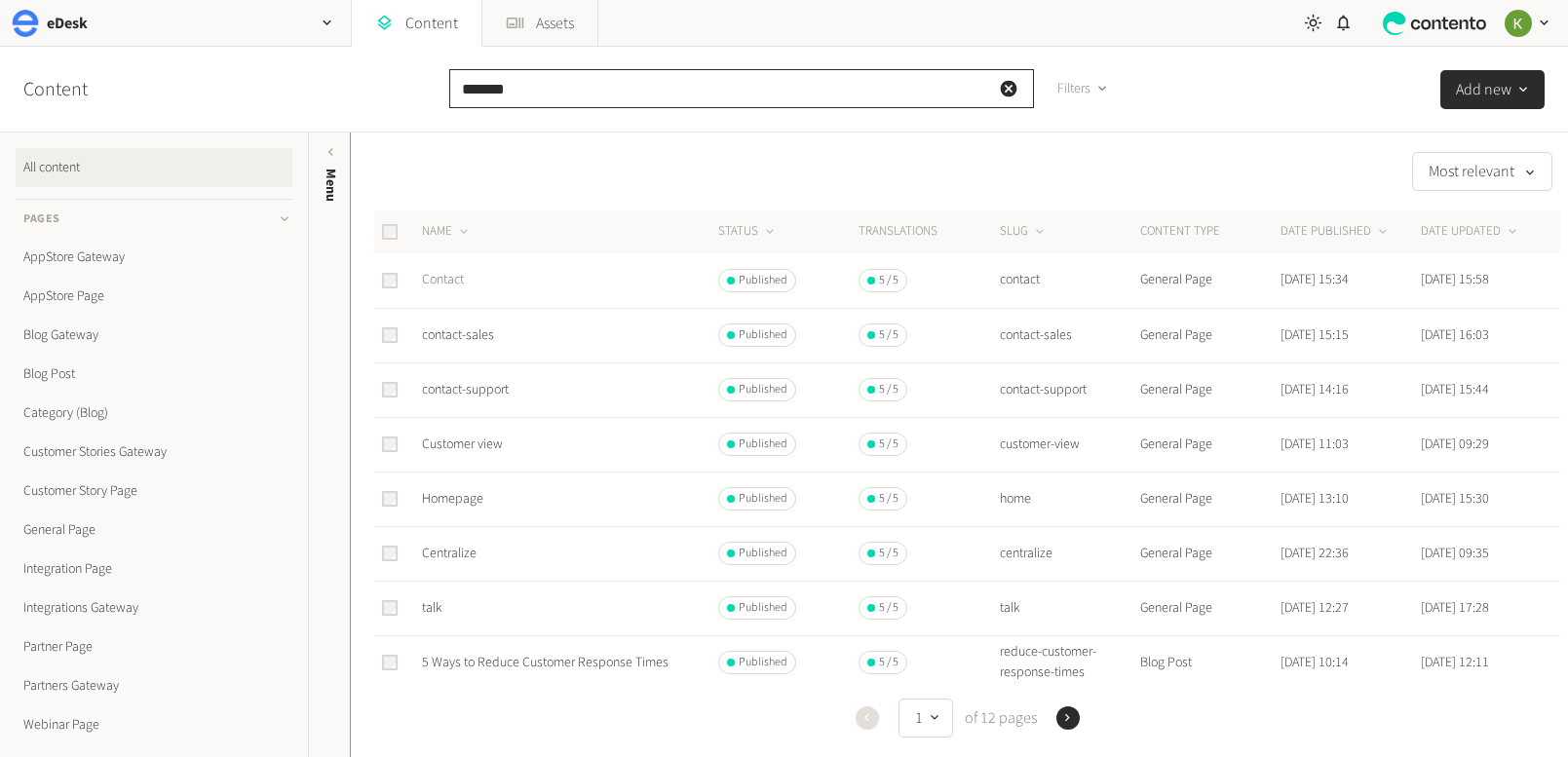 type on "*******" 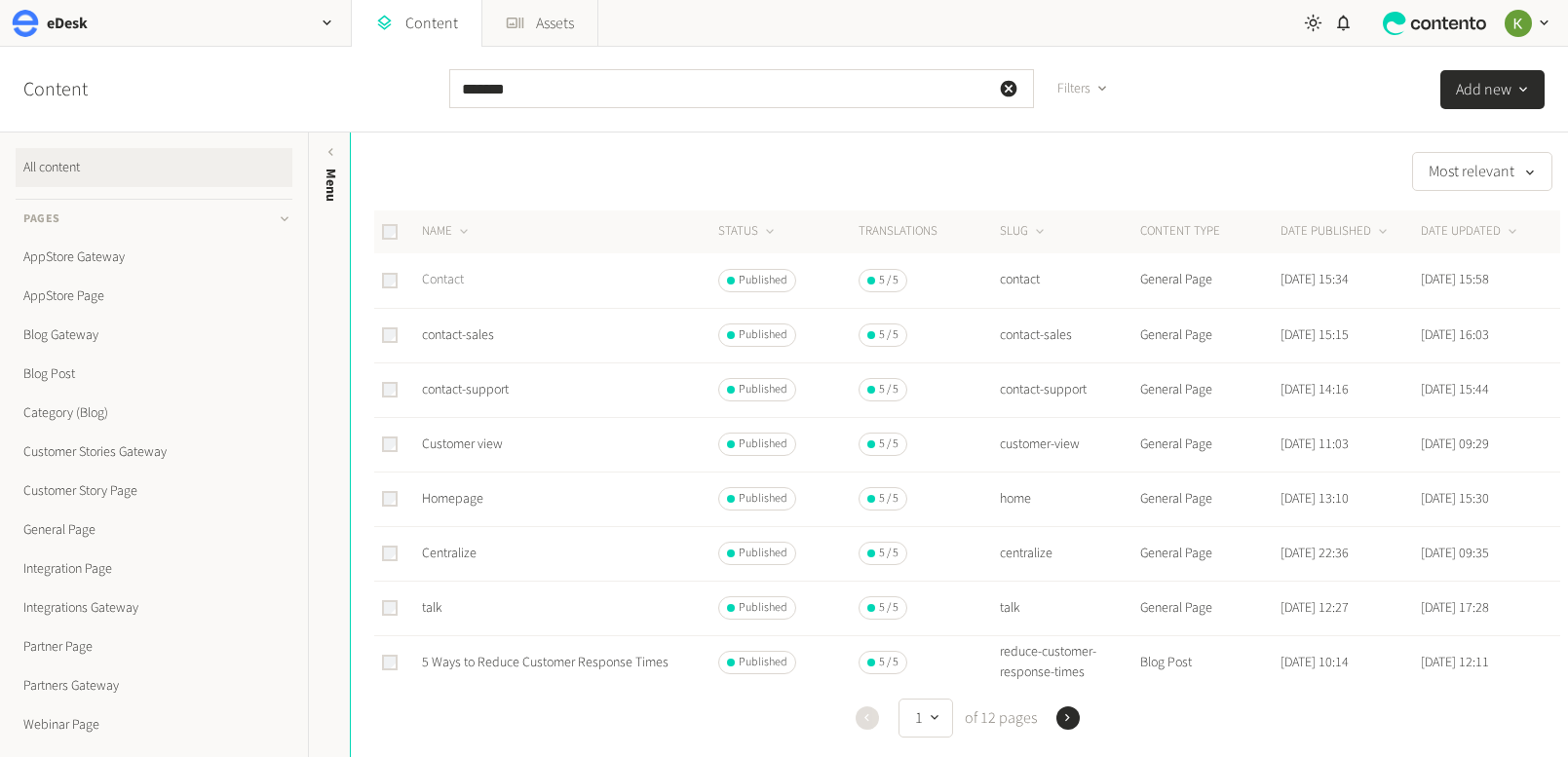 click on "Contact" 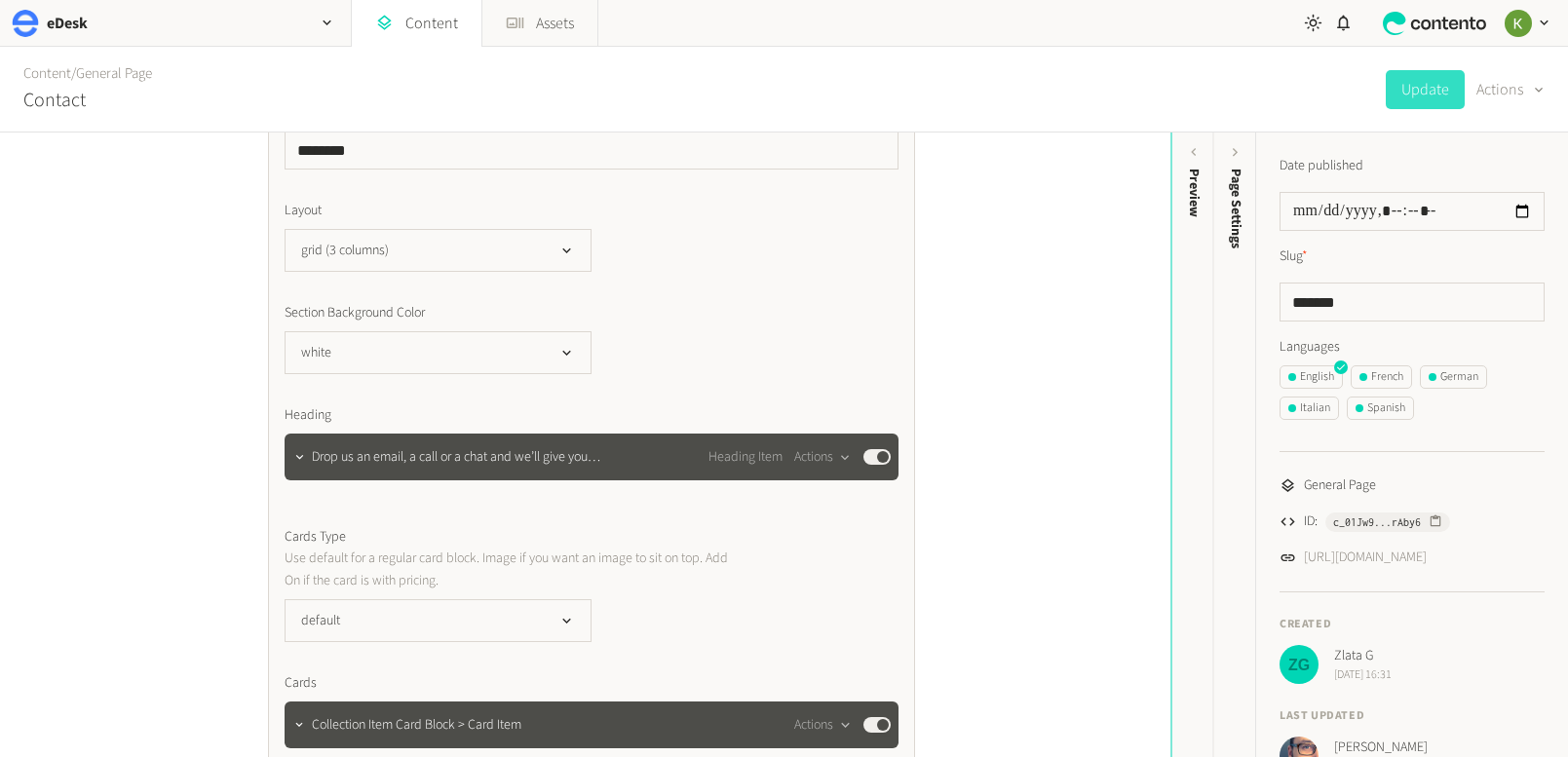 scroll, scrollTop: 0, scrollLeft: 0, axis: both 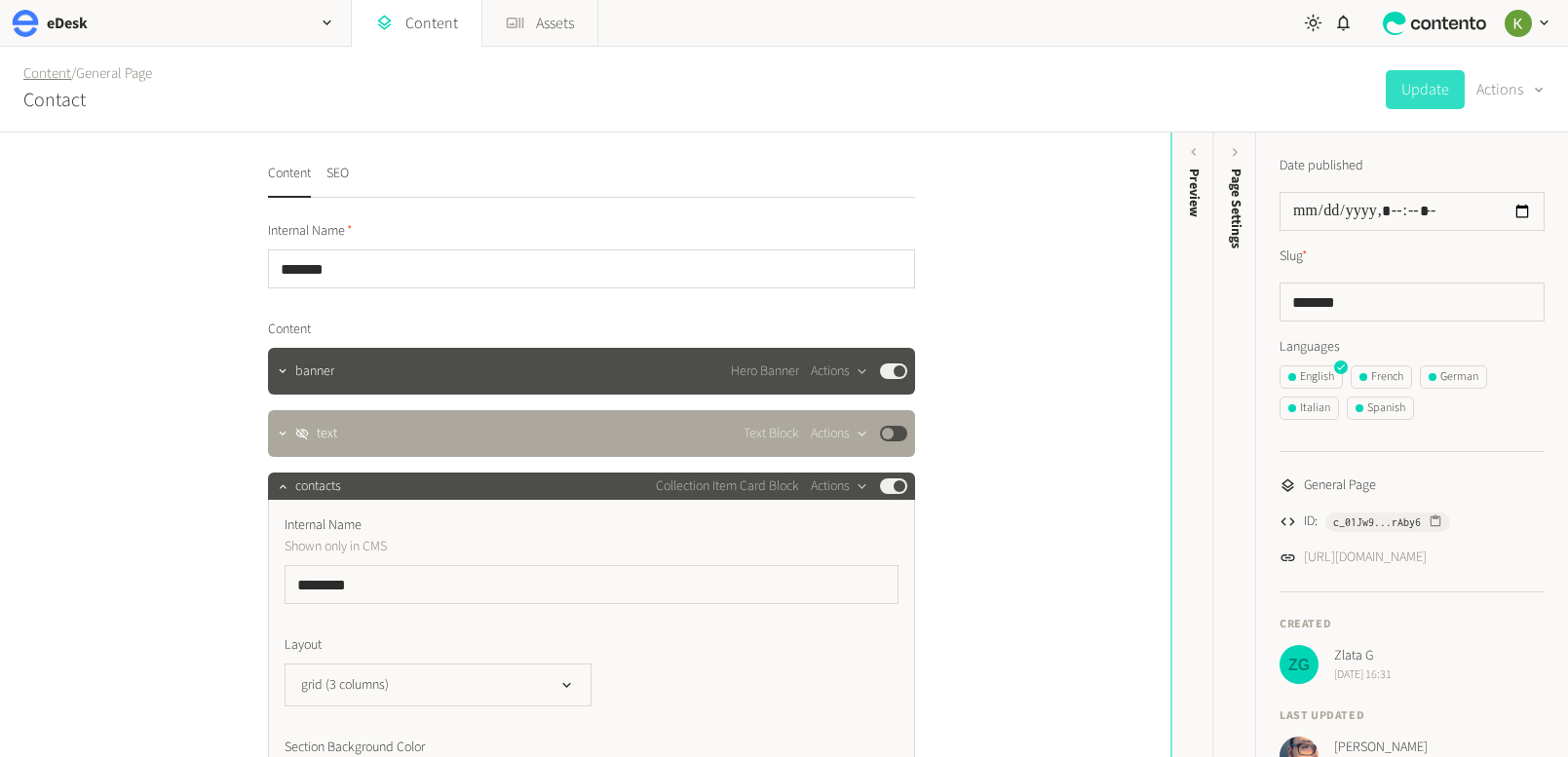 click on "Content" 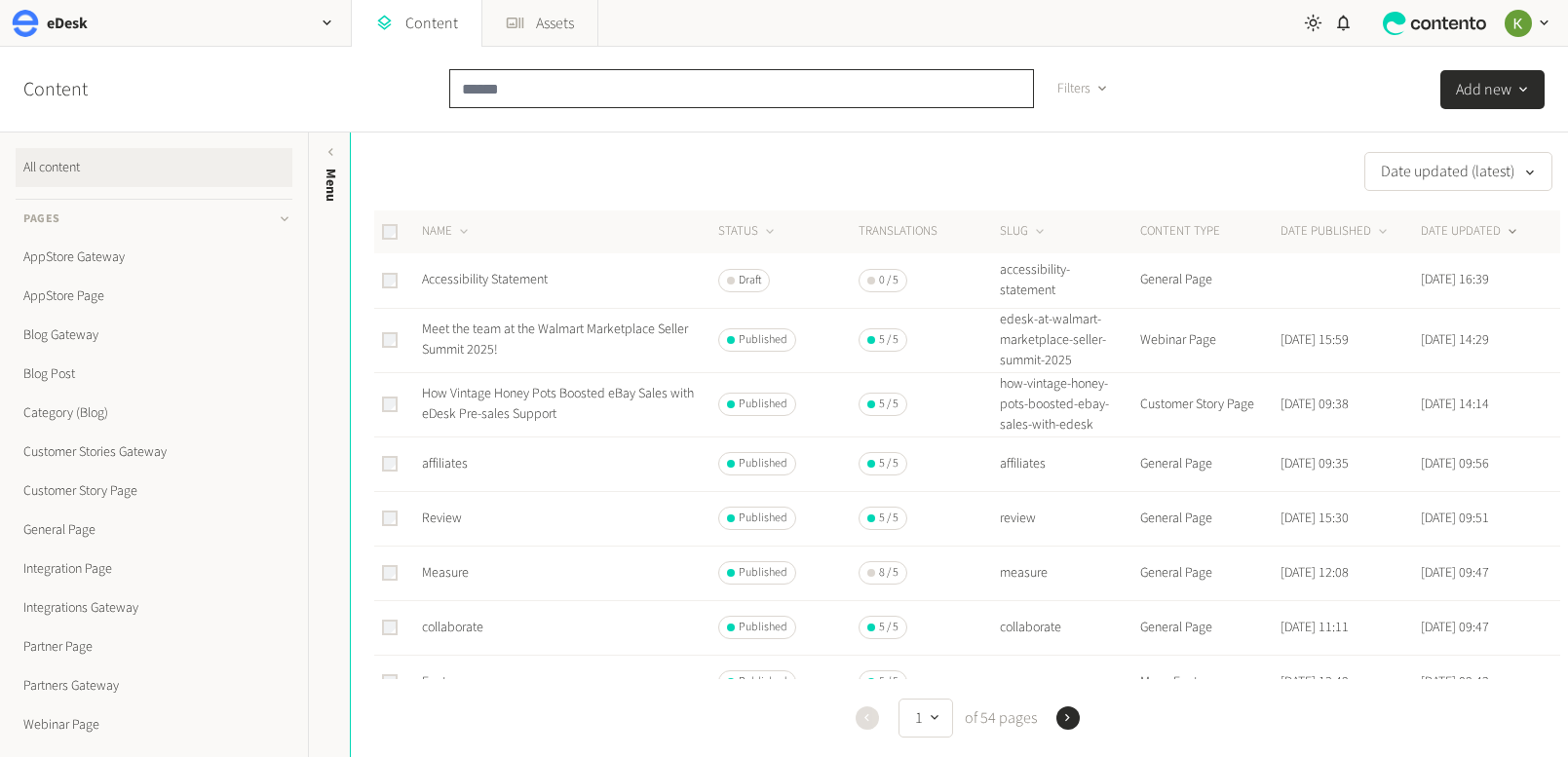 click 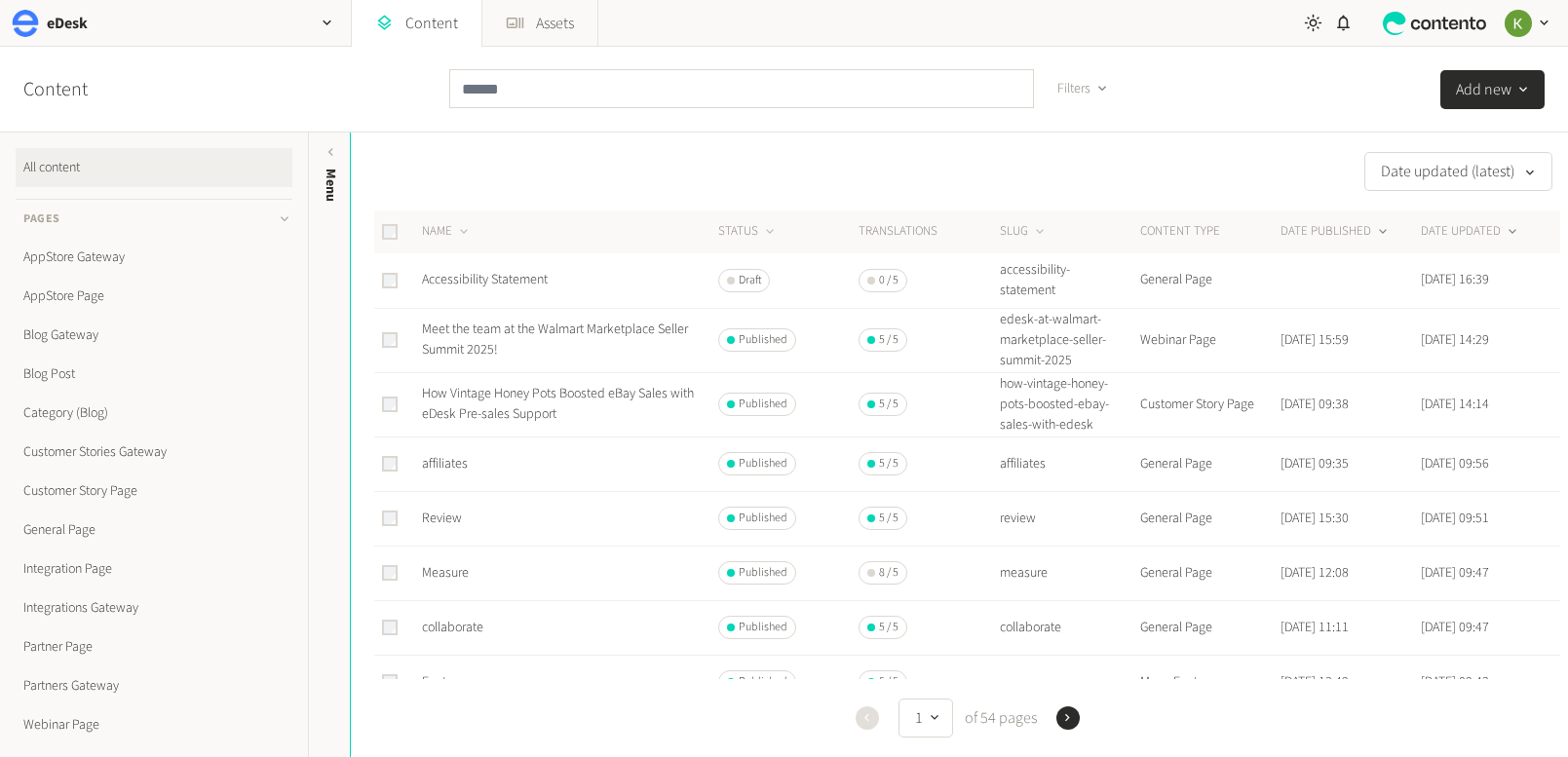 click on "DATE PUBLISHED" 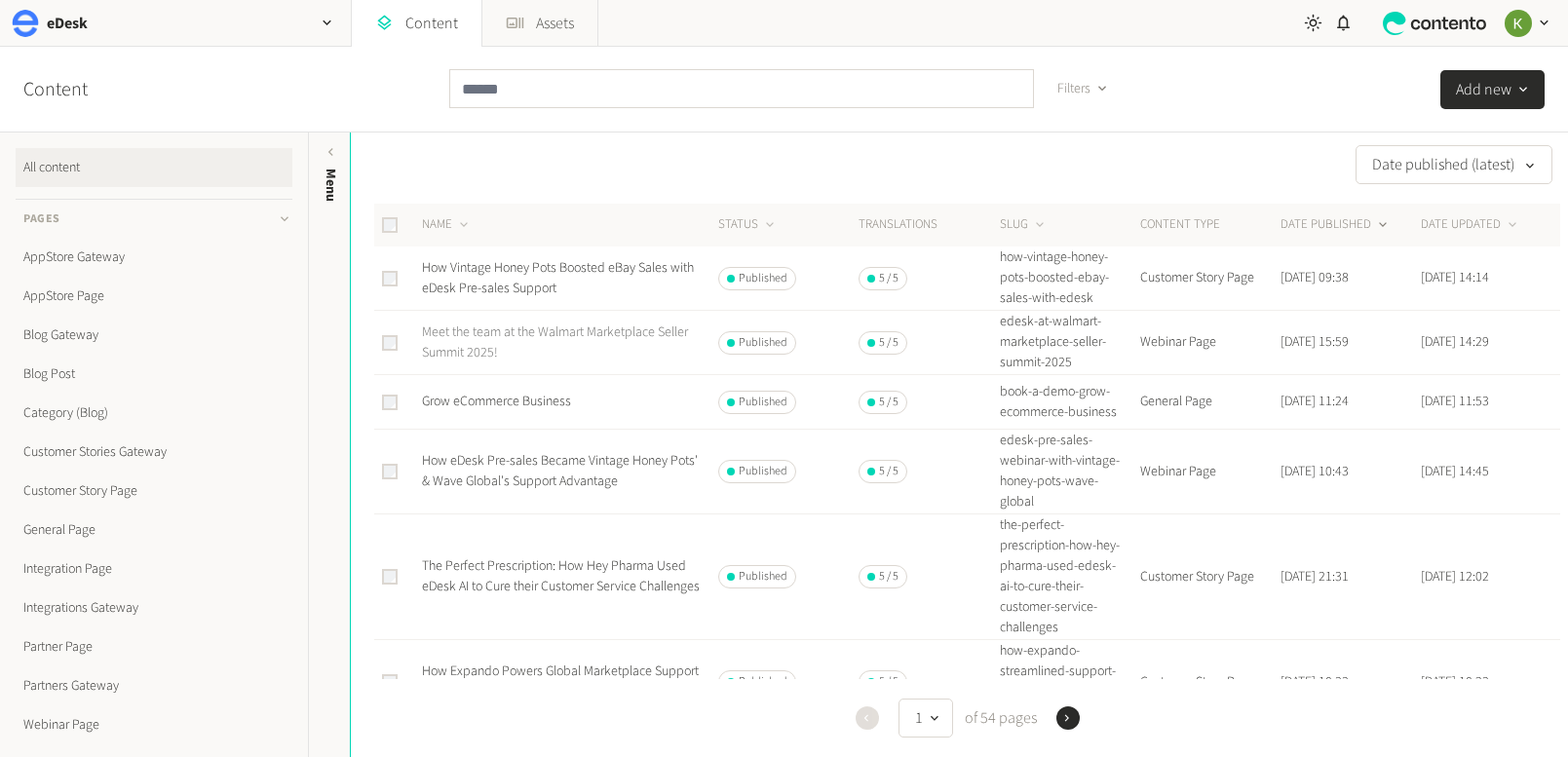 scroll, scrollTop: 12, scrollLeft: 0, axis: vertical 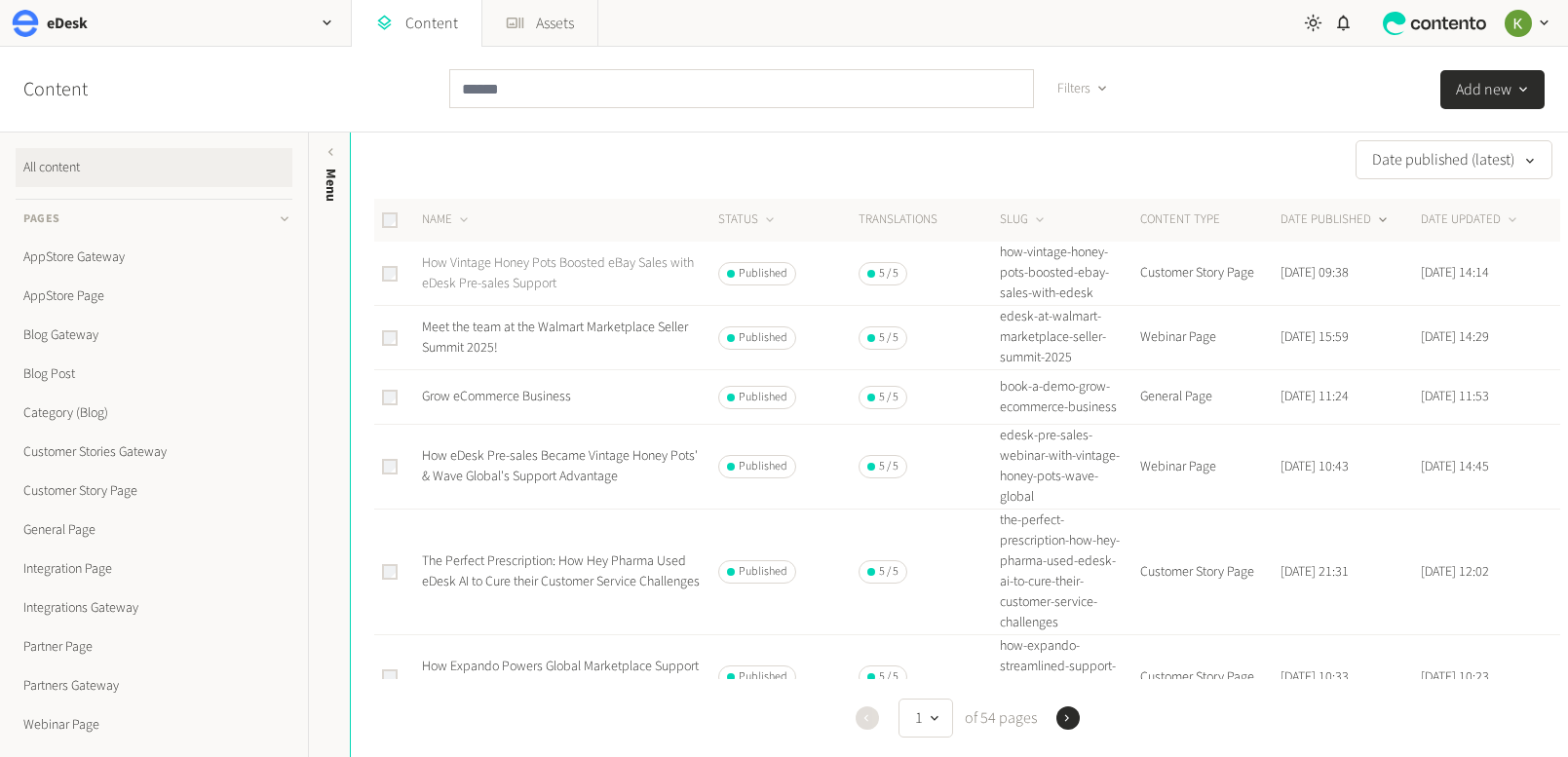 click on "How Vintage Honey Pots Boosted eBay Sales with eDesk Pre-sales Support" 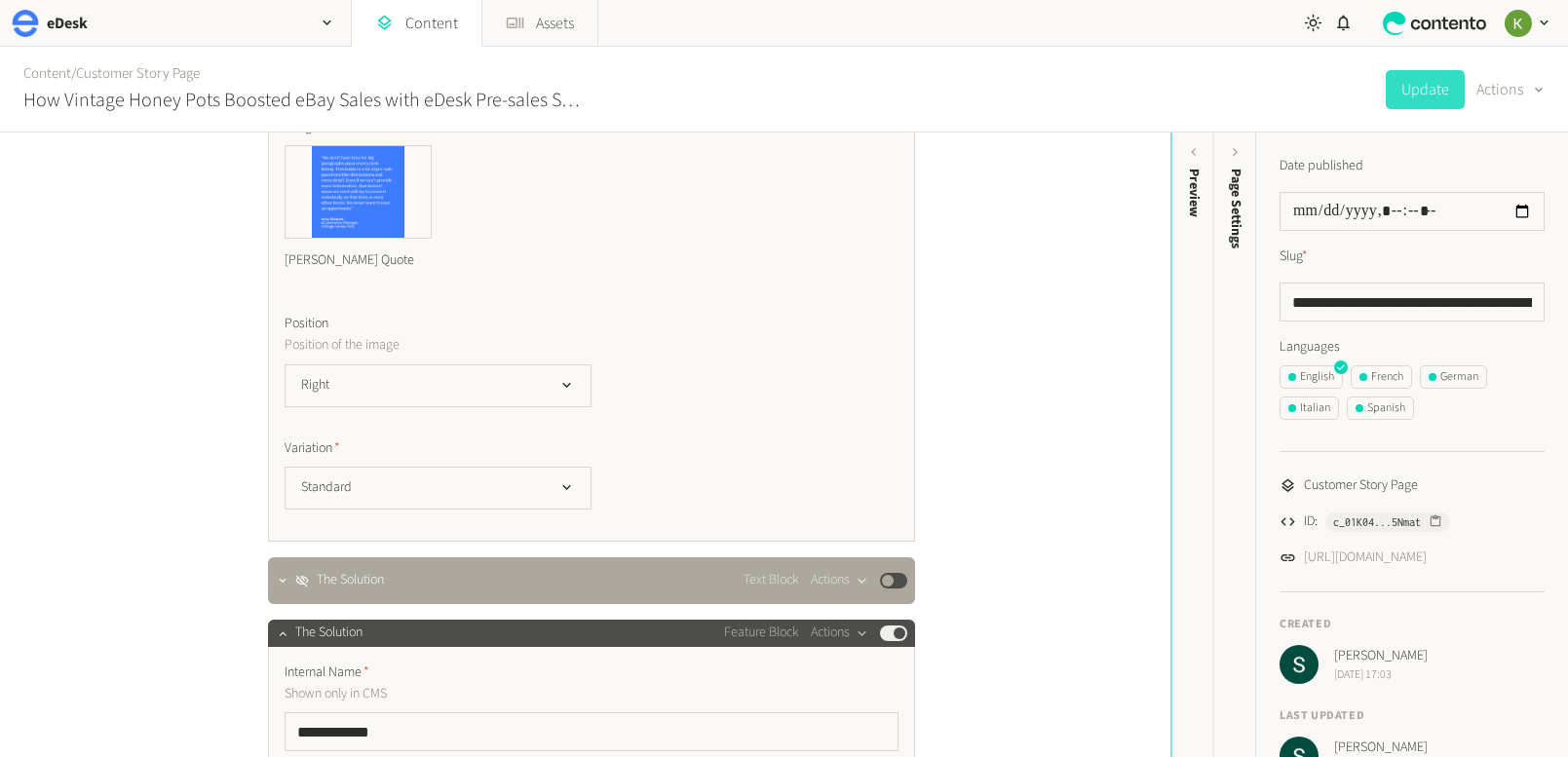 scroll, scrollTop: 5662, scrollLeft: 0, axis: vertical 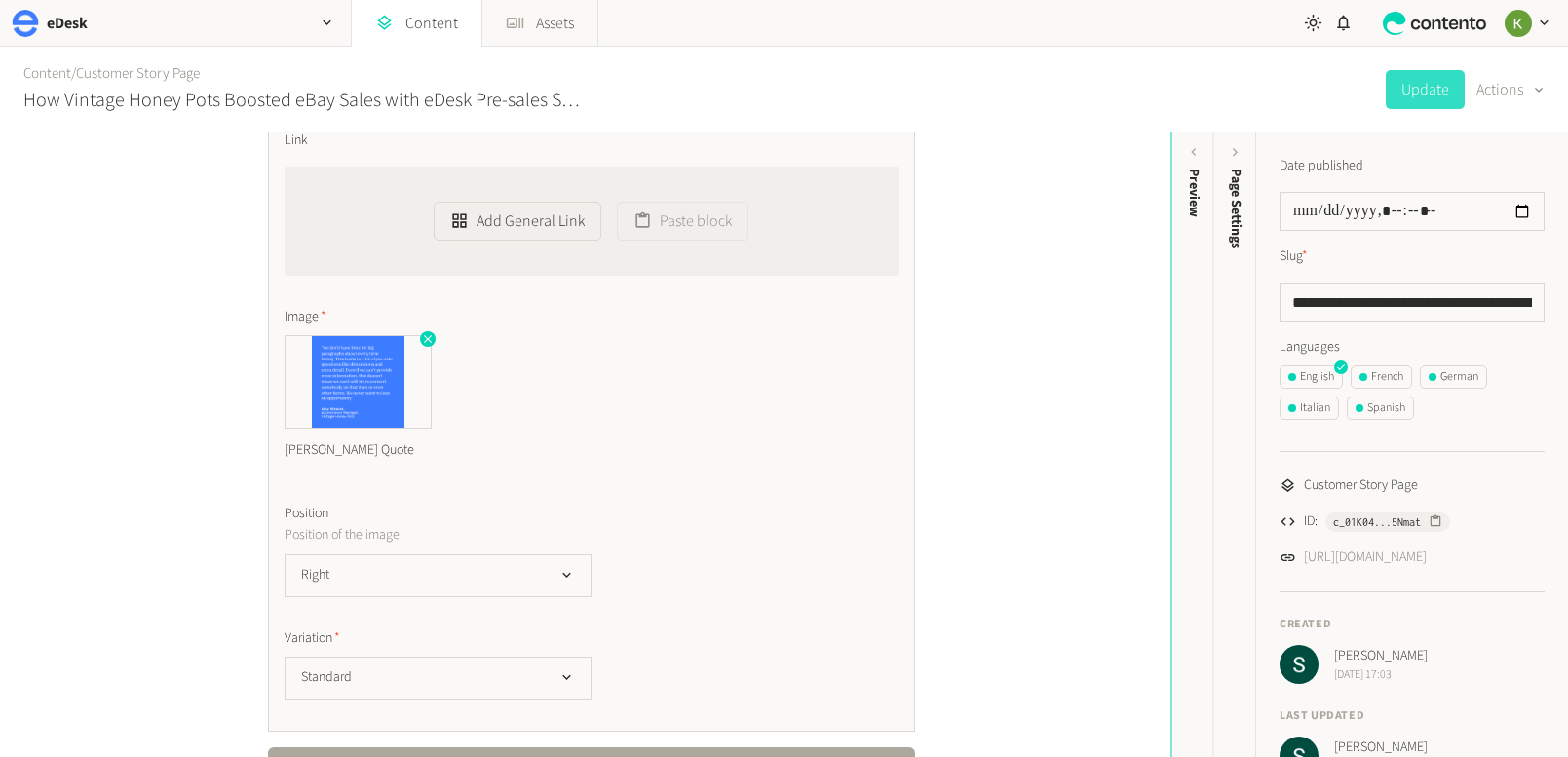 click 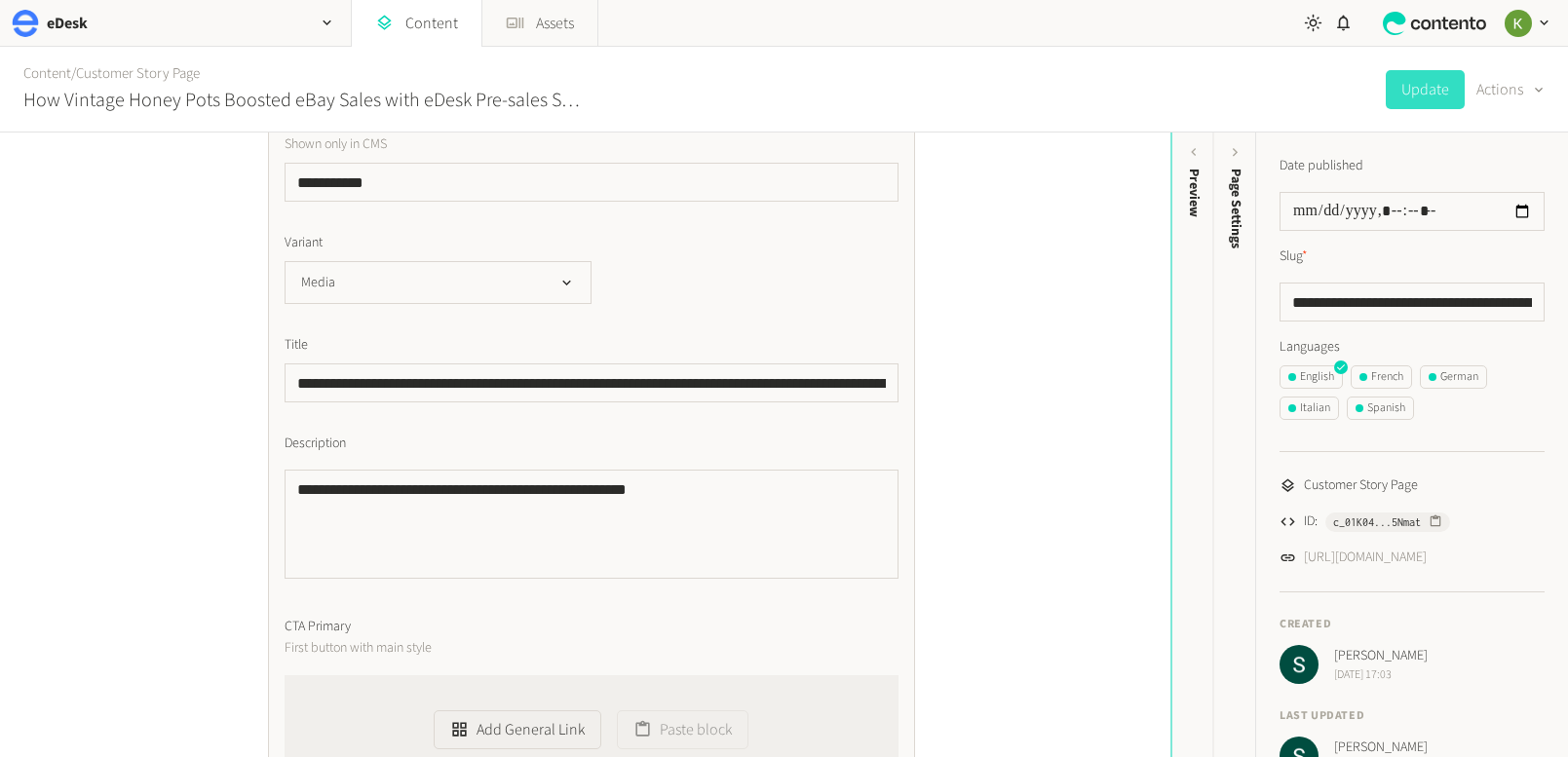 scroll, scrollTop: 0, scrollLeft: 0, axis: both 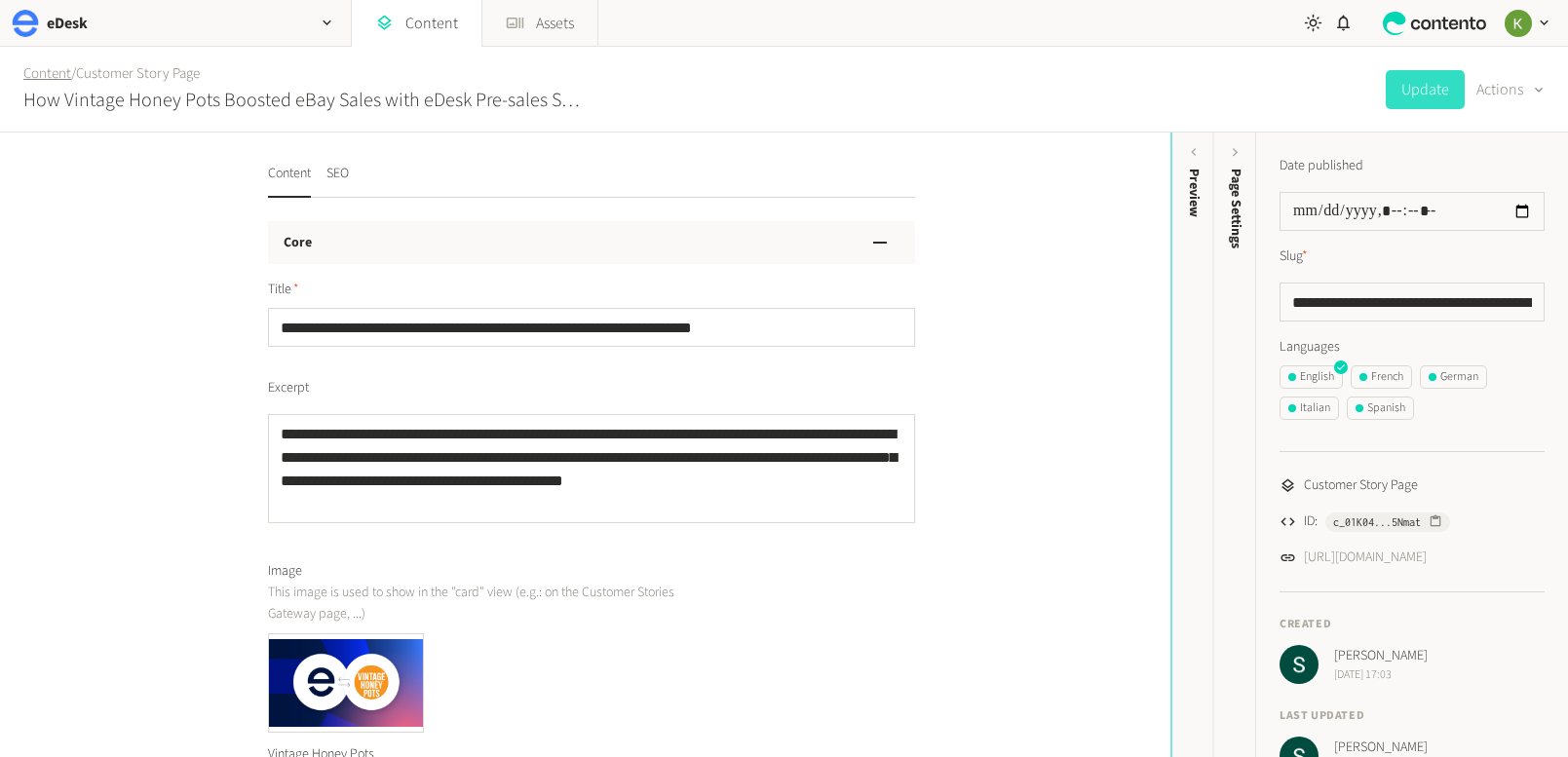 click on "Content" 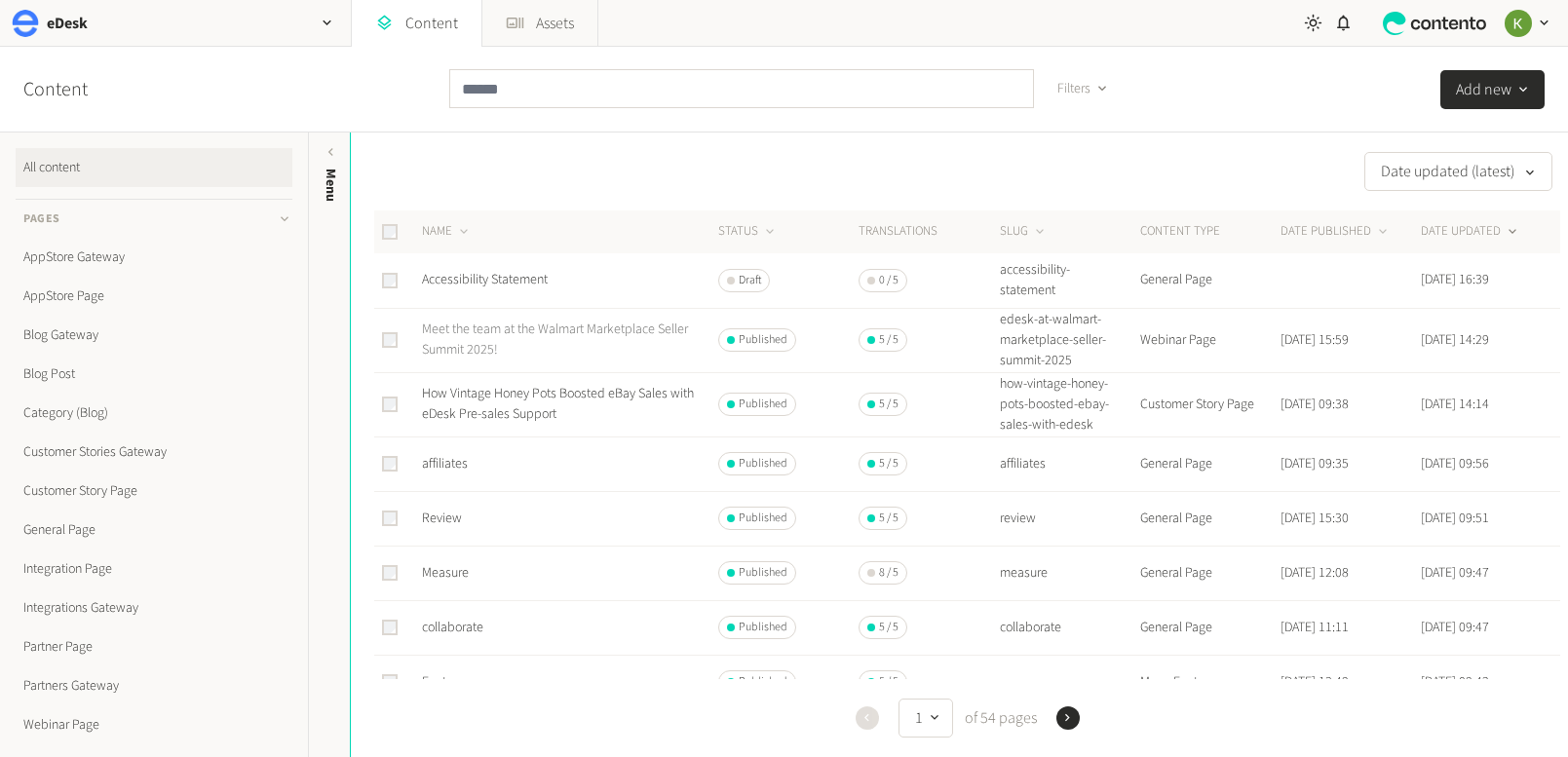 click on "Meet the team at the Walmart Marketplace Seller Summit 2025!" 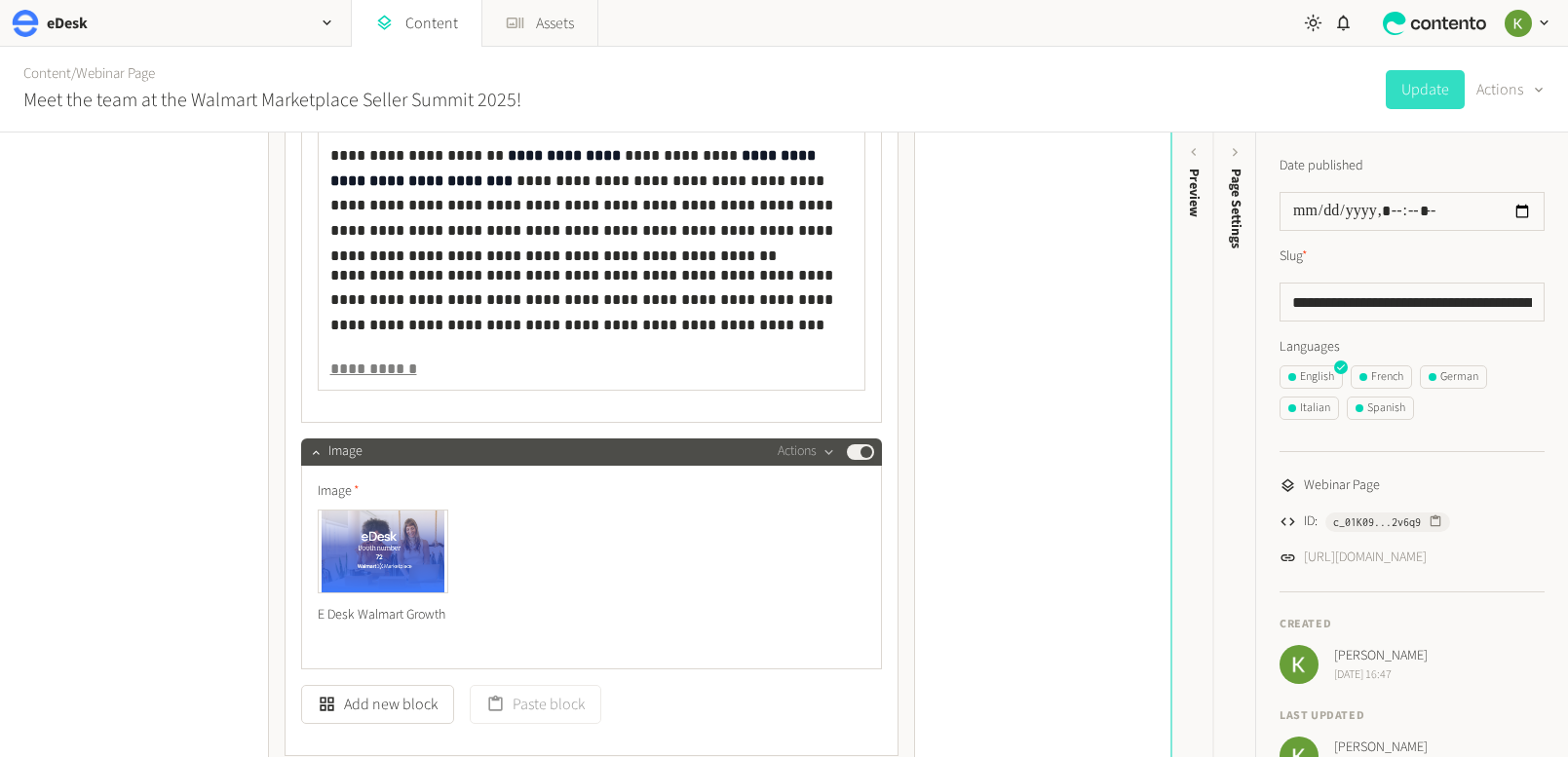 scroll, scrollTop: 1835, scrollLeft: 0, axis: vertical 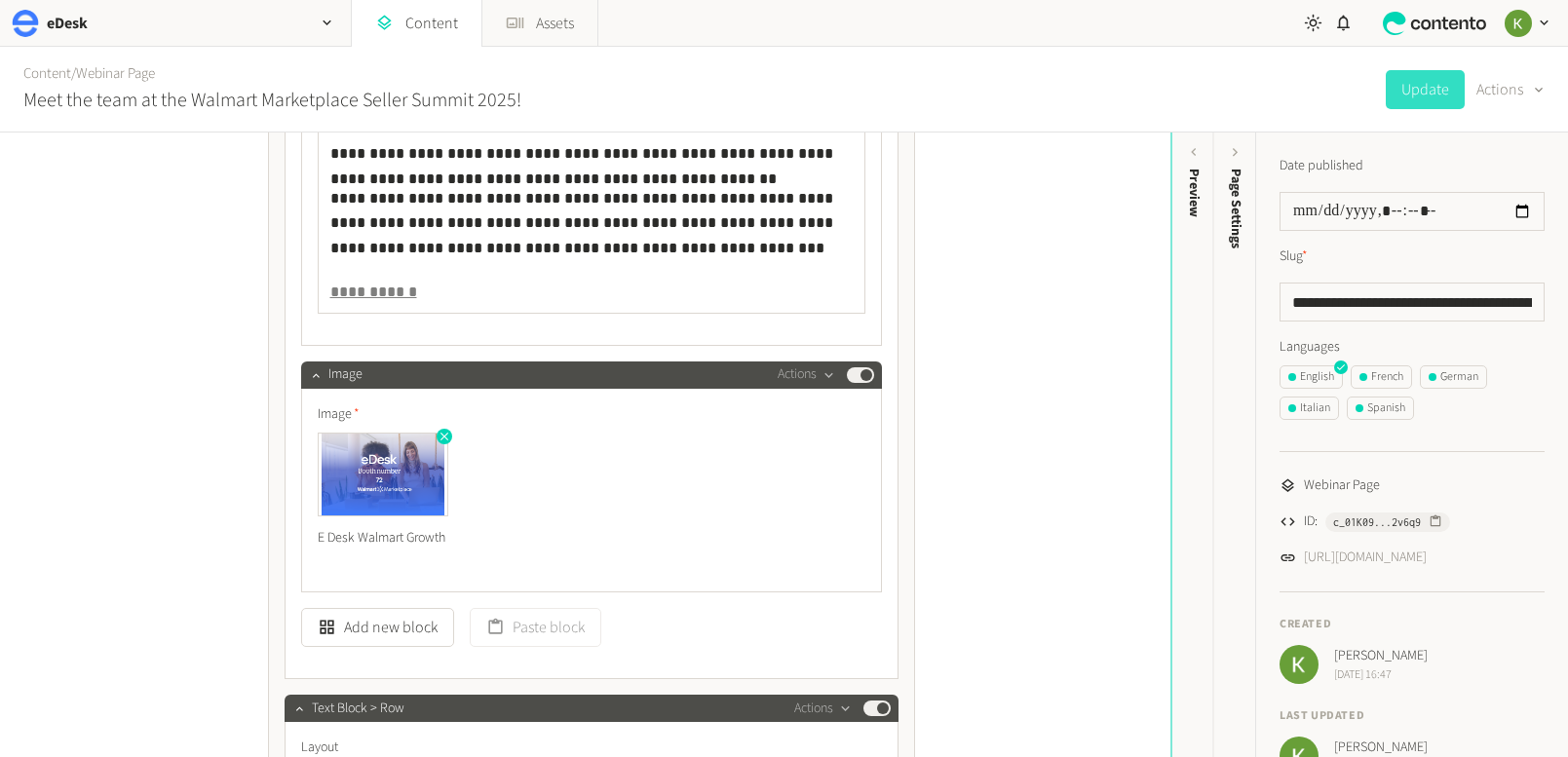 click 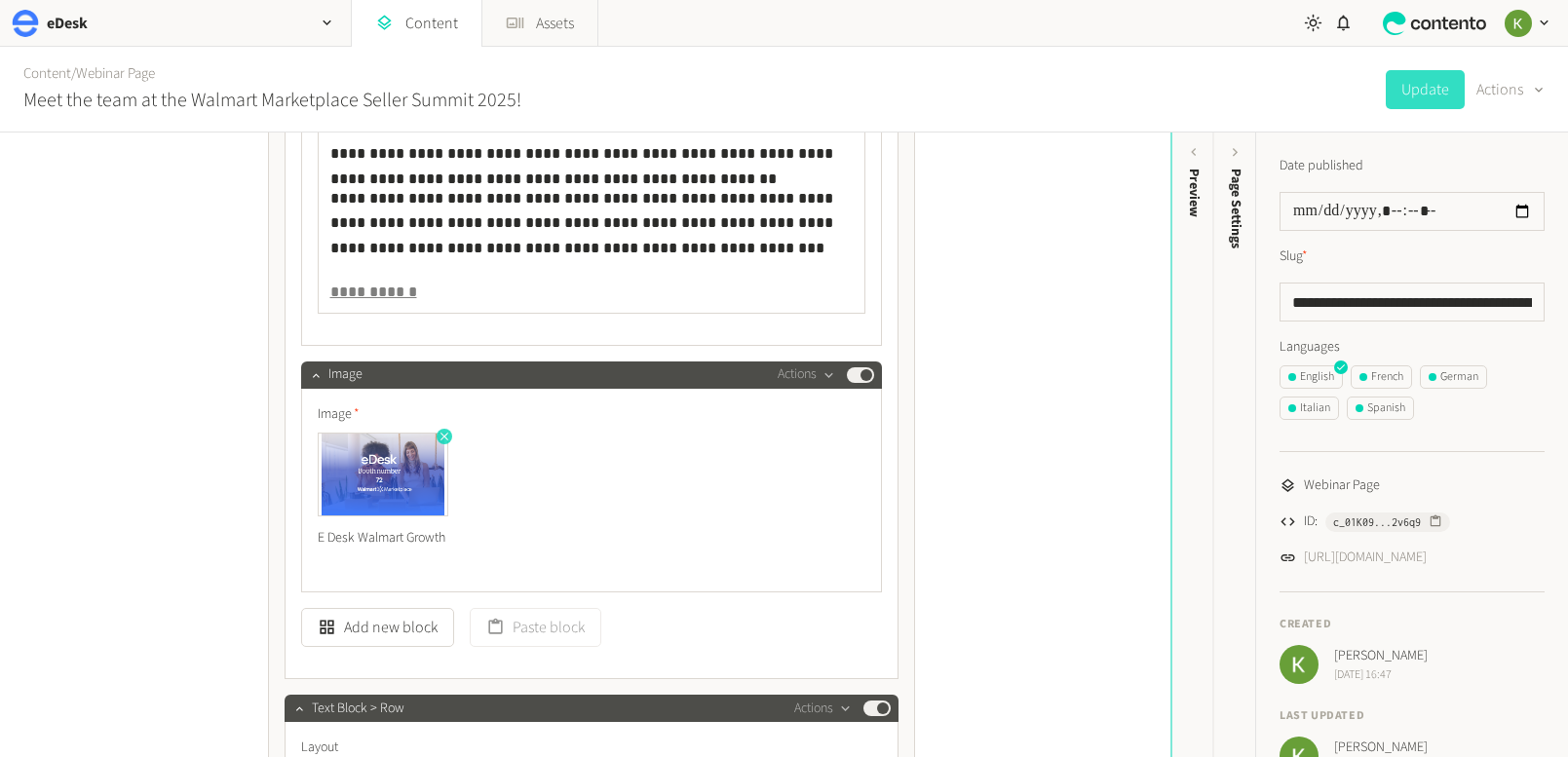 click 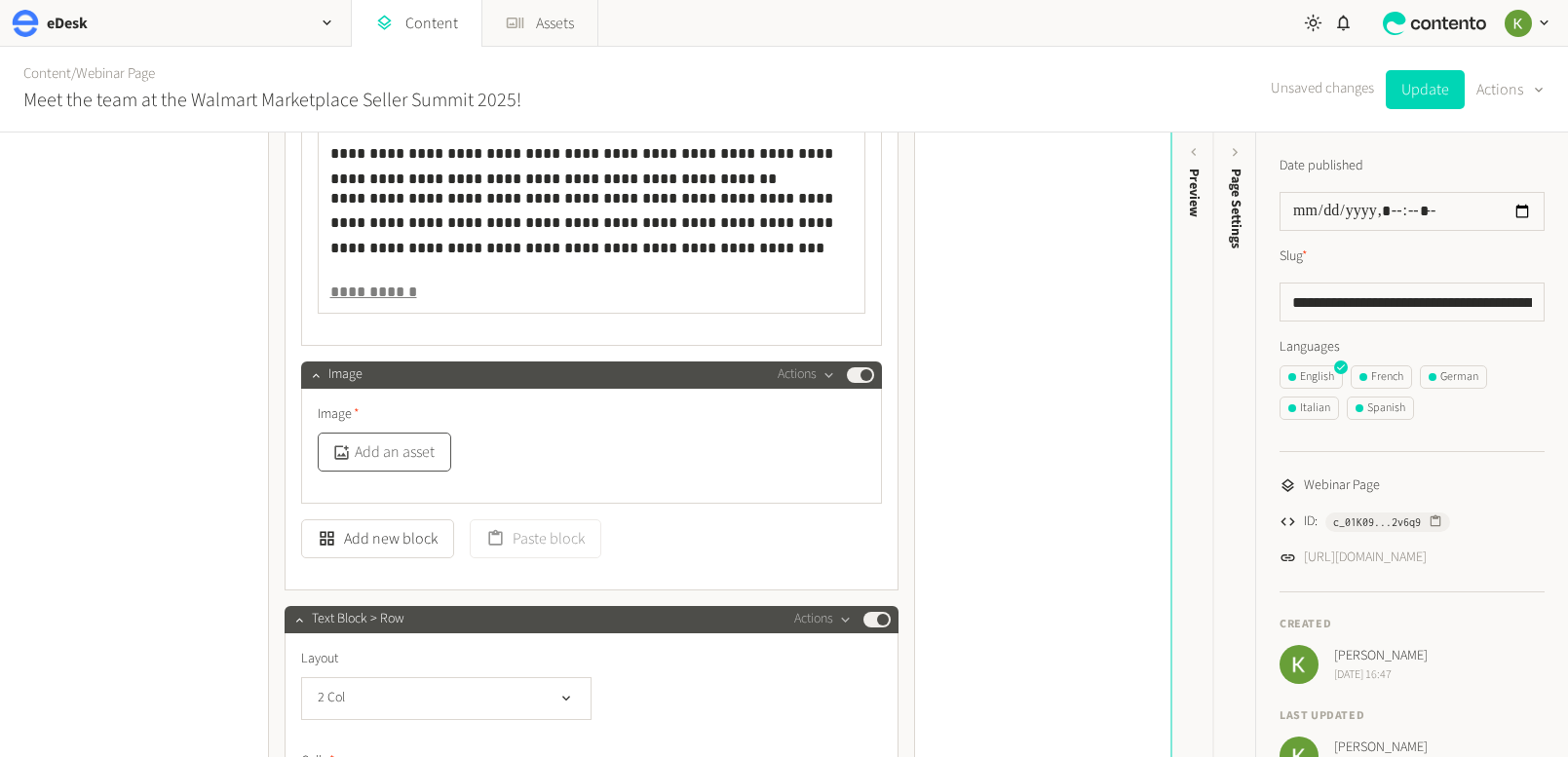 click on "Add an asset" 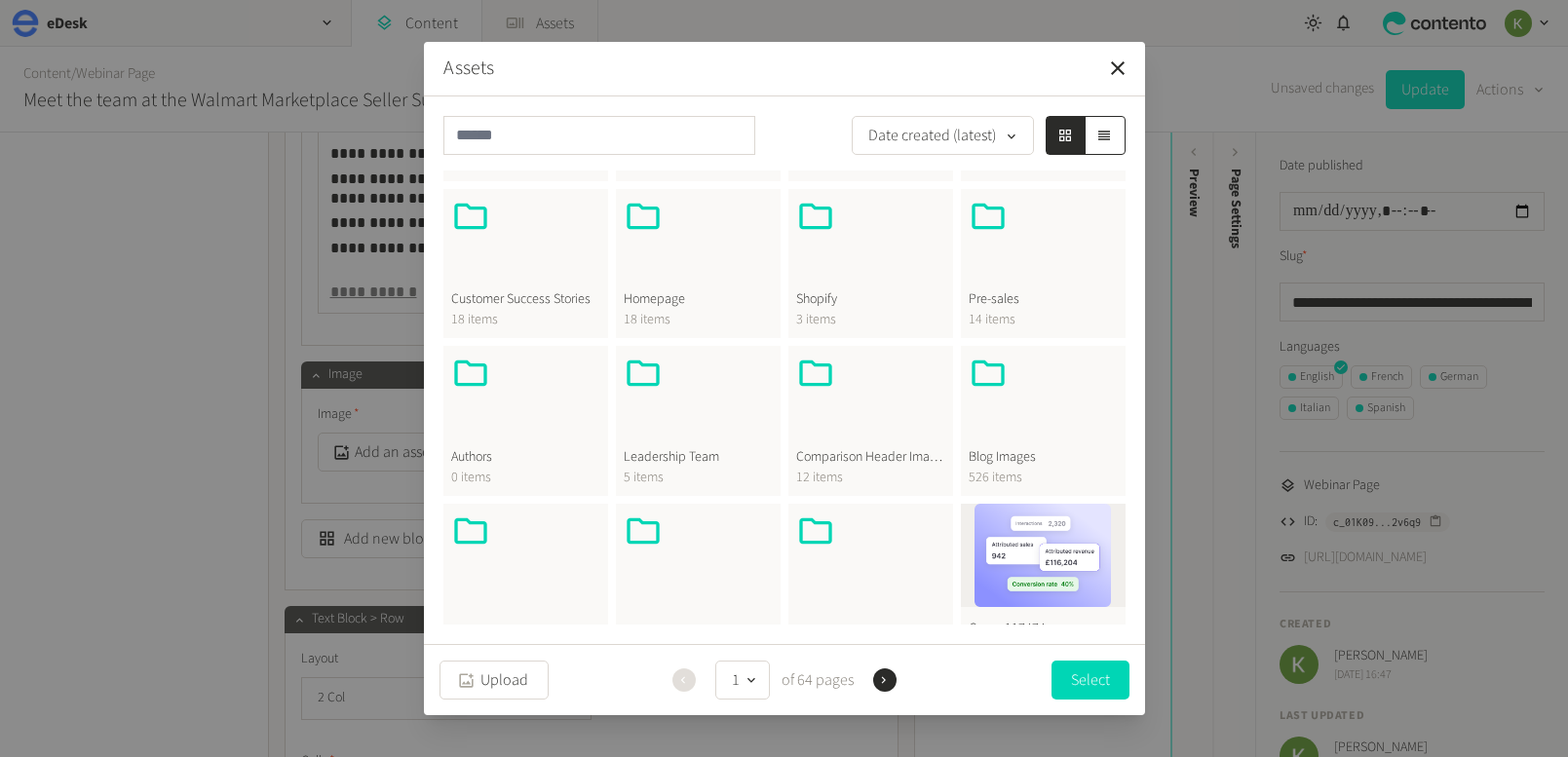 click at bounding box center (1043, 400) 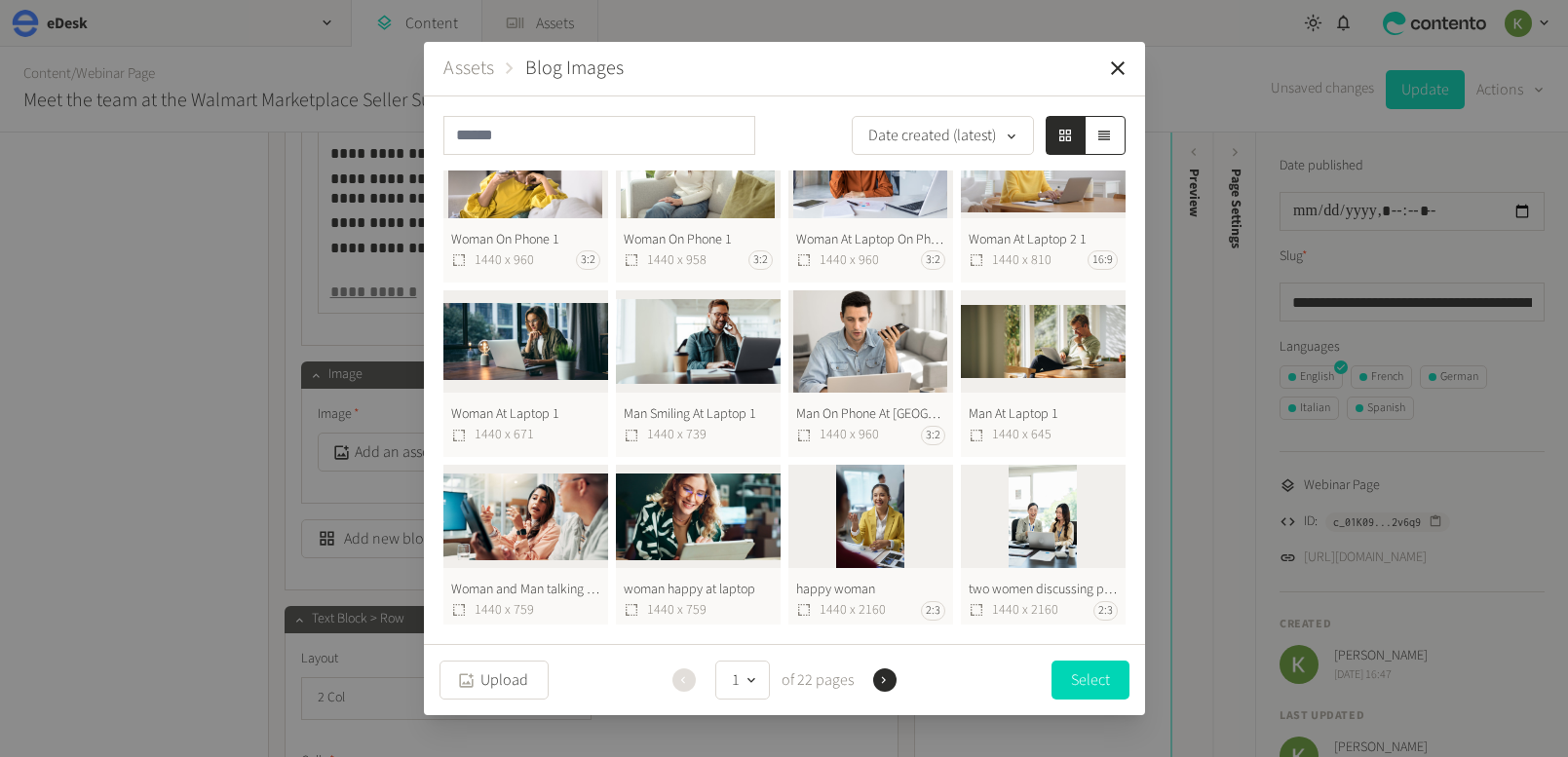 scroll, scrollTop: 0, scrollLeft: 0, axis: both 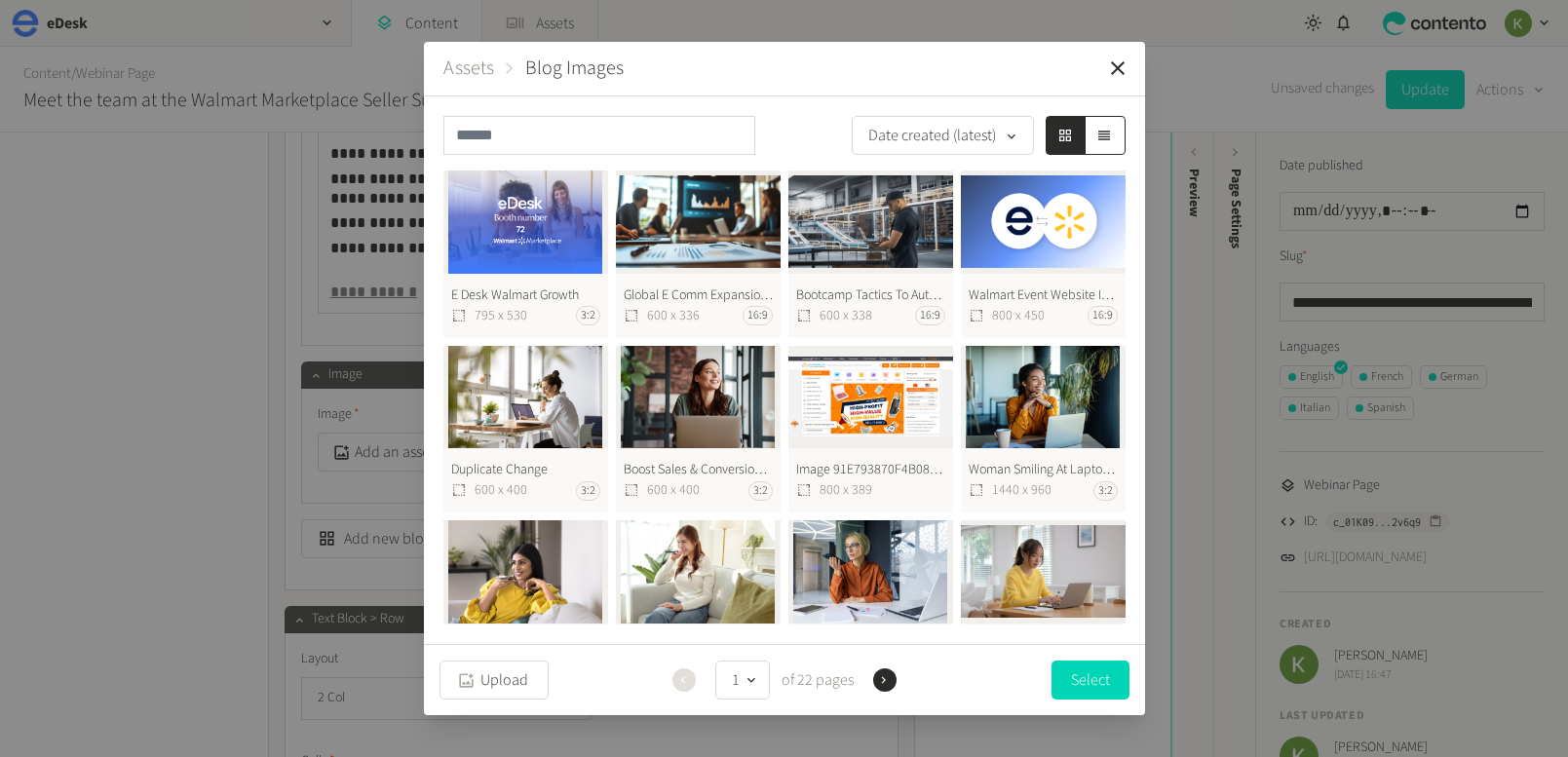 click on "E Desk Walmart Growth  795 x 530 3:2" 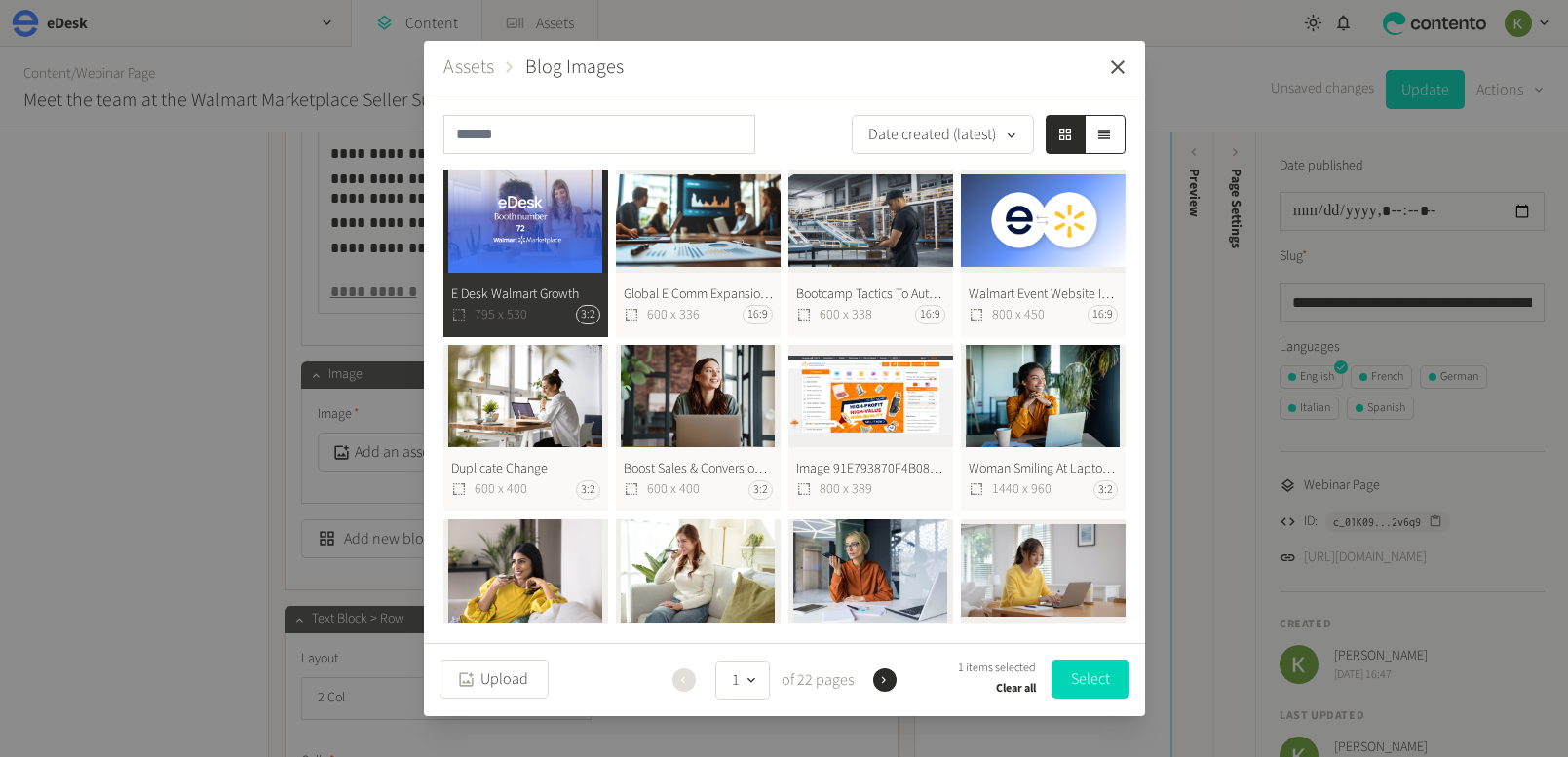 click 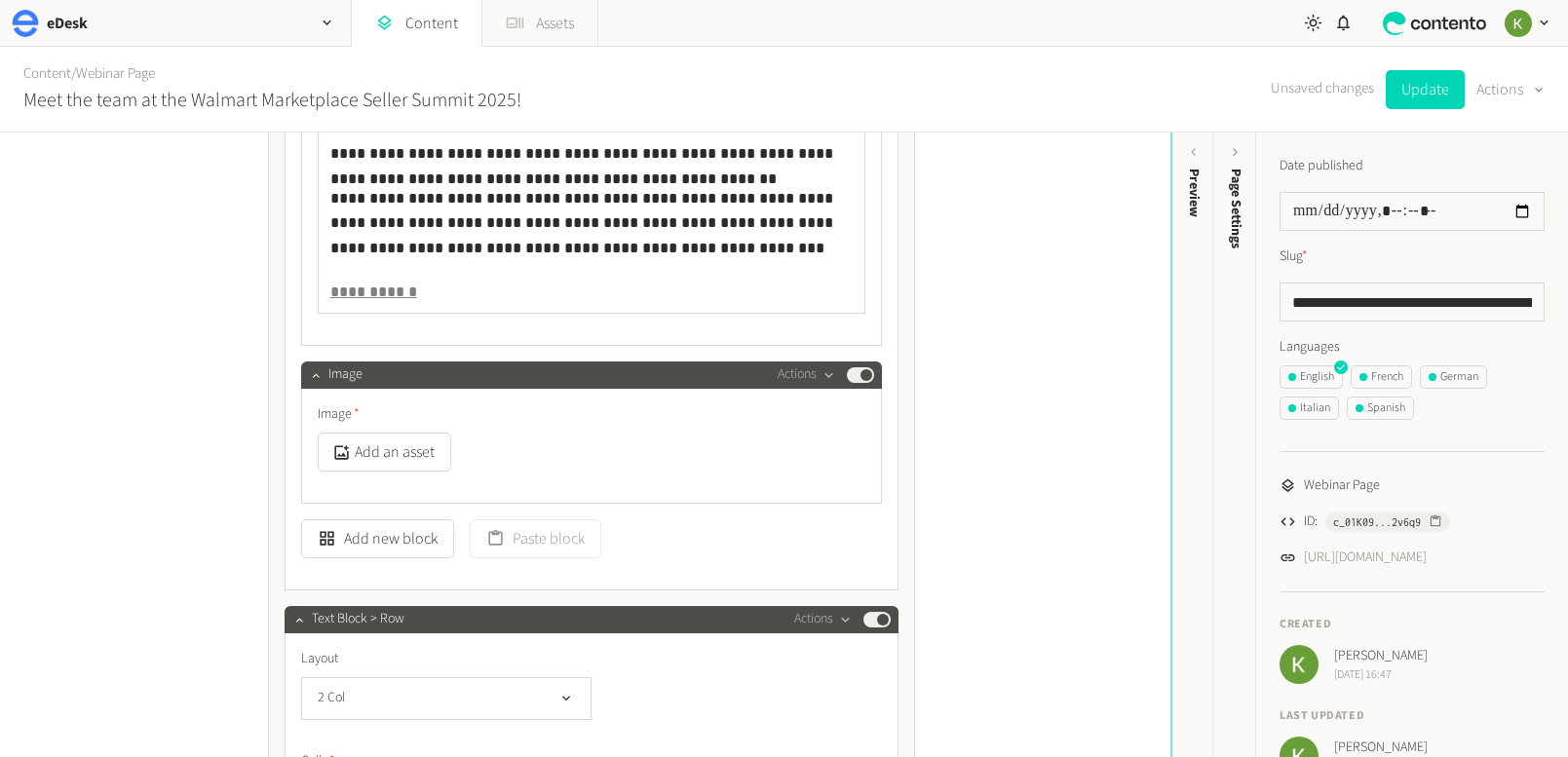 click on "Assets" 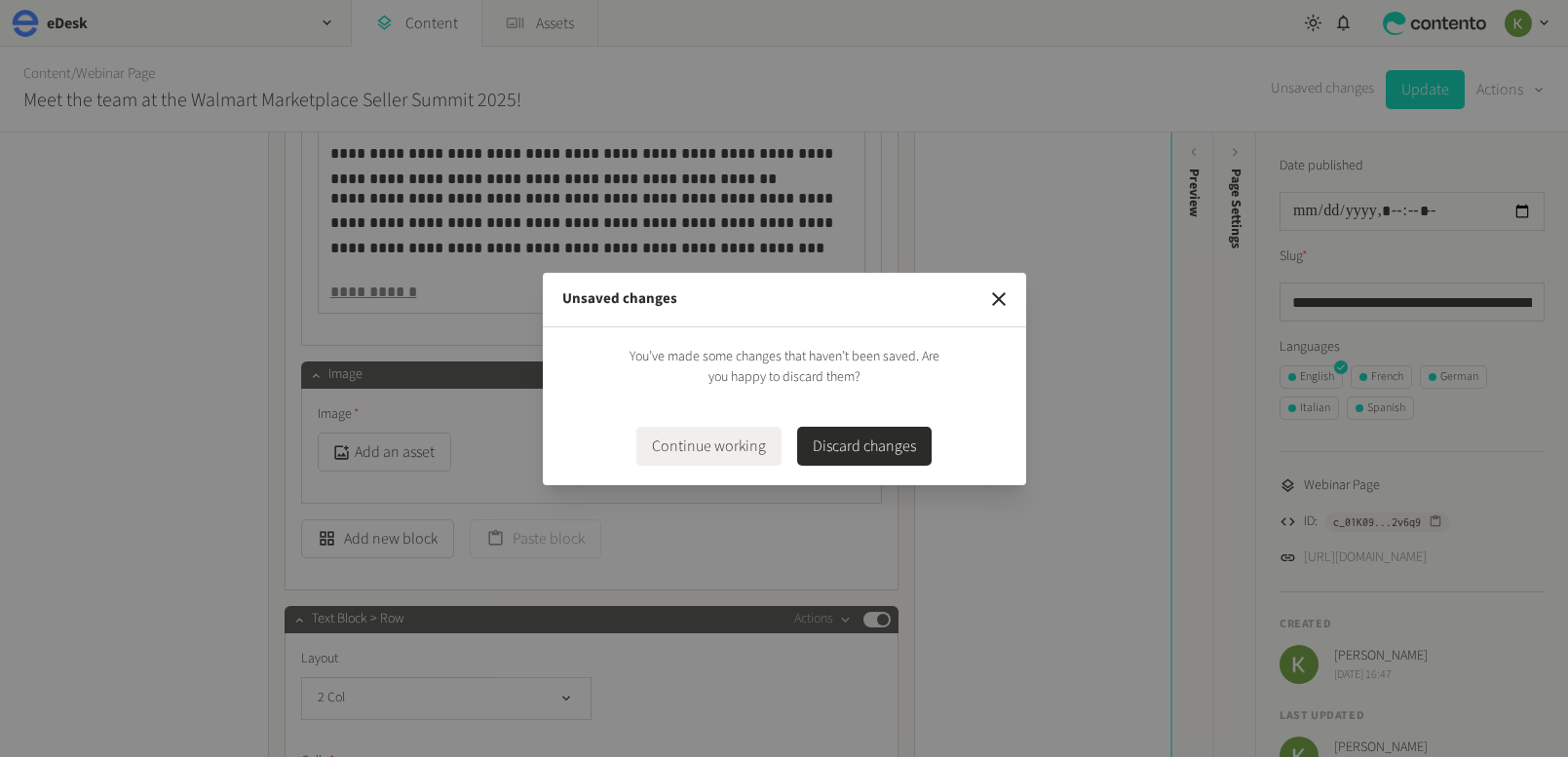 drag, startPoint x: 857, startPoint y: 438, endPoint x: 720, endPoint y: 357, distance: 159.15401 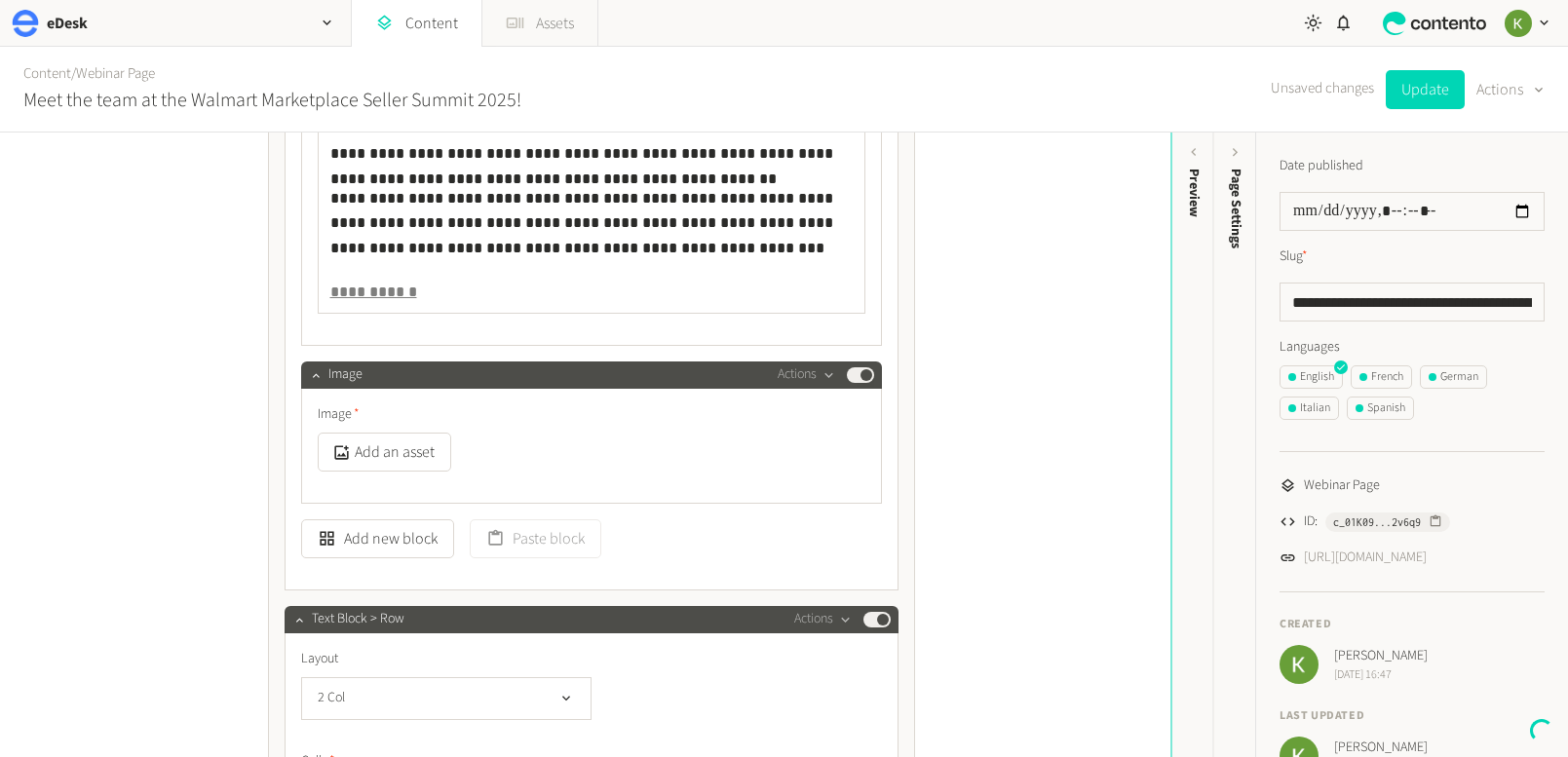 click on "Assets" 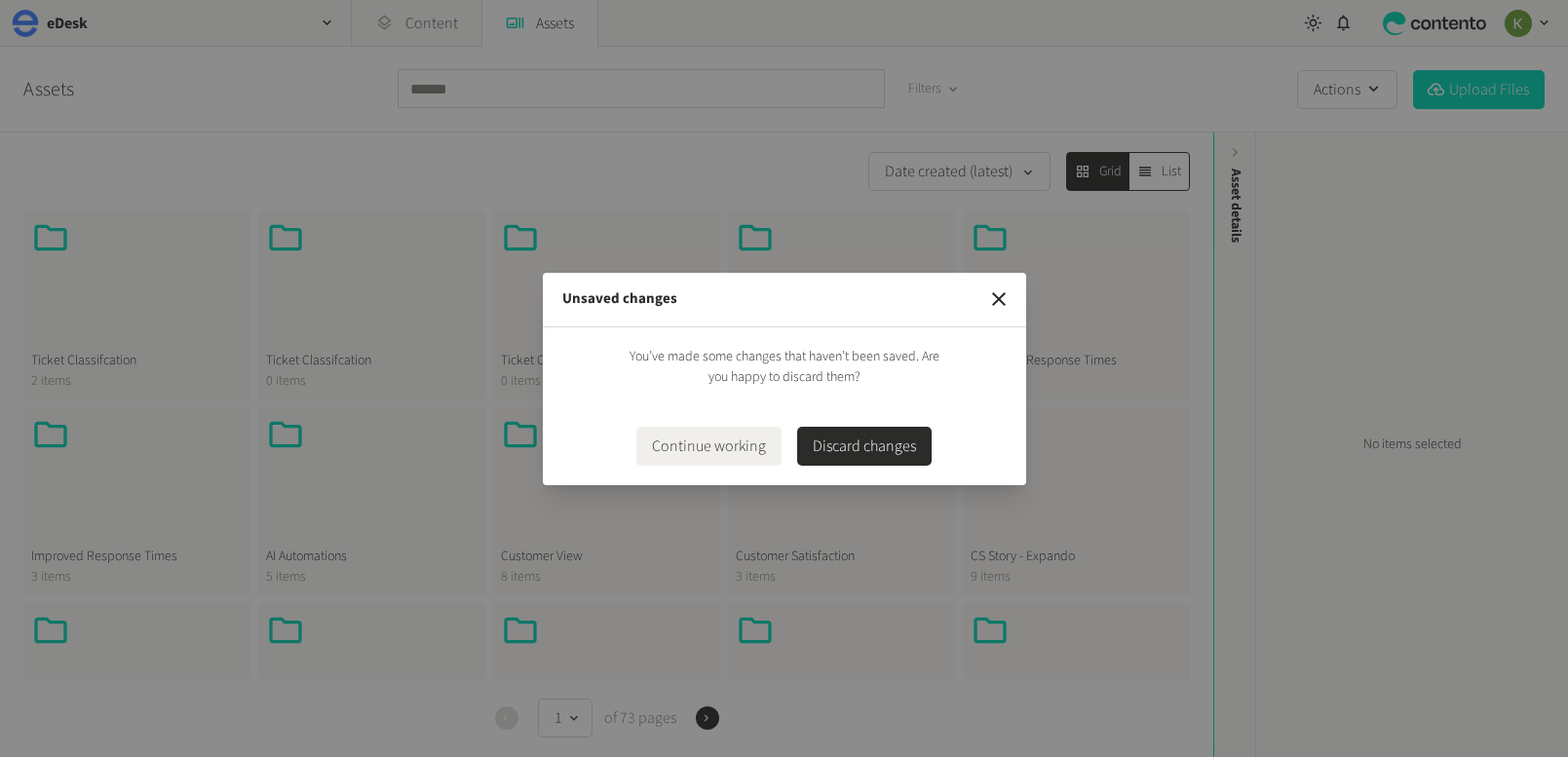 drag, startPoint x: 998, startPoint y: 293, endPoint x: 926, endPoint y: 265, distance: 77.25283 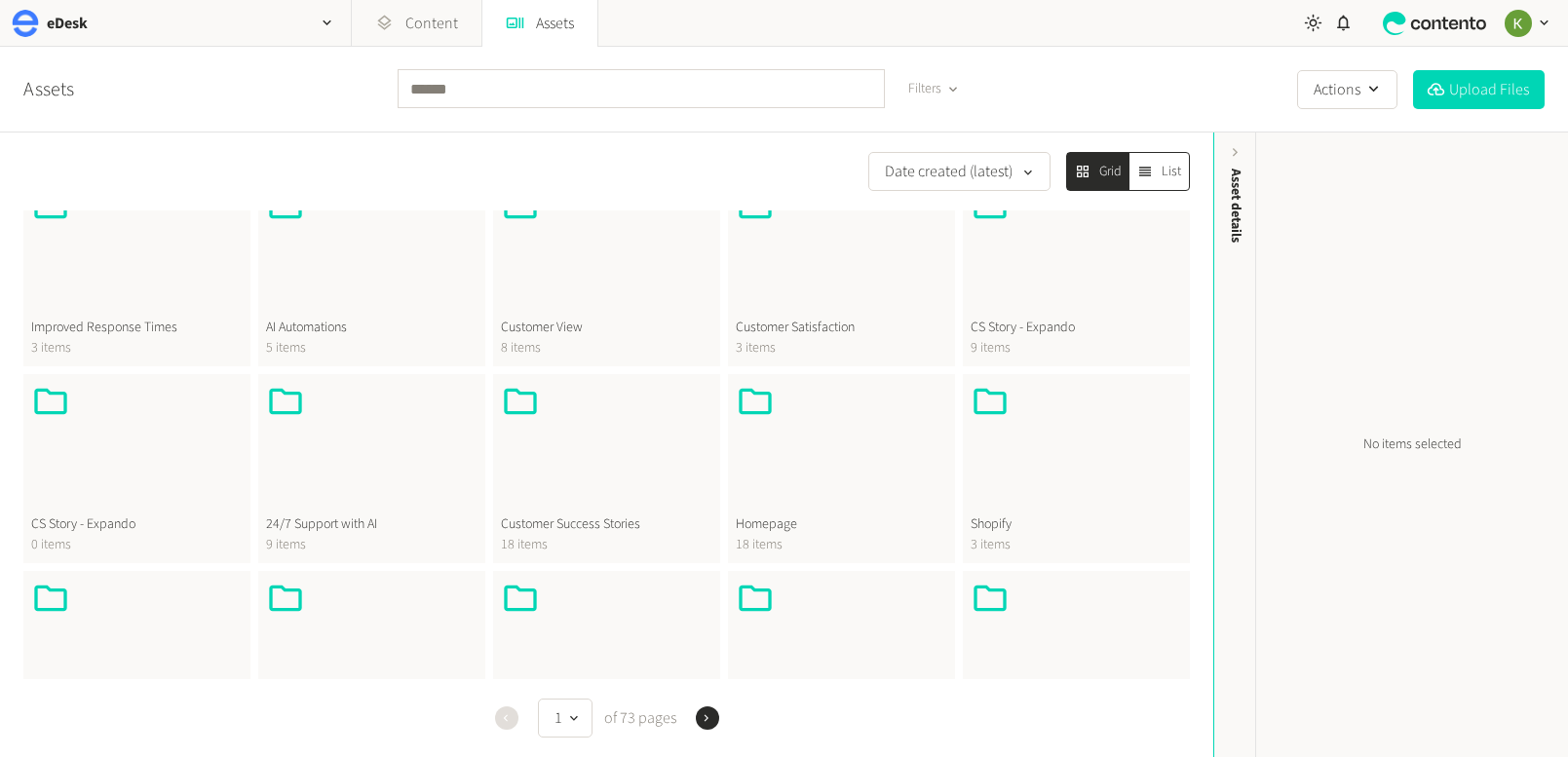 scroll, scrollTop: 636, scrollLeft: 0, axis: vertical 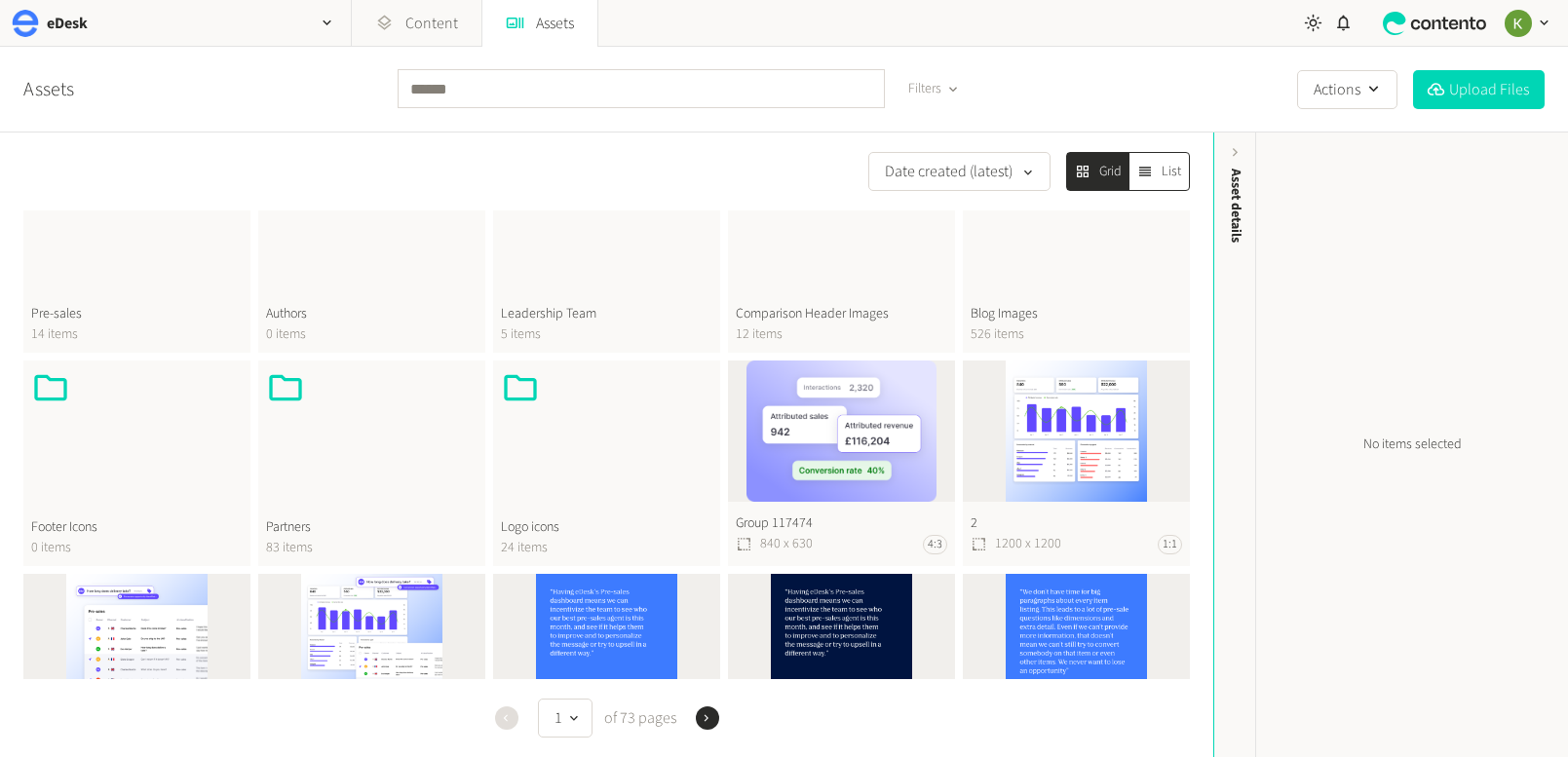 click 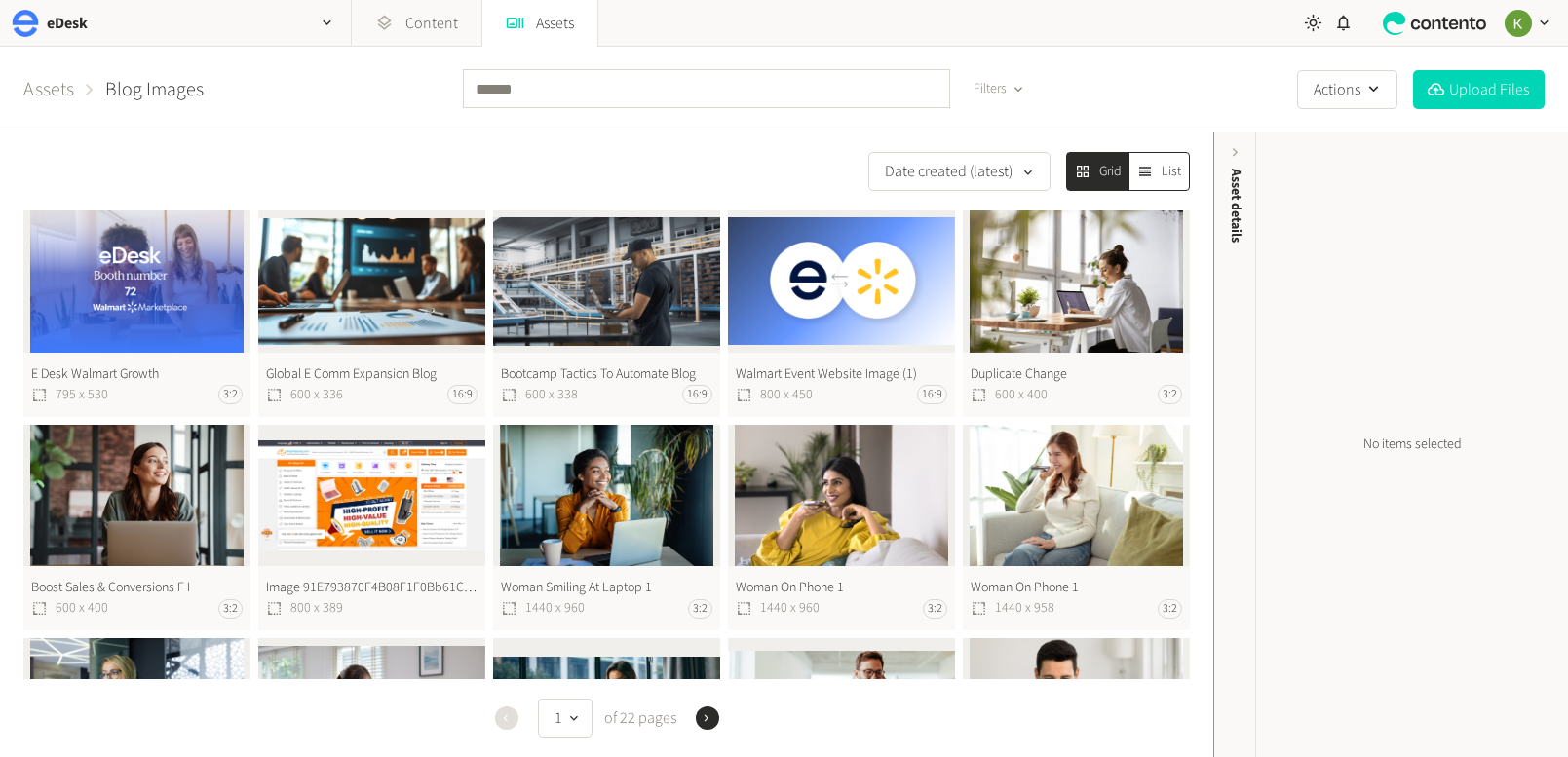 click on "E Desk Walmart Growth  795 x 530 3:2" 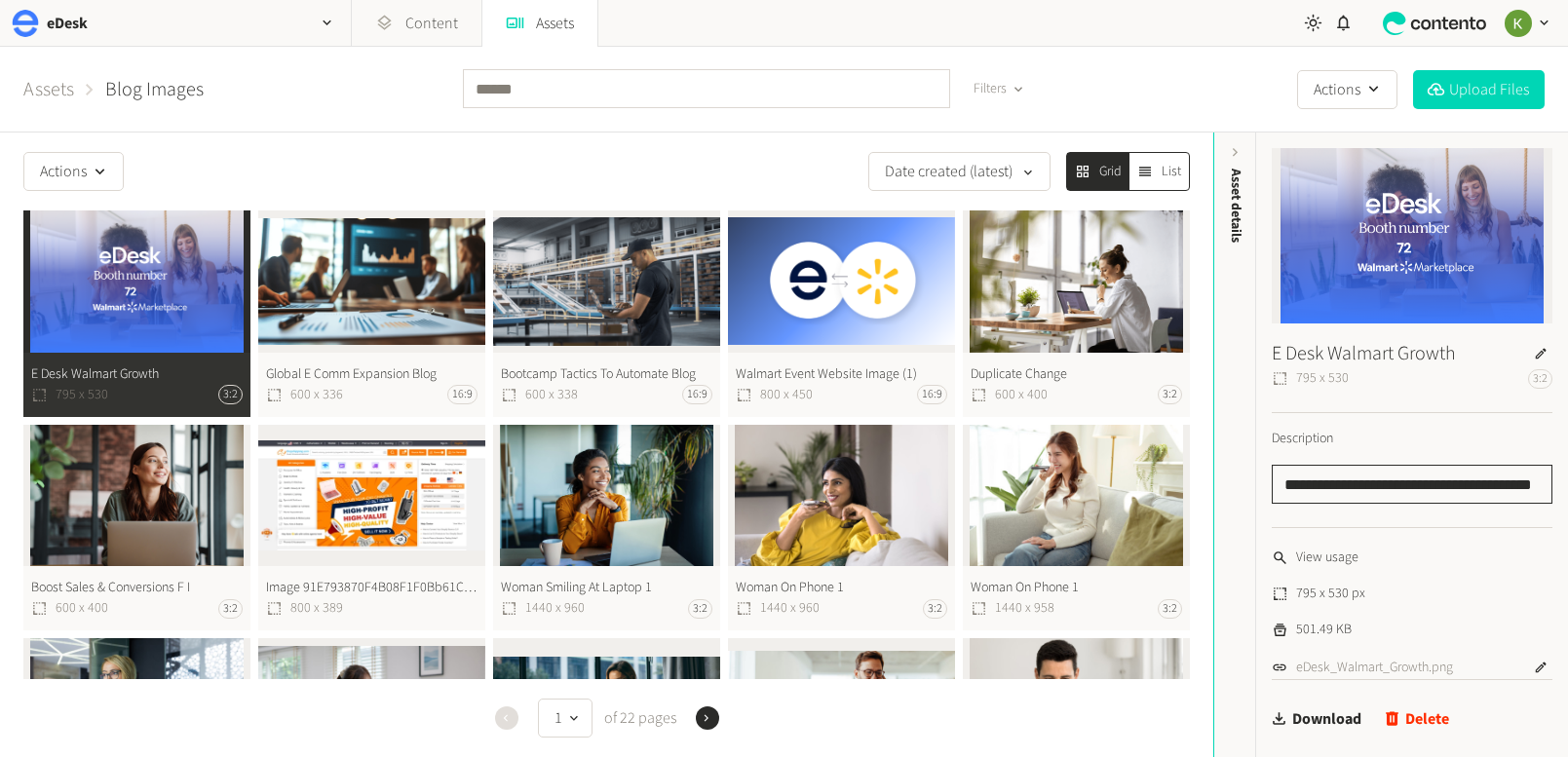 drag, startPoint x: 1359, startPoint y: 470, endPoint x: 1360, endPoint y: 479, distance: 9.055385 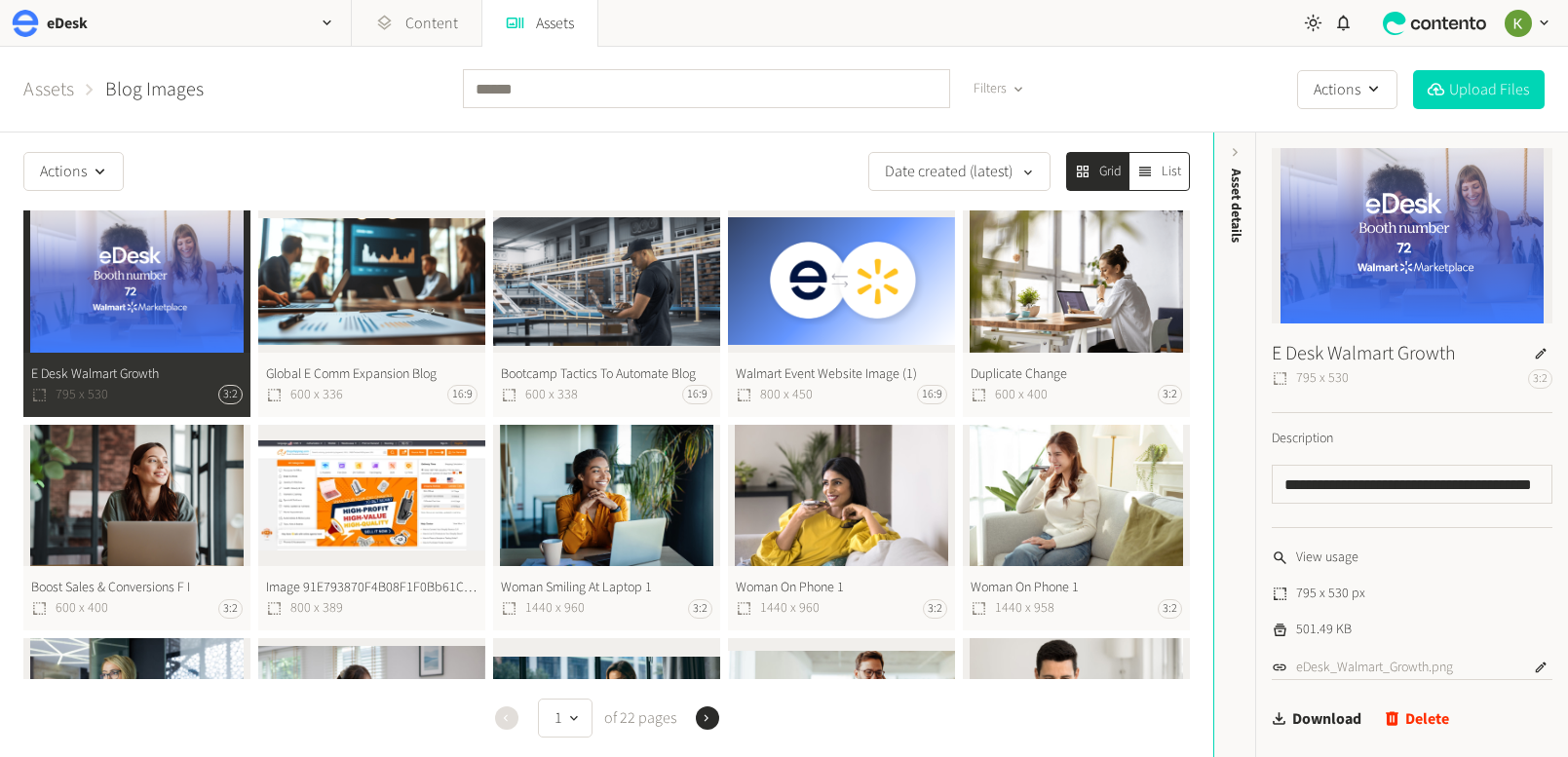 click on "E Desk Walmart Growth  795 x 530 3:2" 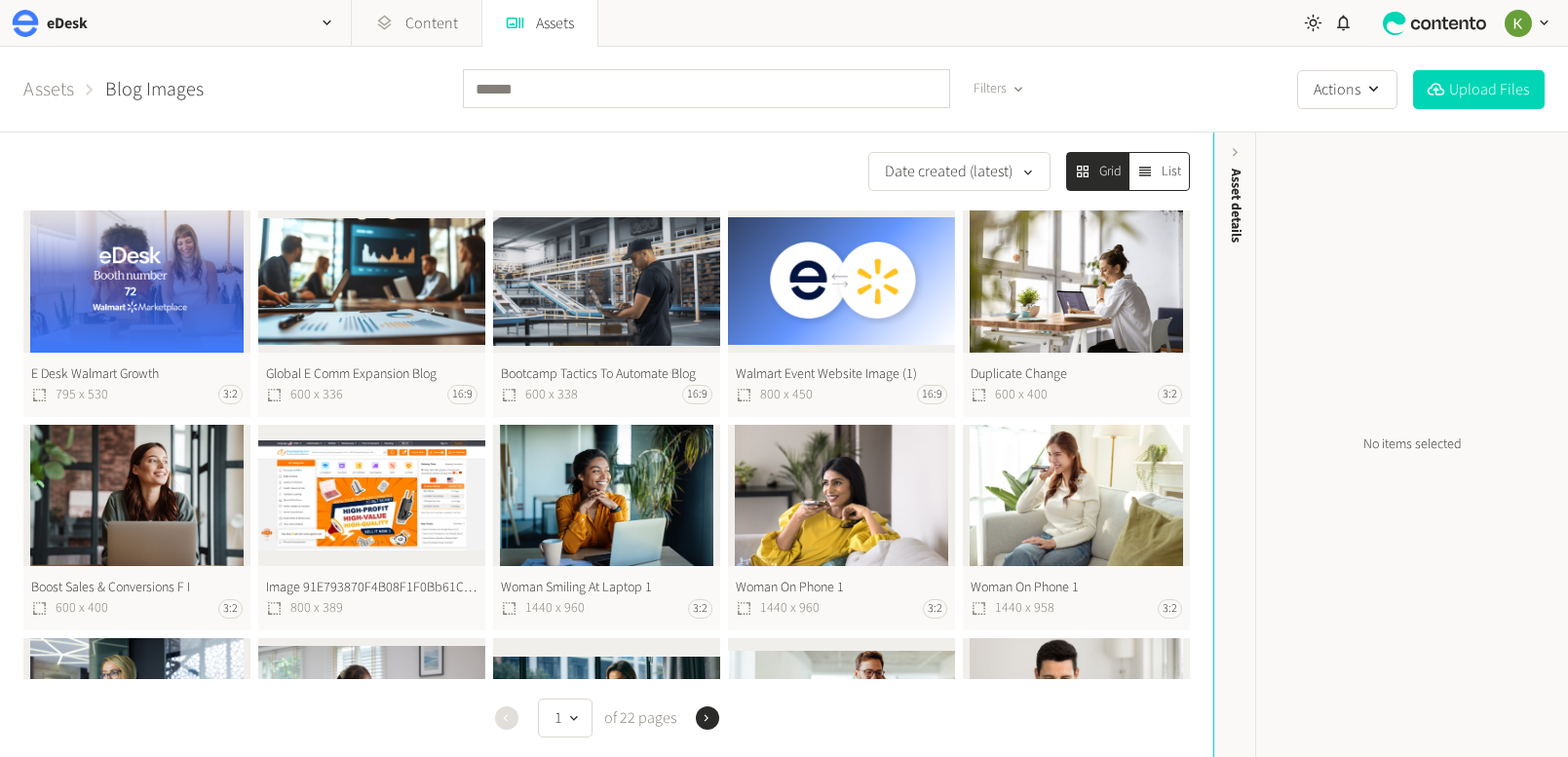 click on "E Desk Walmart Growth  795 x 530 3:2" 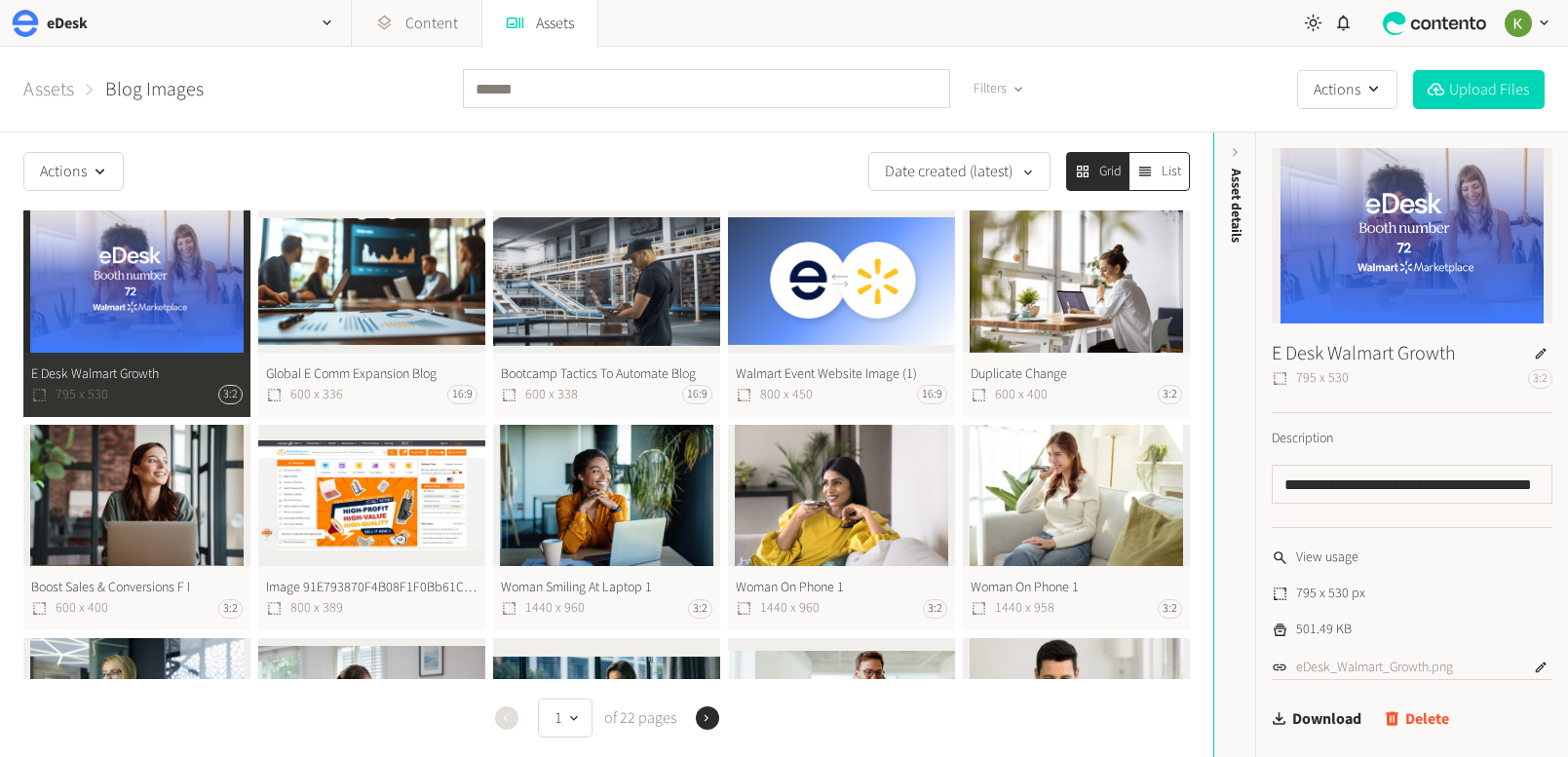 click on "Delete" 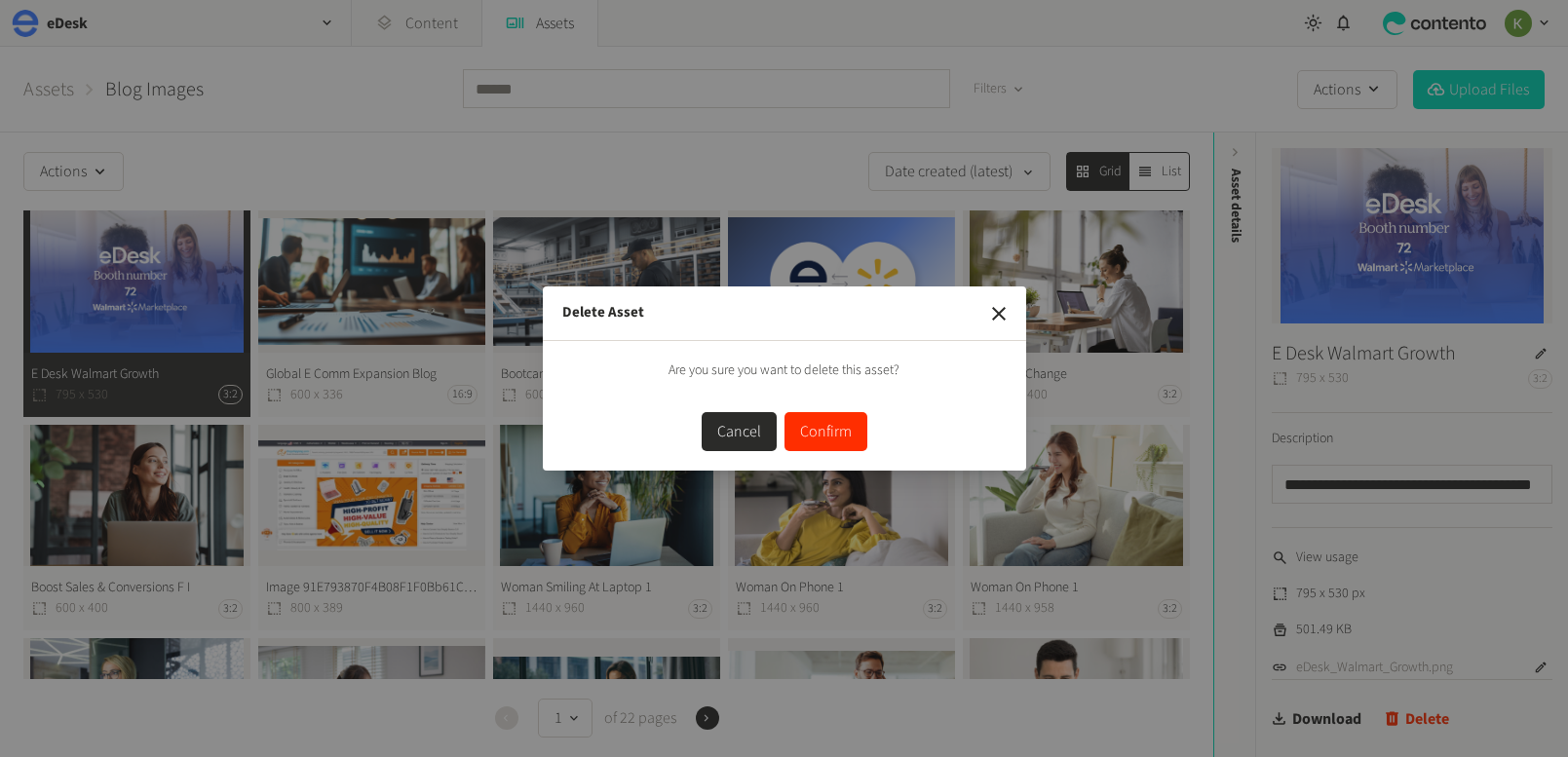 click on "Confirm" at bounding box center [825, 432] 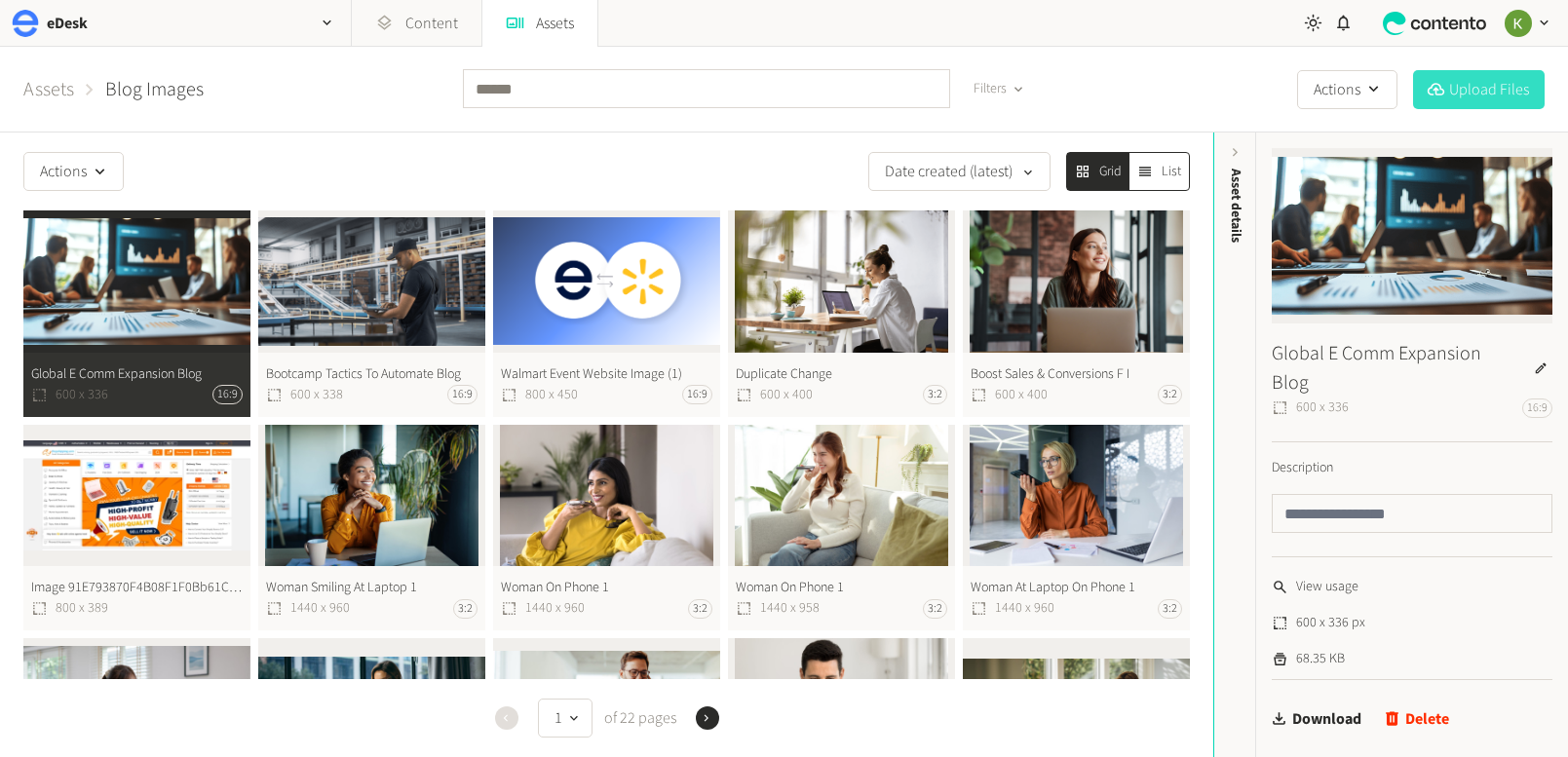 click on "Upload Files" 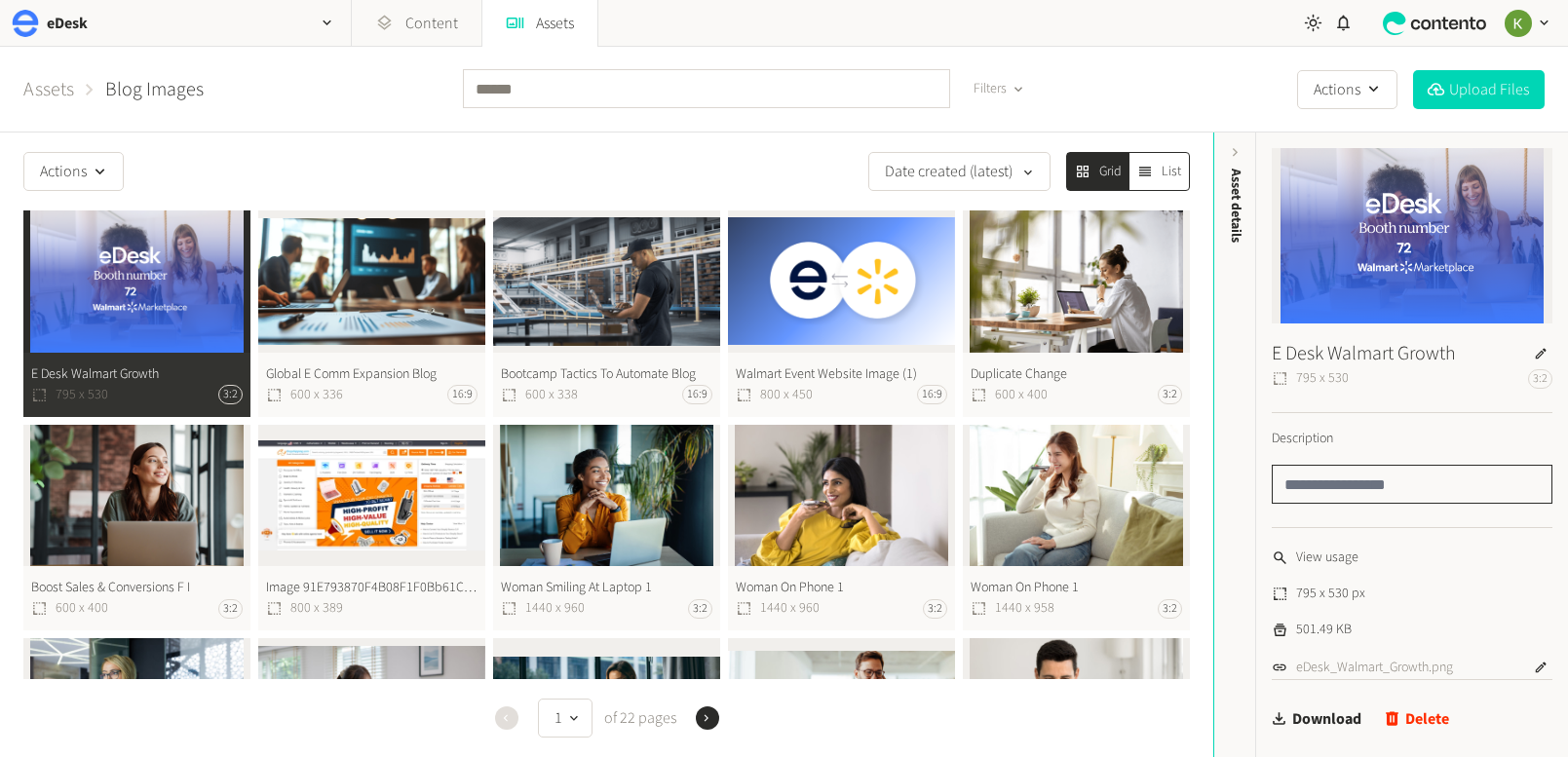 click 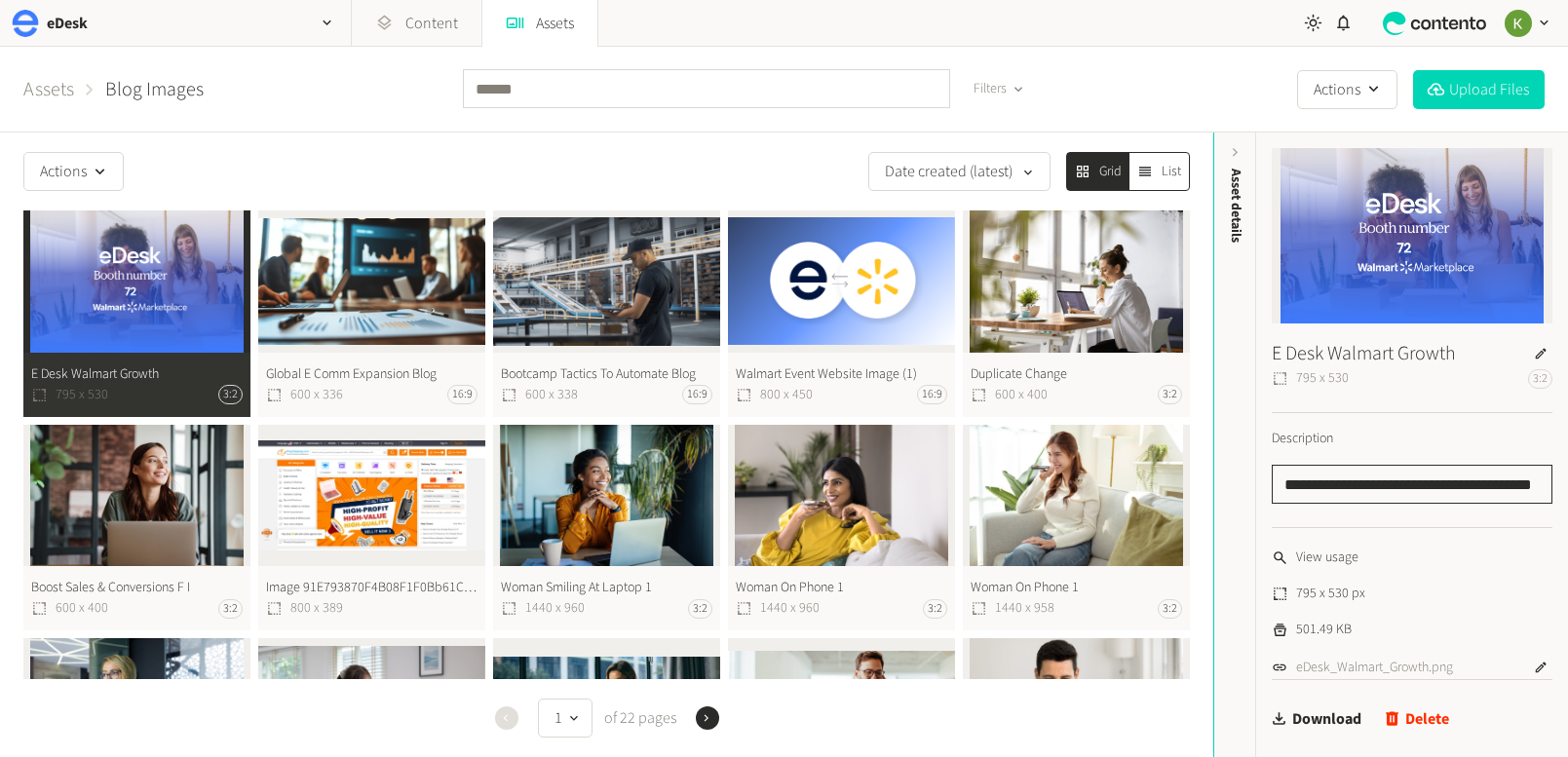 scroll, scrollTop: 0, scrollLeft: 44, axis: horizontal 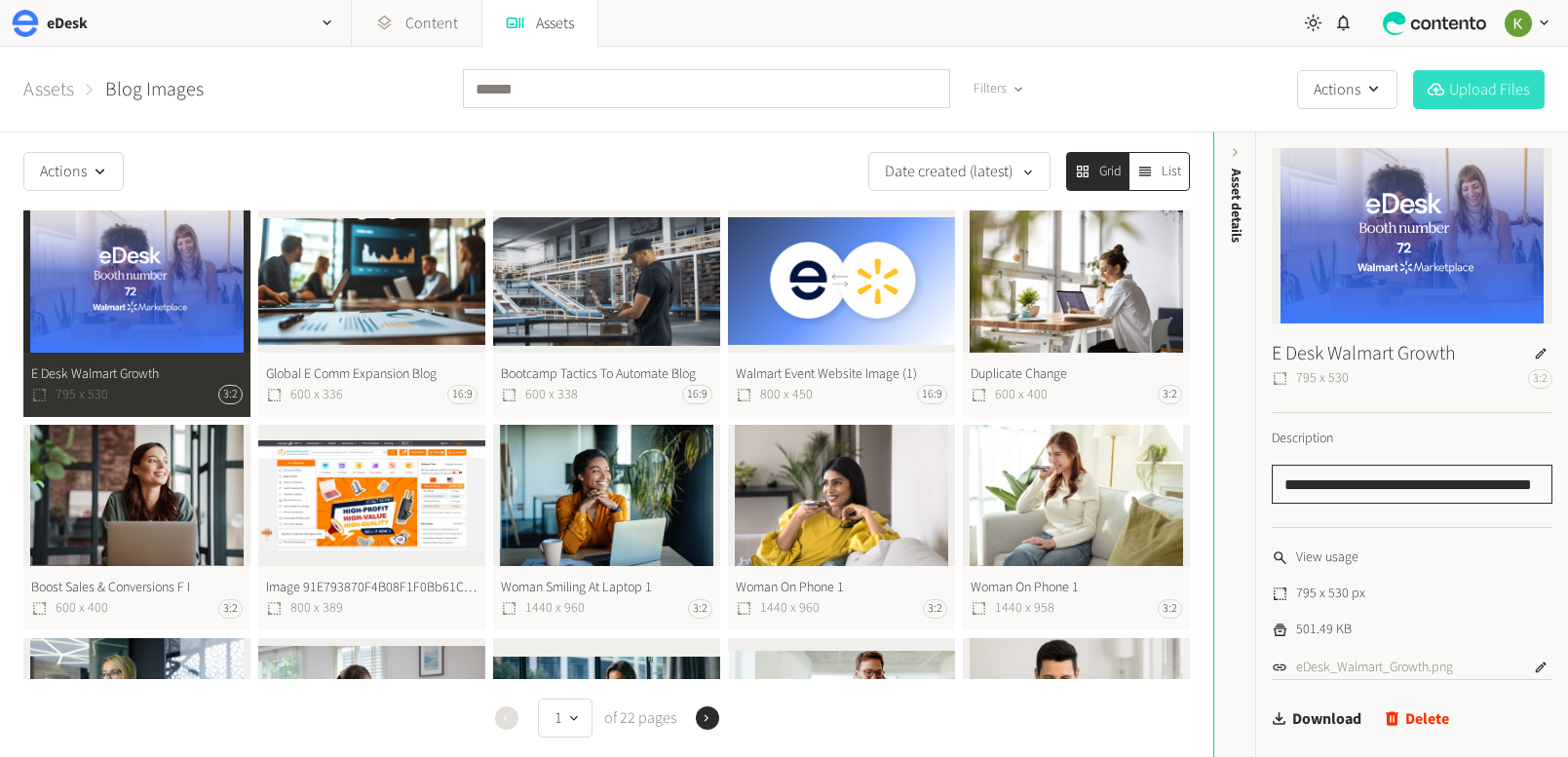 type on "**********" 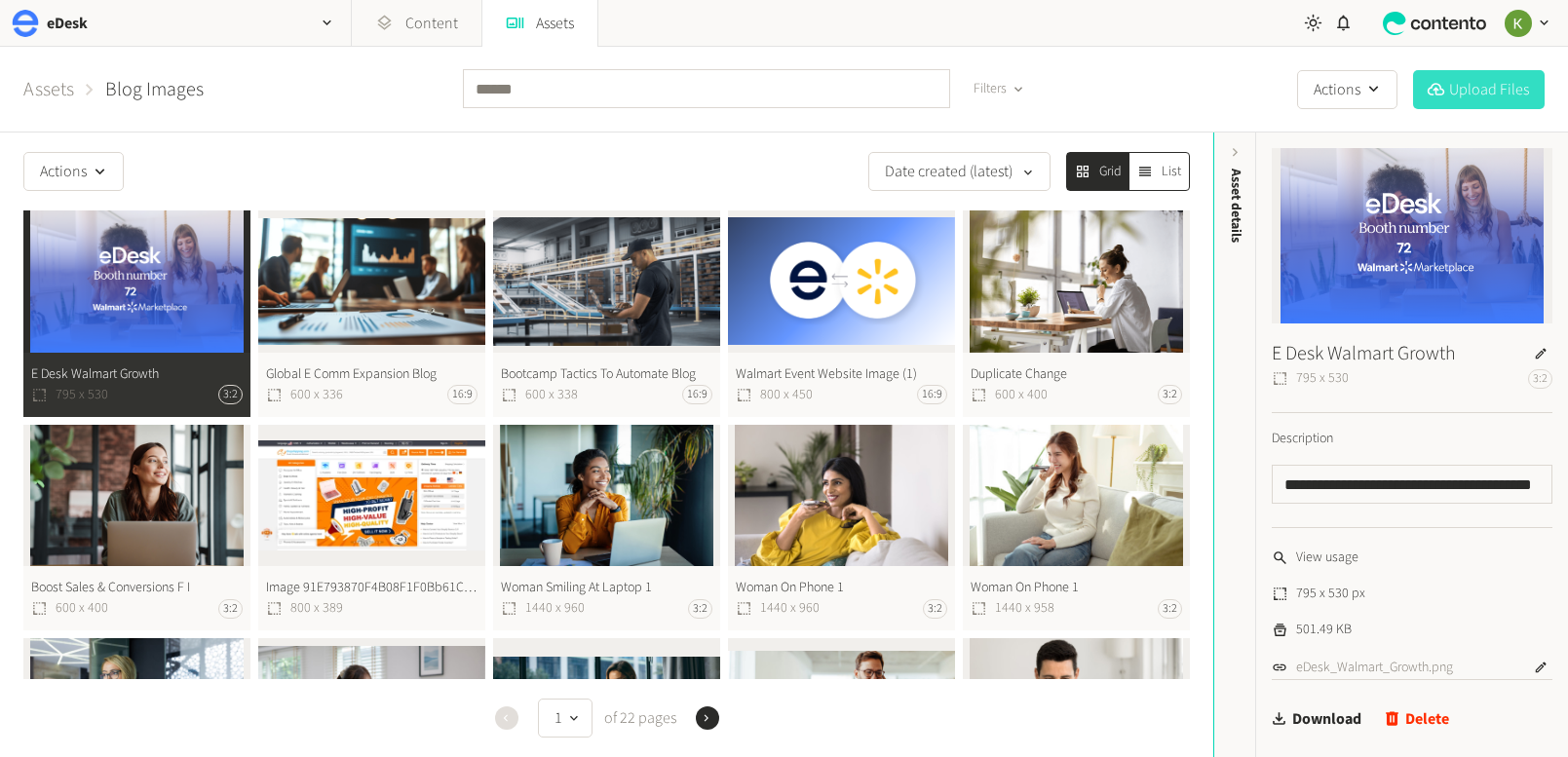 scroll, scrollTop: 0, scrollLeft: 0, axis: both 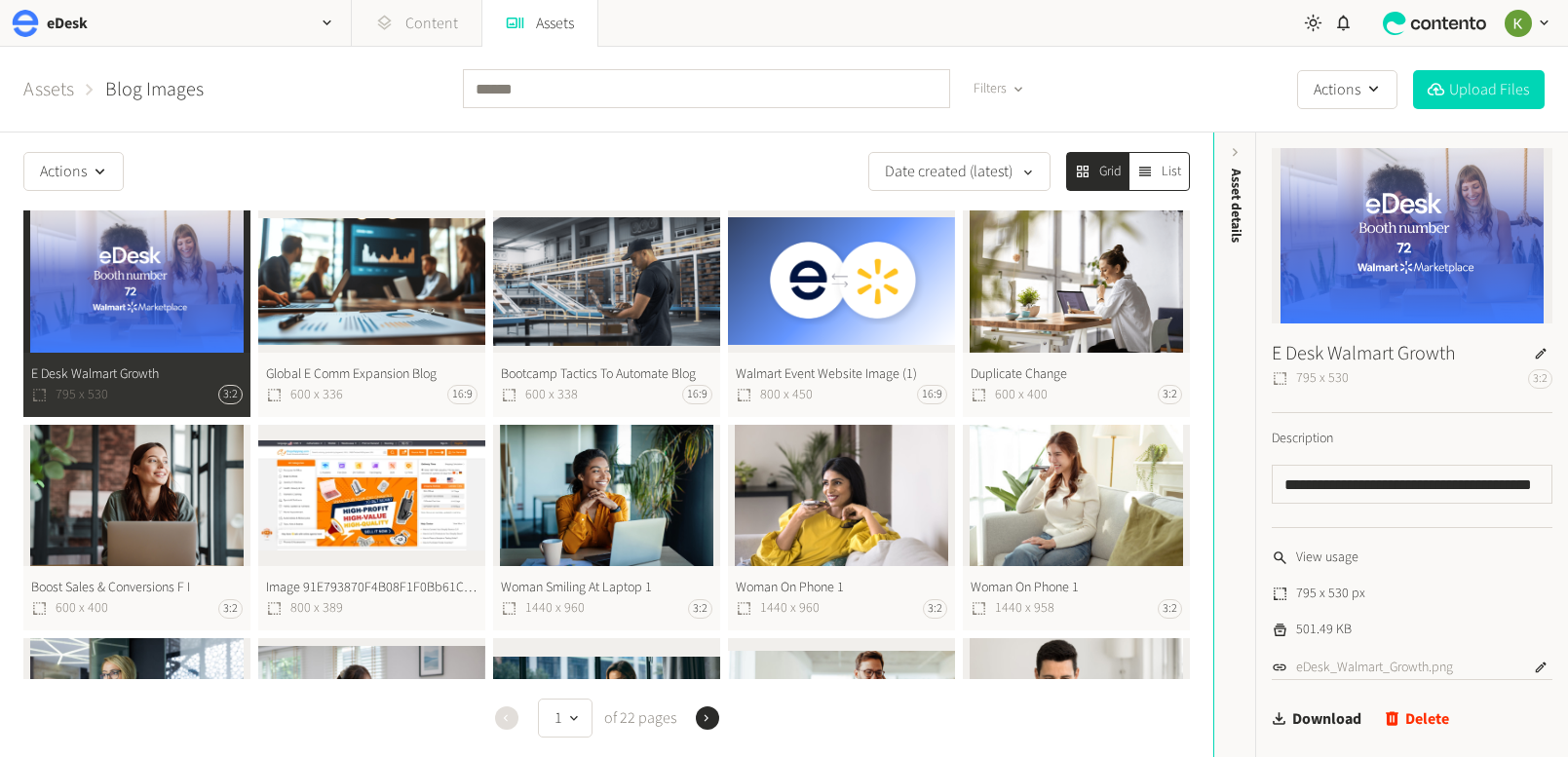 drag, startPoint x: 397, startPoint y: 16, endPoint x: 419, endPoint y: 18, distance: 22.090722 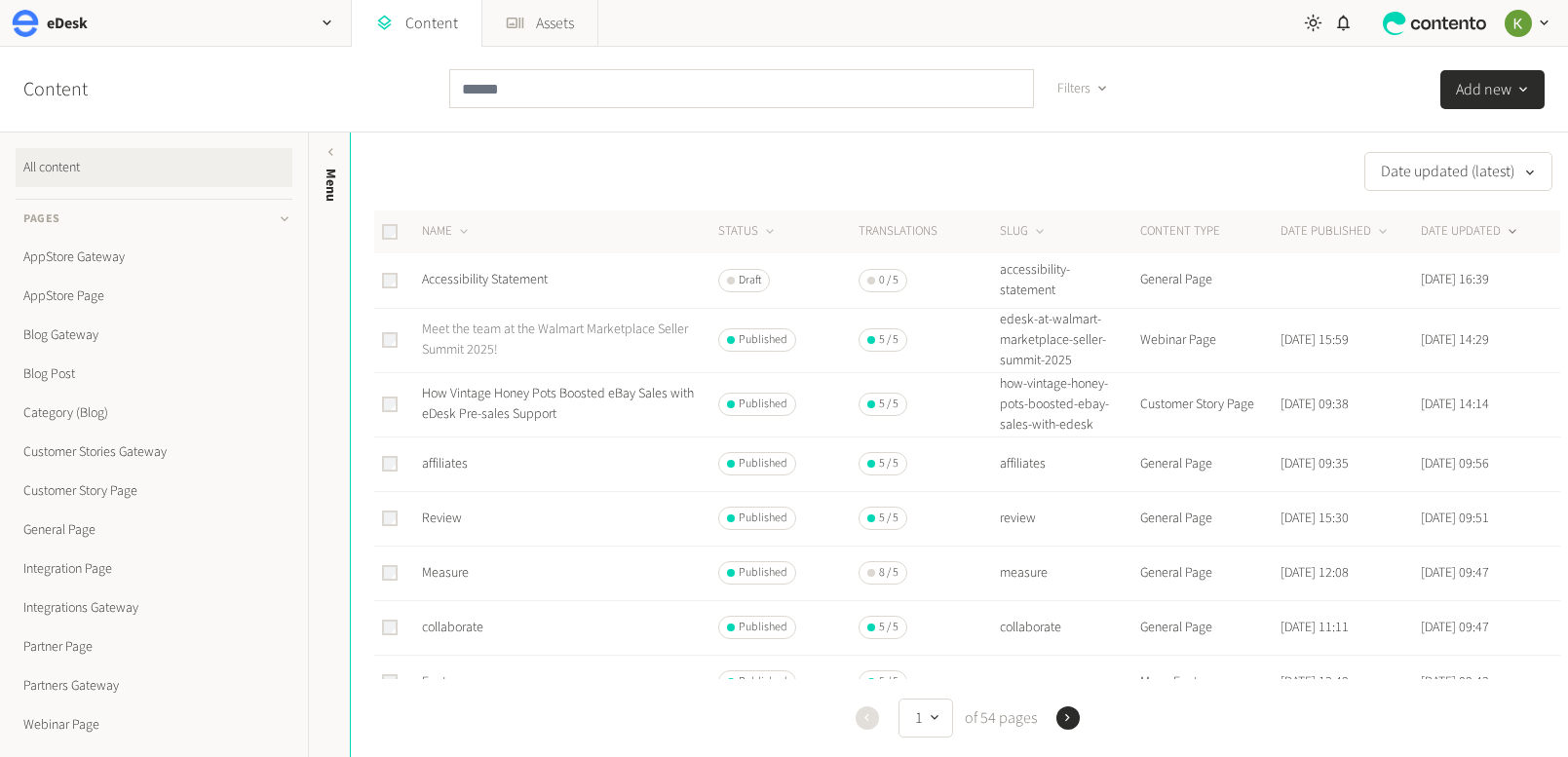 click on "Meet the team at the Walmart Marketplace Seller Summit 2025!" 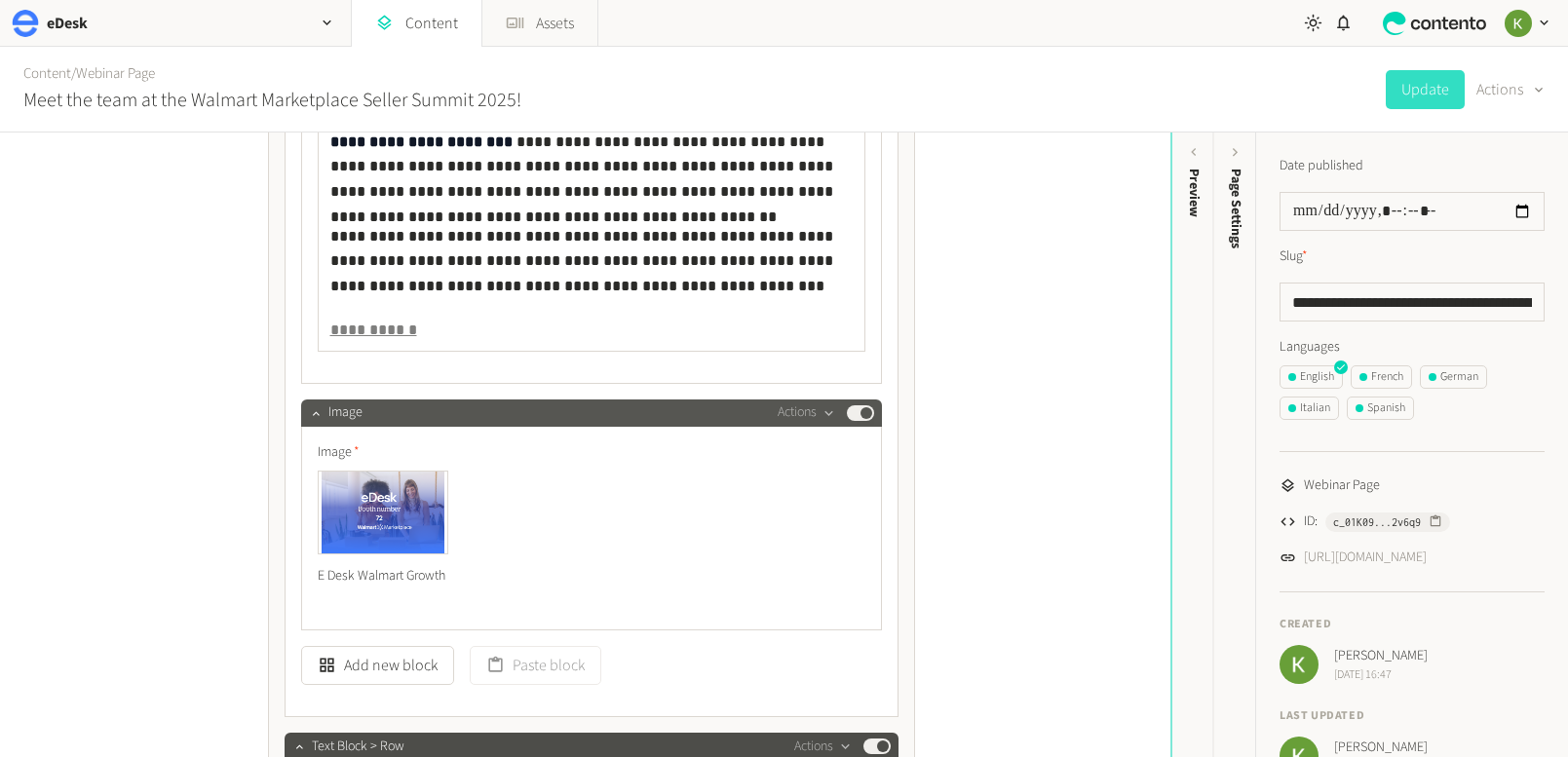 scroll, scrollTop: 1795, scrollLeft: 0, axis: vertical 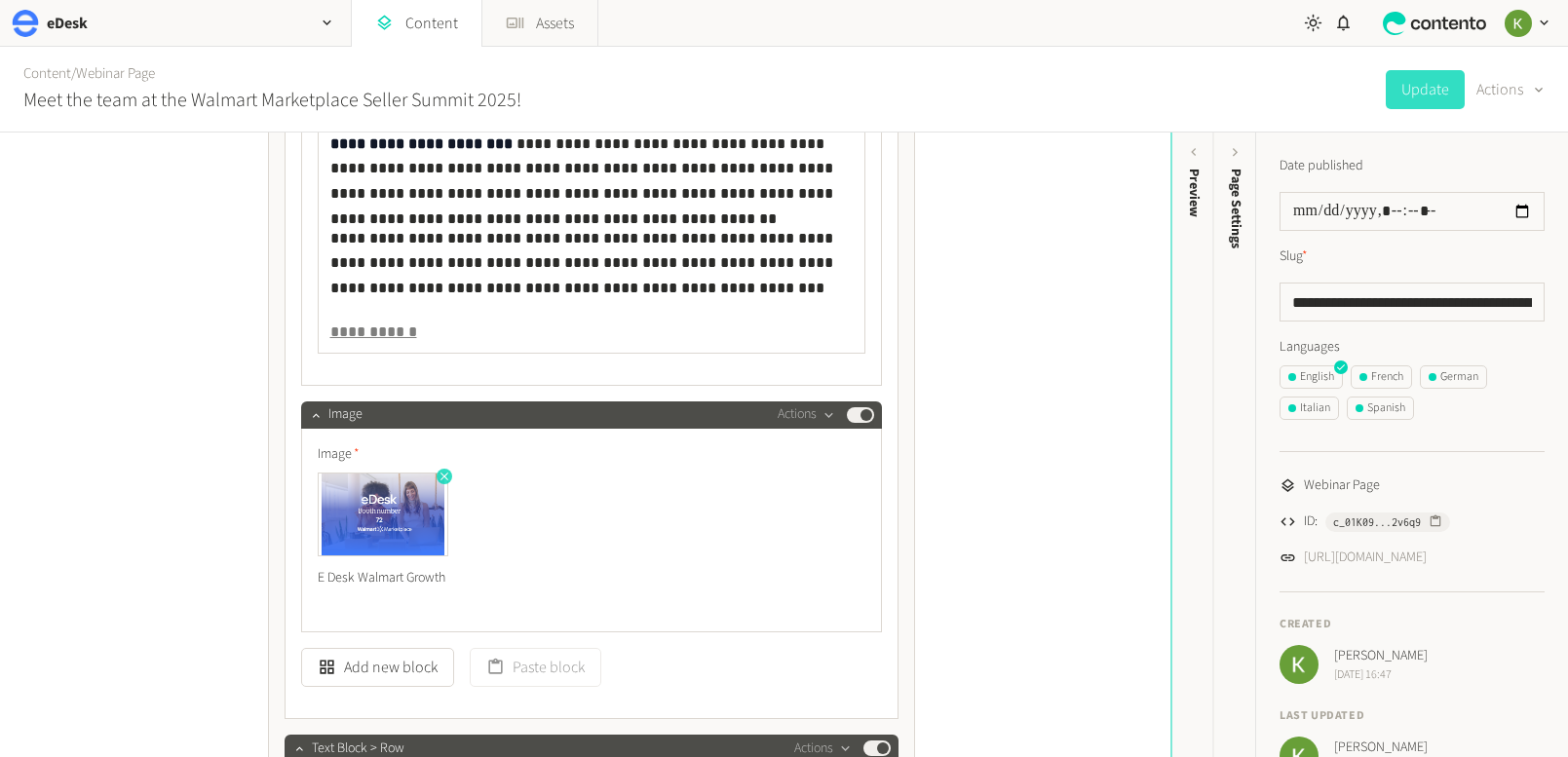 click 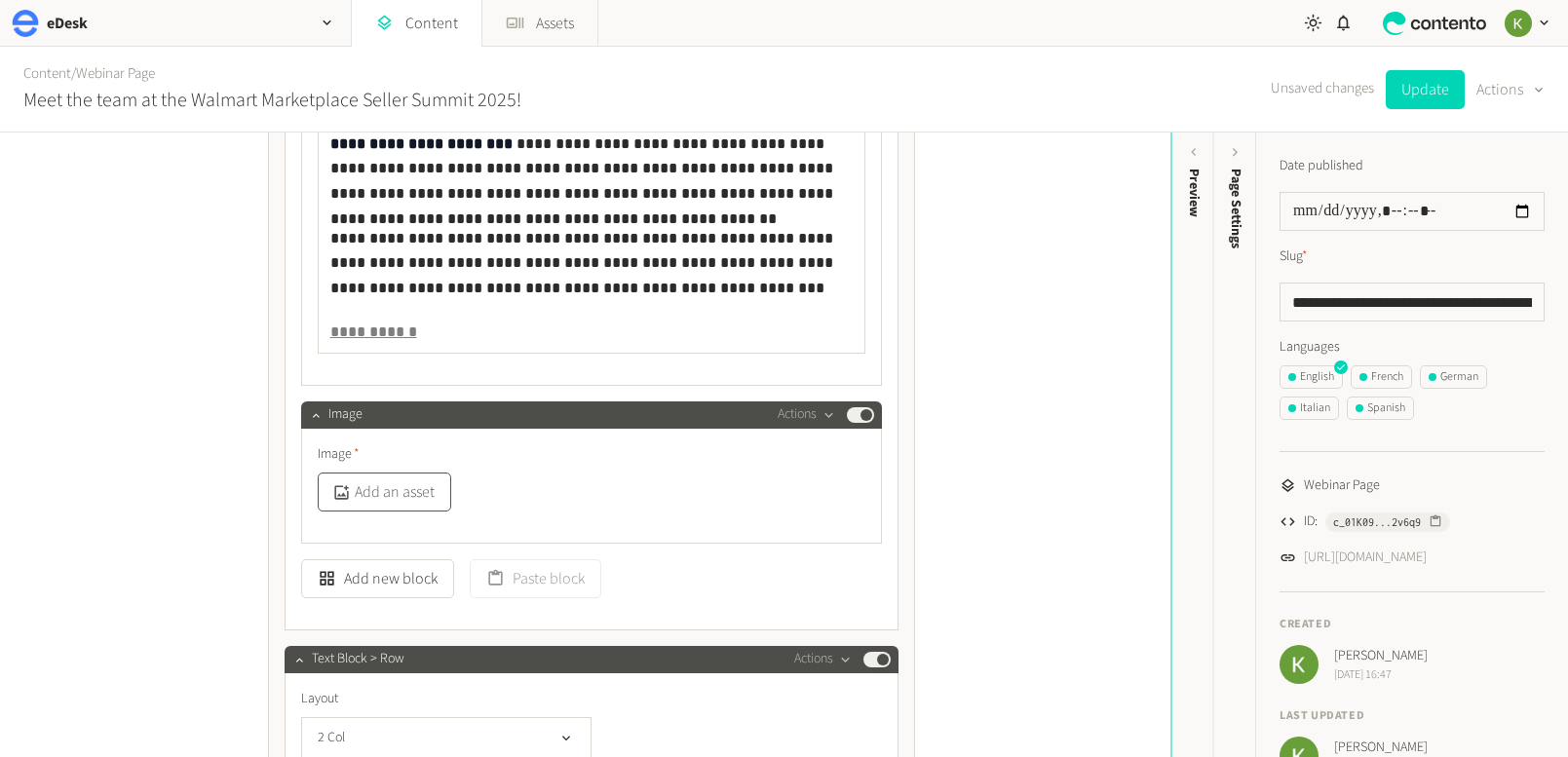 click on "Add an asset" 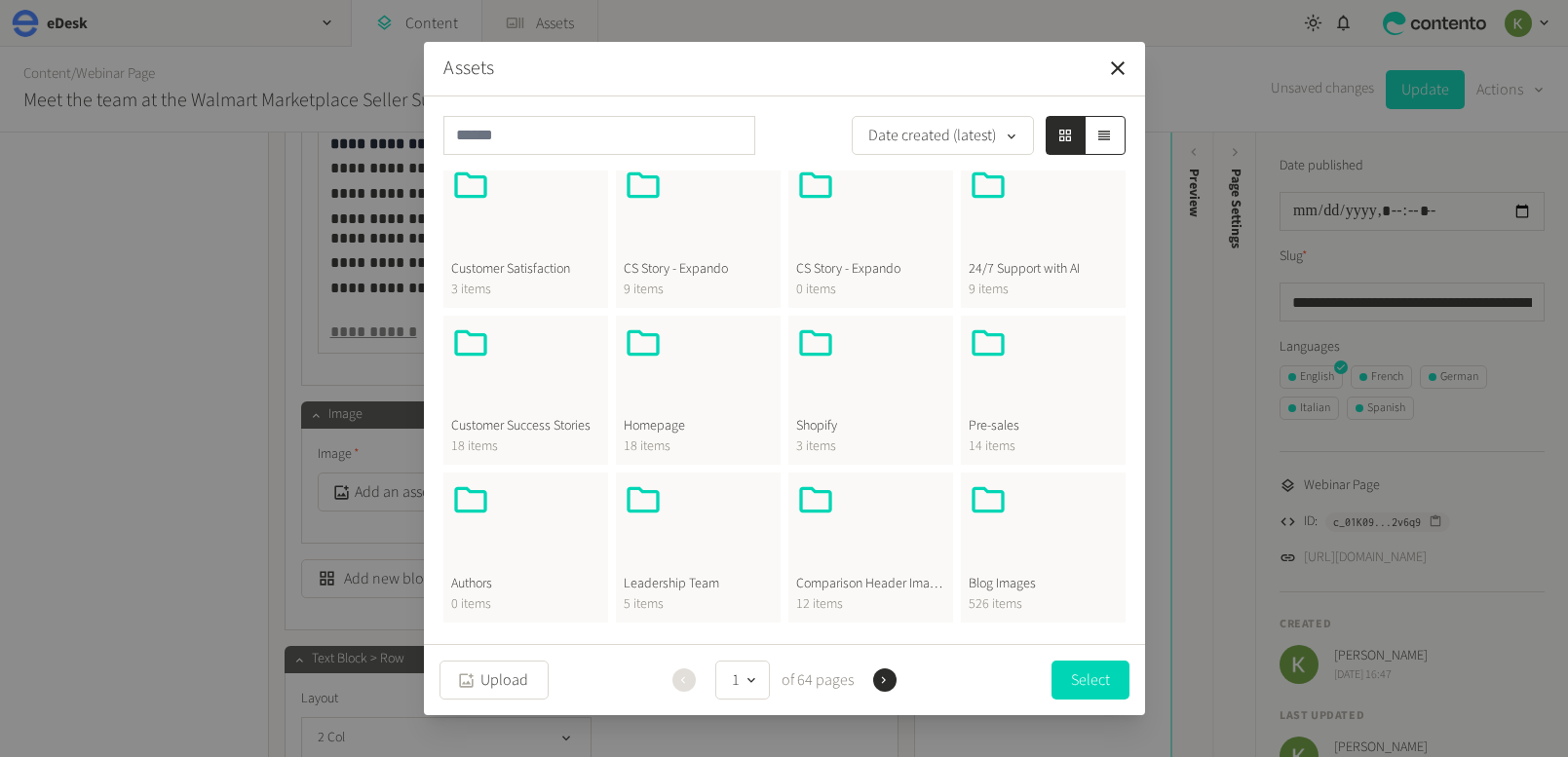 click at bounding box center (1043, 527) 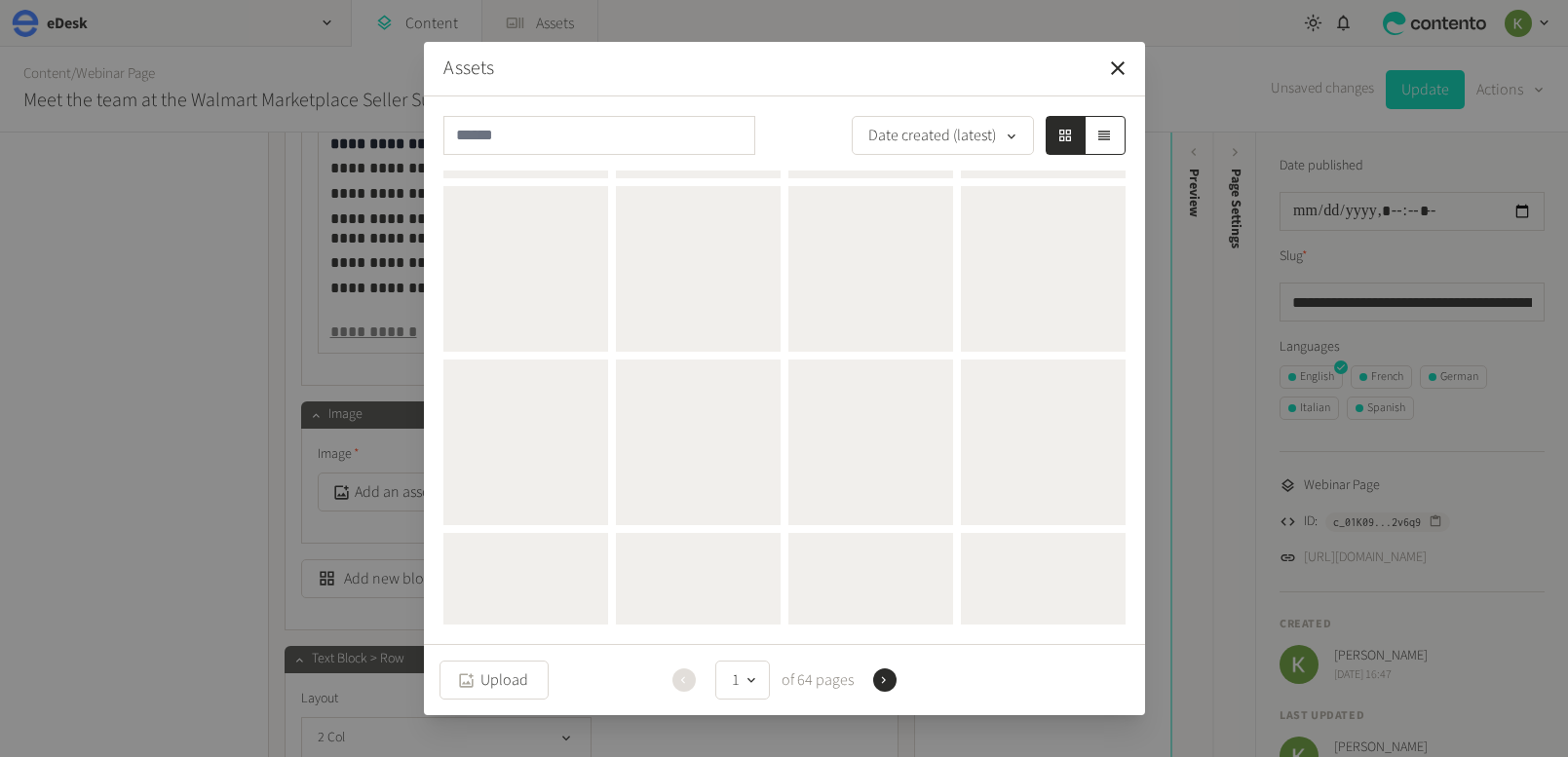 scroll, scrollTop: 0, scrollLeft: 0, axis: both 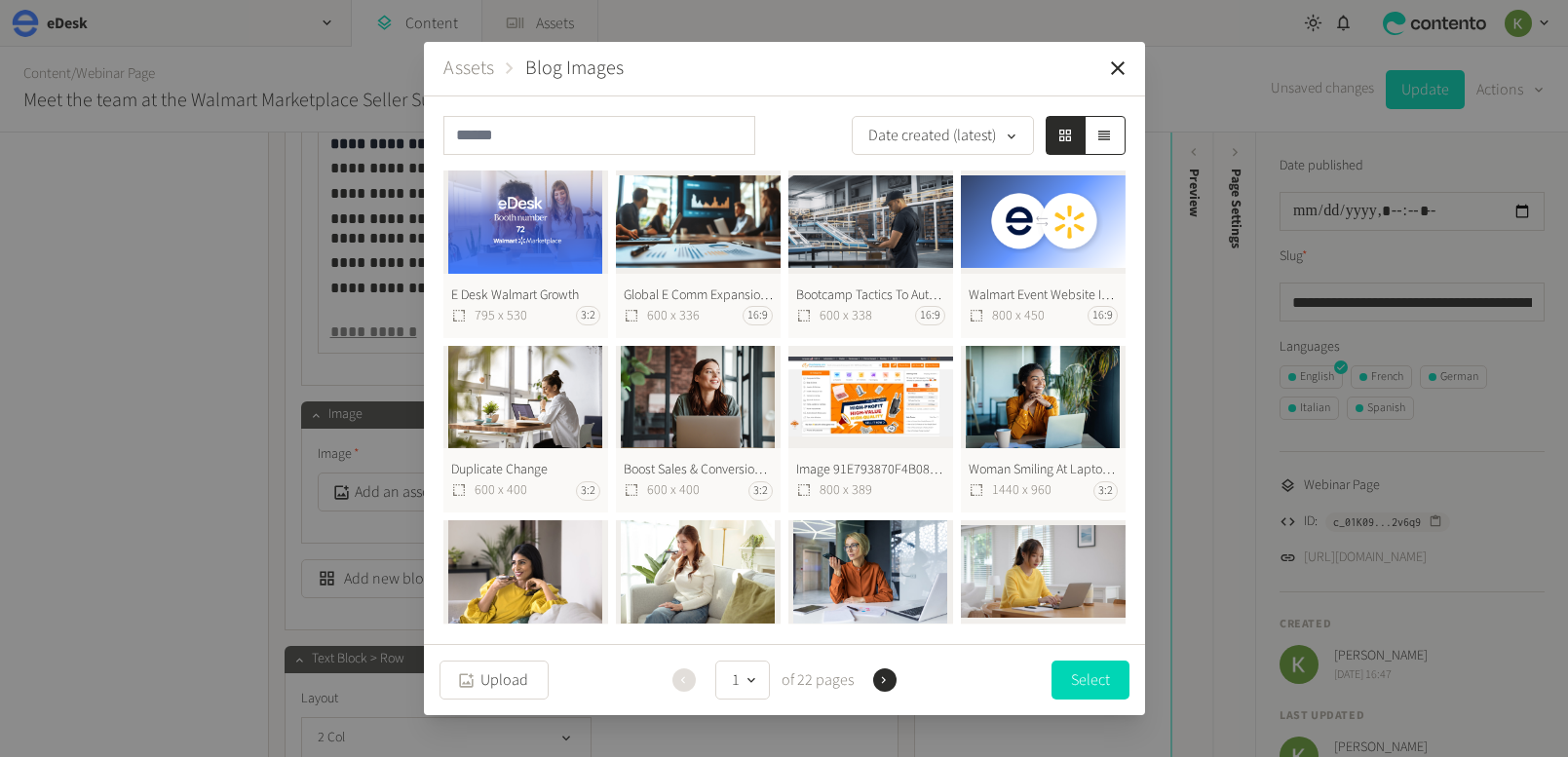 click on "E Desk Walmart Growth  795 x 530 3:2" 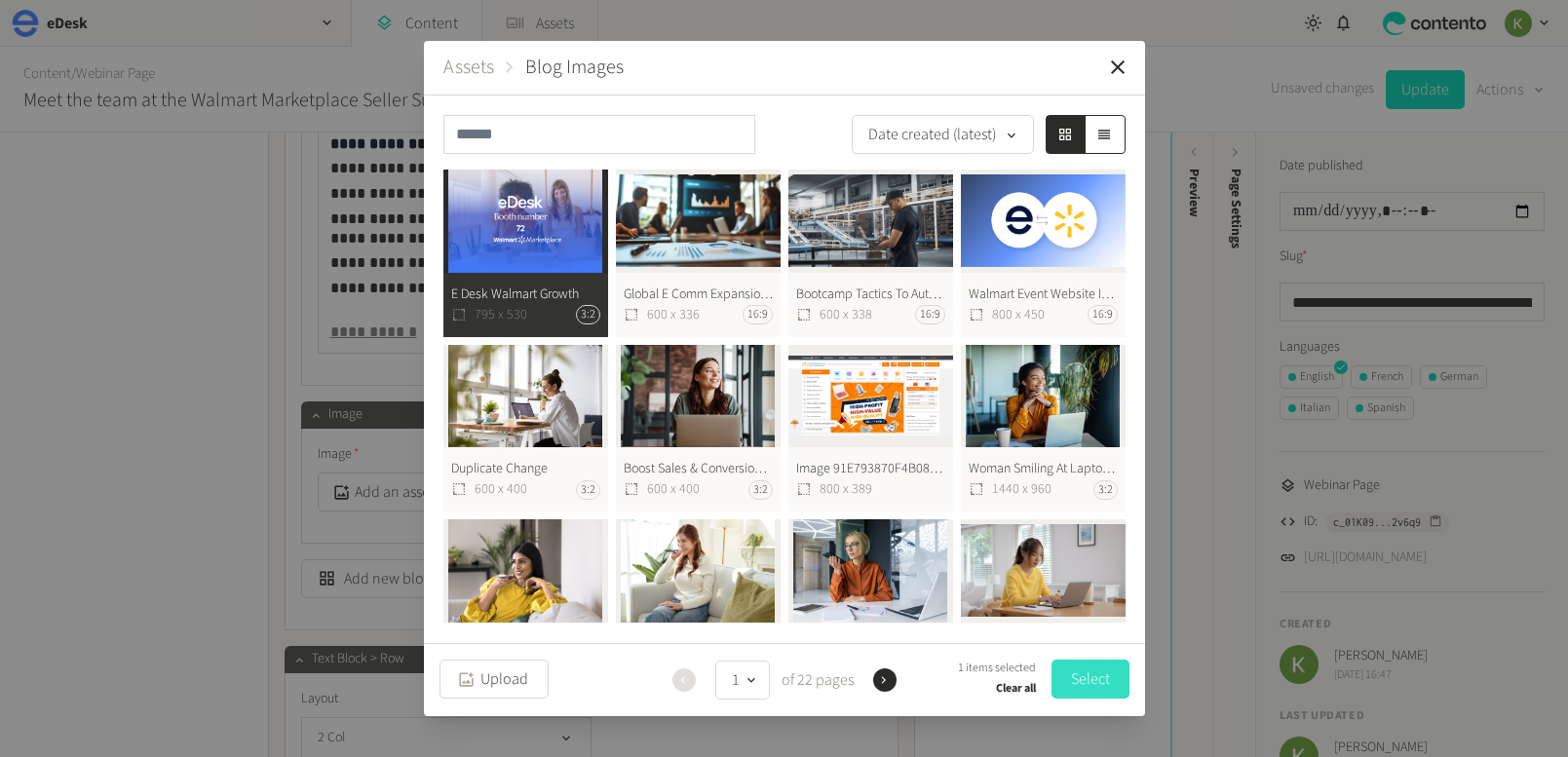 click on "Select" at bounding box center [1090, 679] 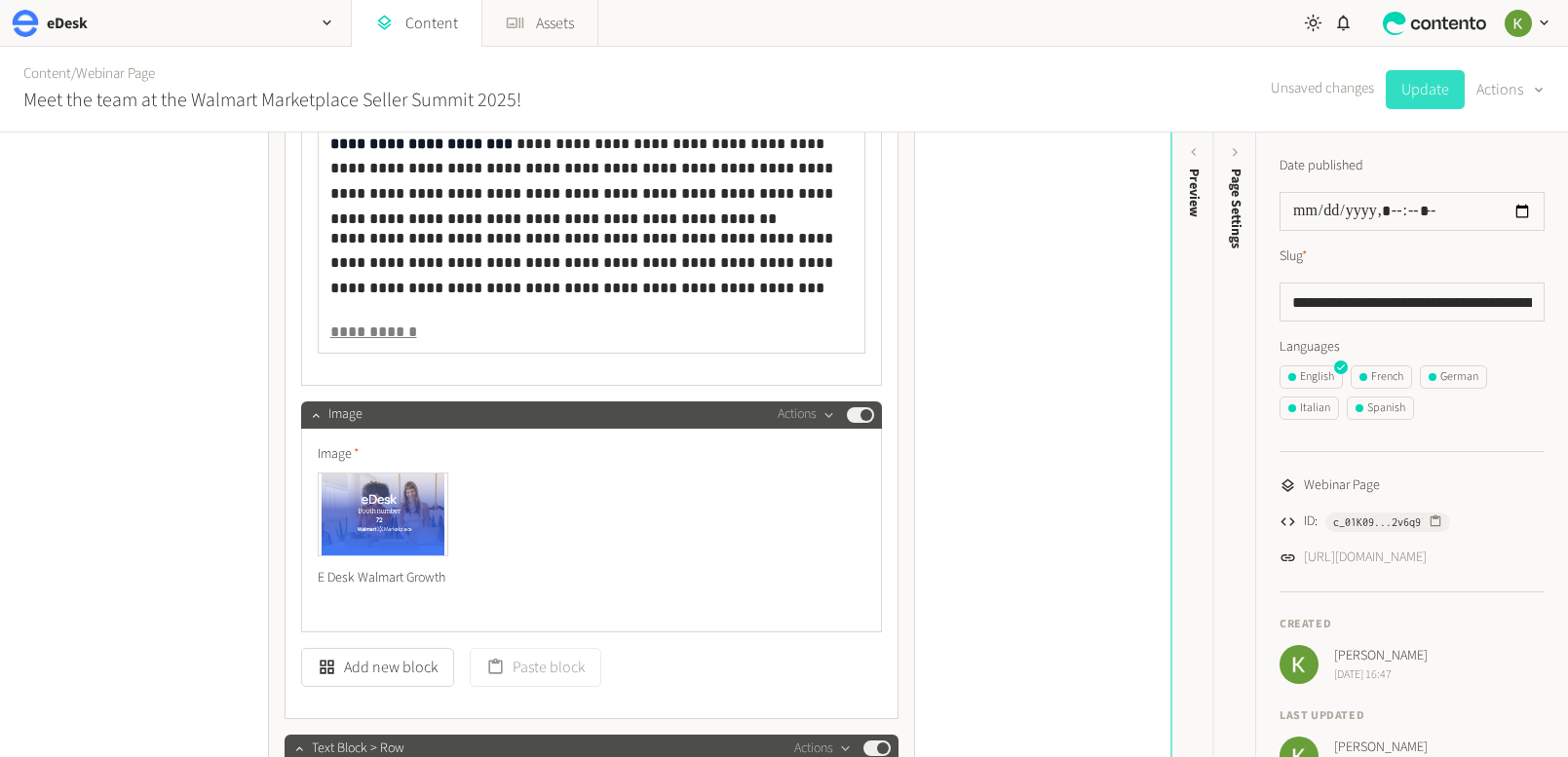 drag, startPoint x: 1418, startPoint y: 95, endPoint x: 1244, endPoint y: 129, distance: 177.2907 